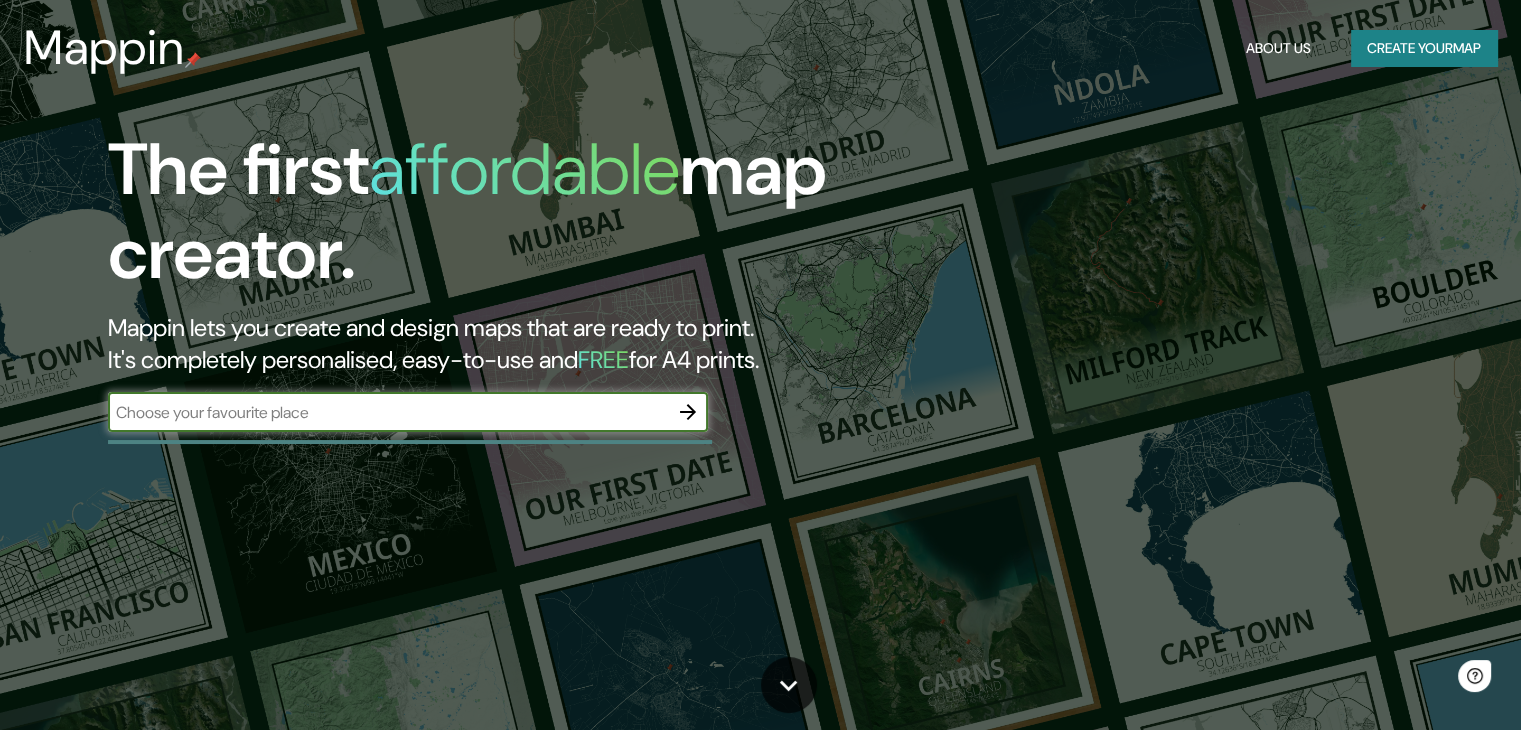 scroll, scrollTop: 0, scrollLeft: 0, axis: both 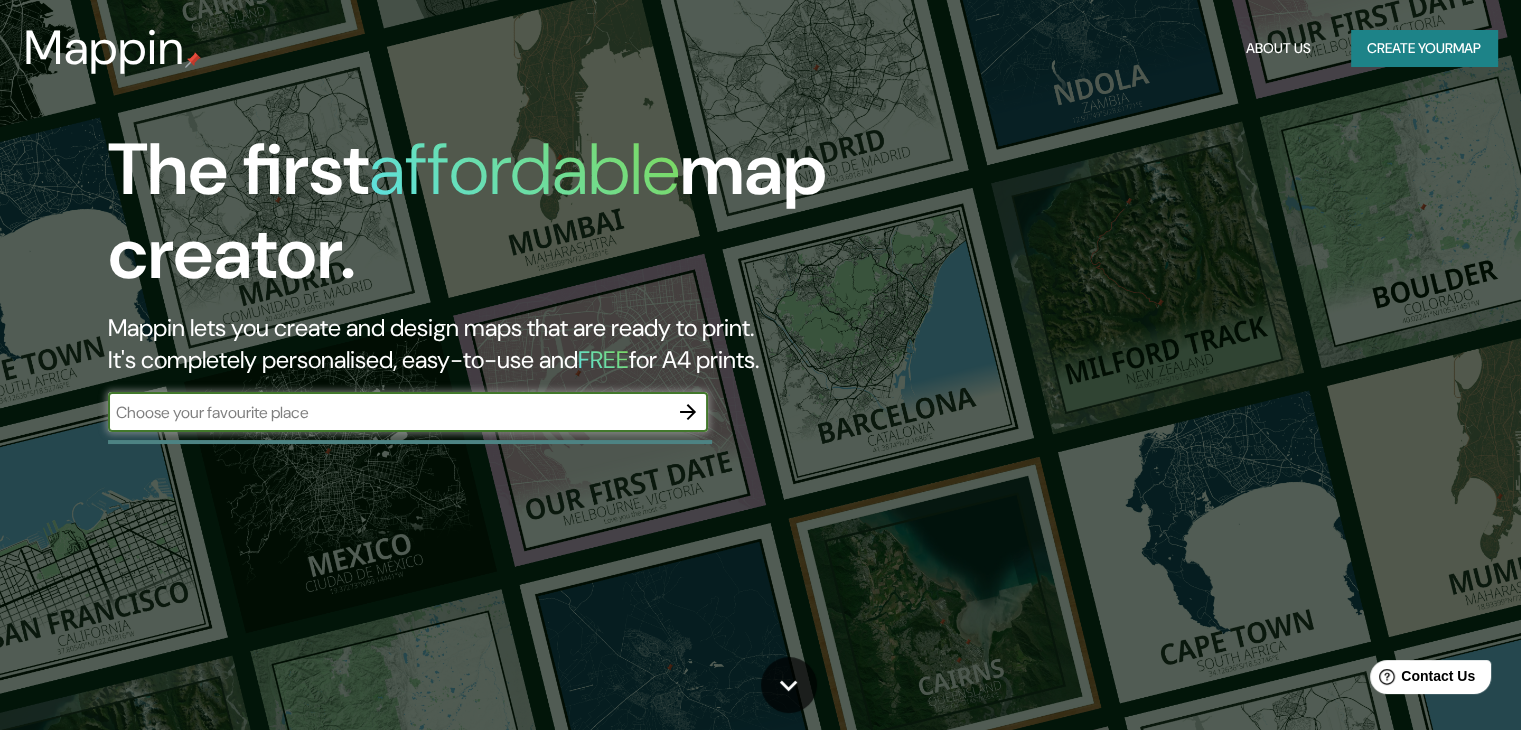 click on "Create your   map" at bounding box center (1424, 48) 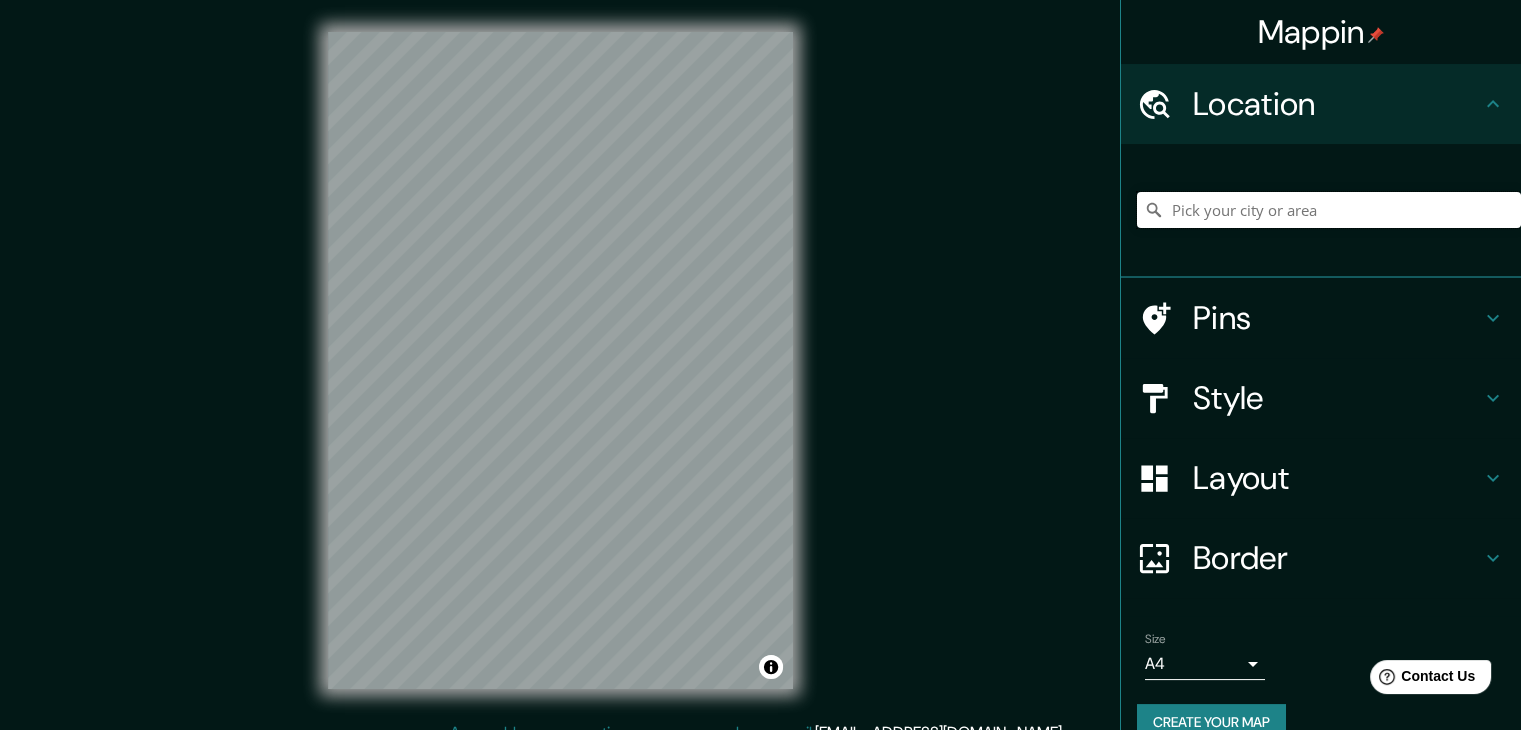 click at bounding box center [1329, 210] 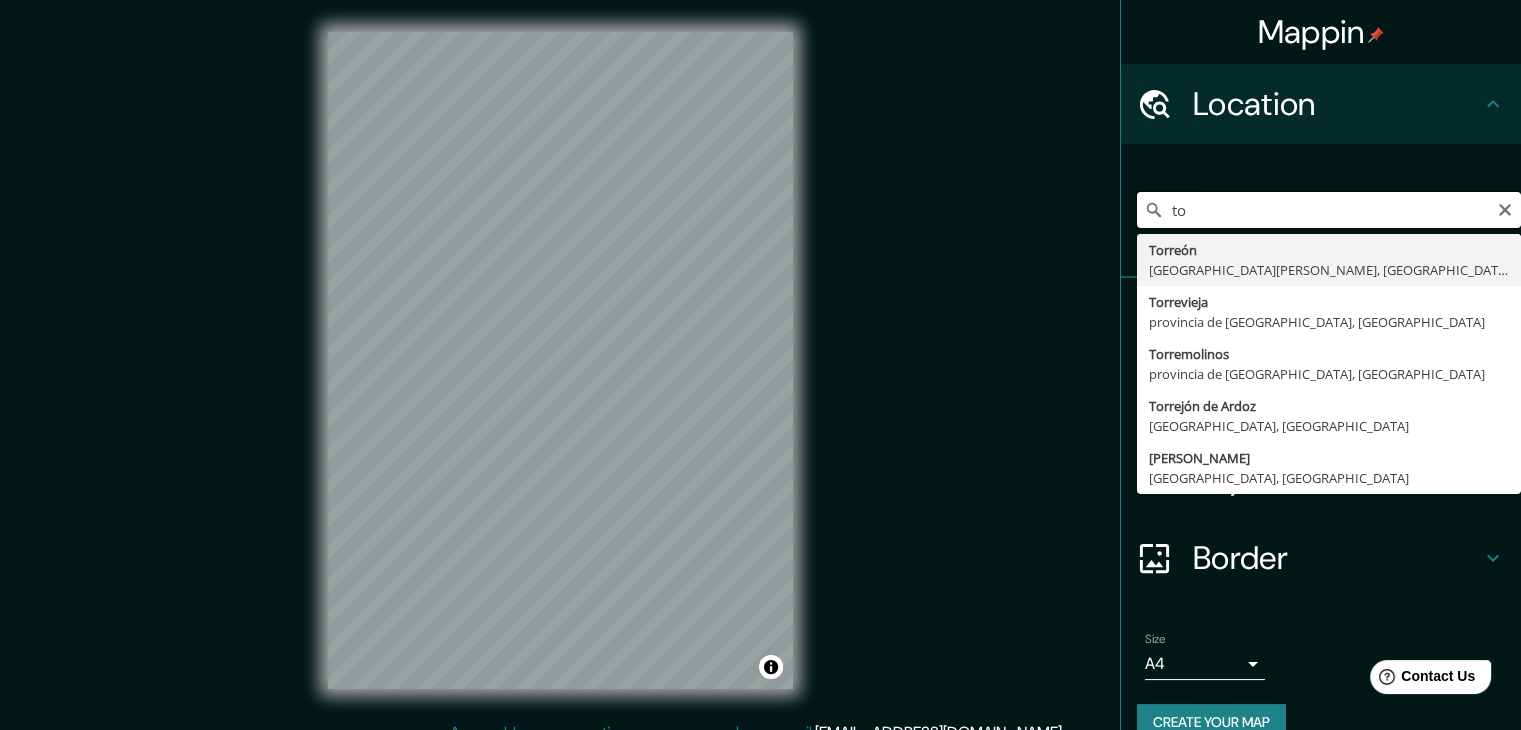 type on "t" 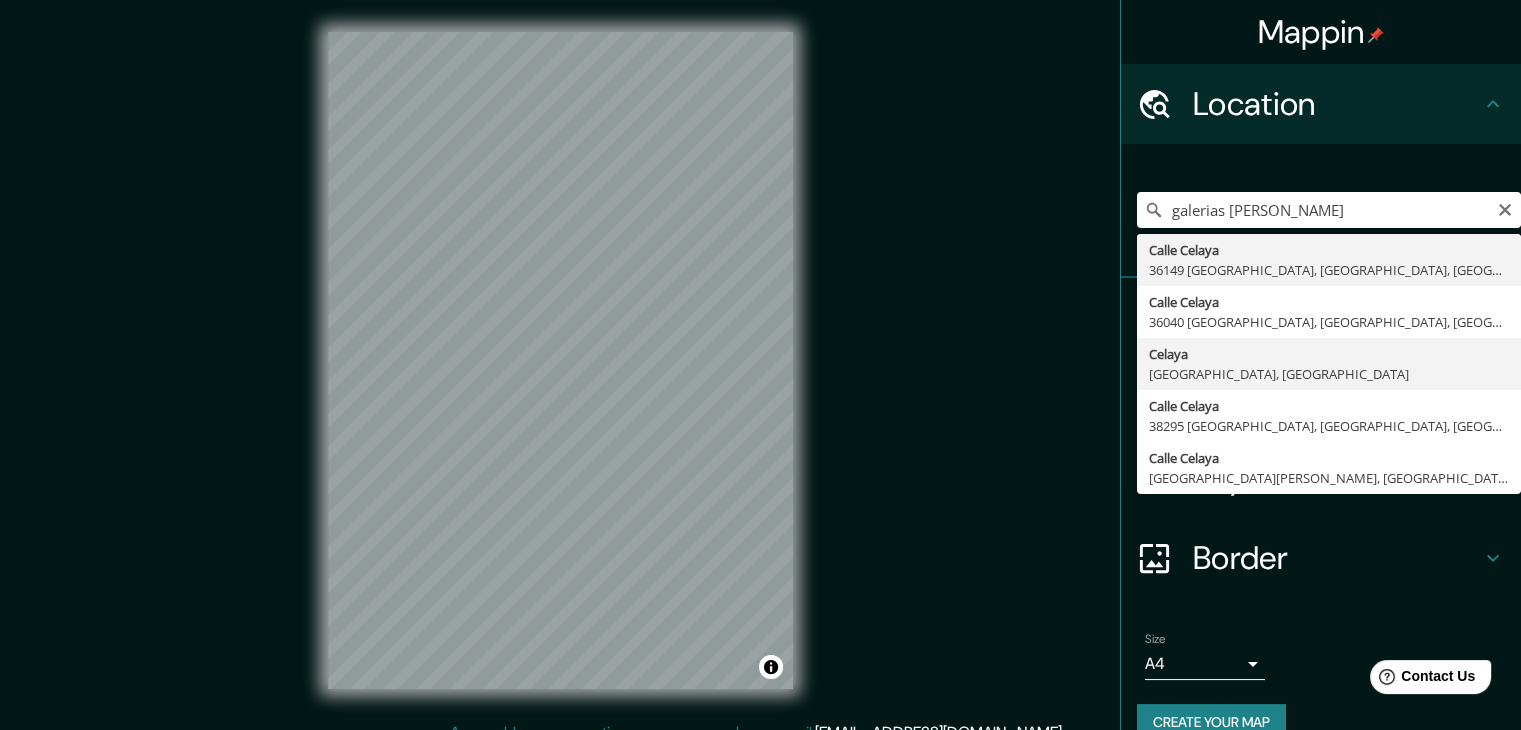 type on "[GEOGRAPHIC_DATA], [GEOGRAPHIC_DATA], [GEOGRAPHIC_DATA]" 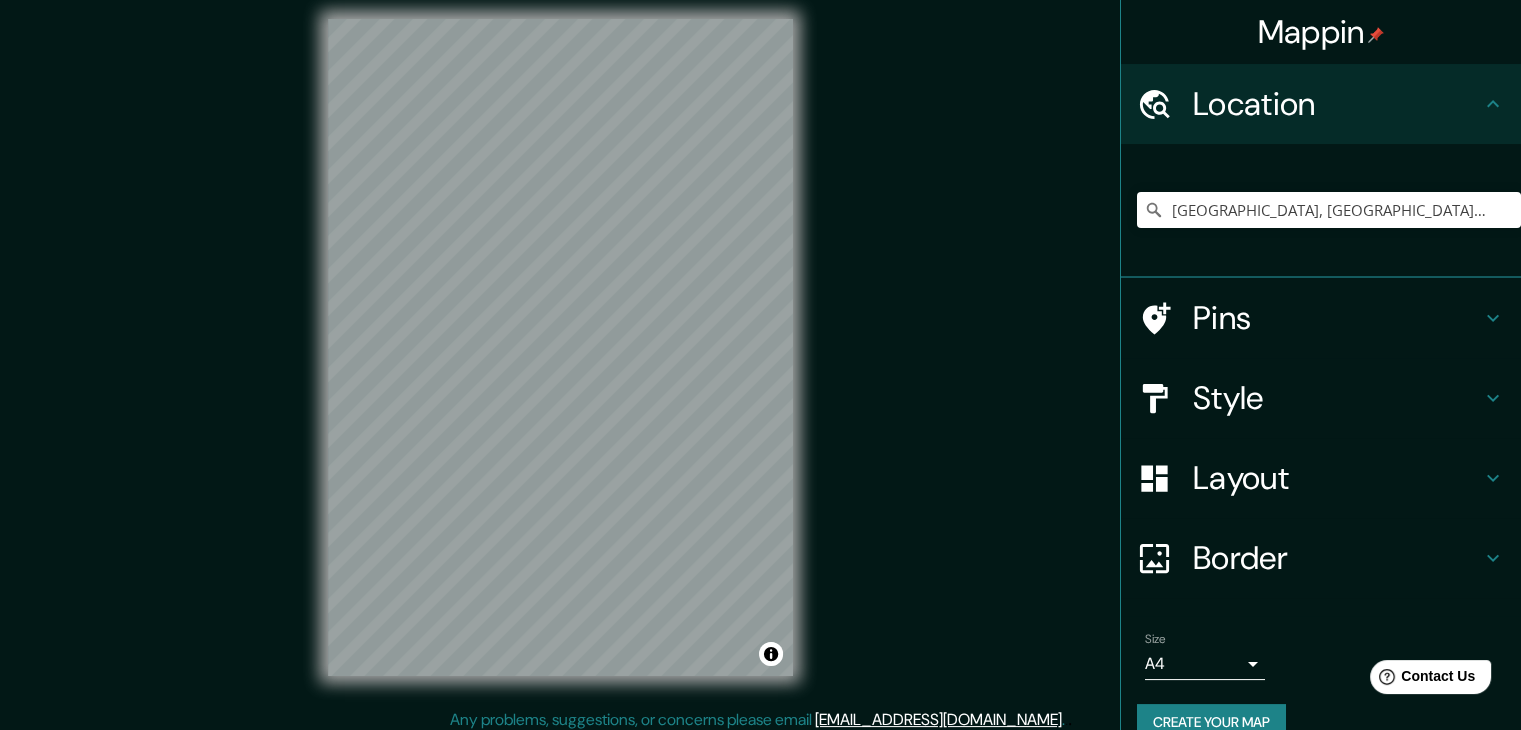 scroll, scrollTop: 23, scrollLeft: 0, axis: vertical 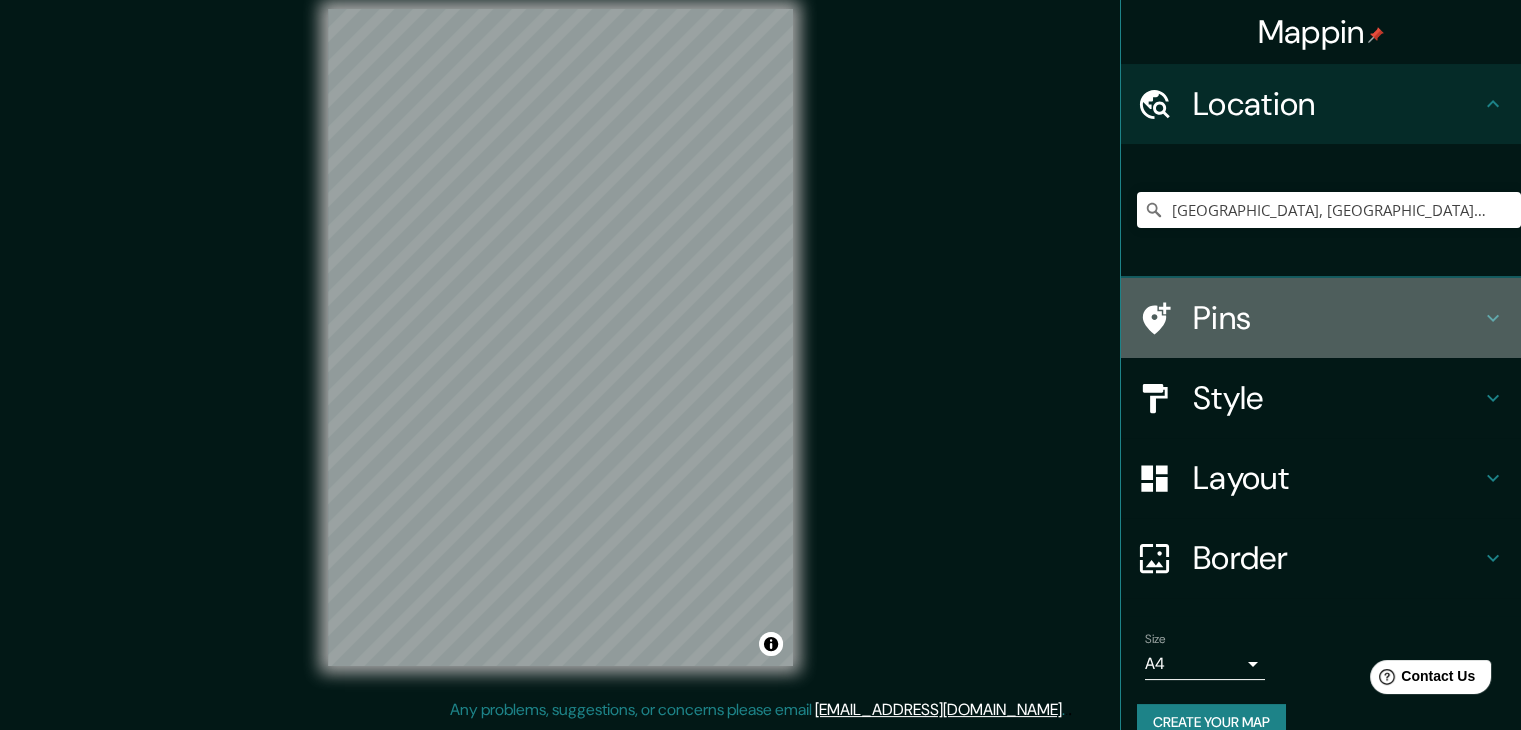 click on "Pins" at bounding box center [1321, 318] 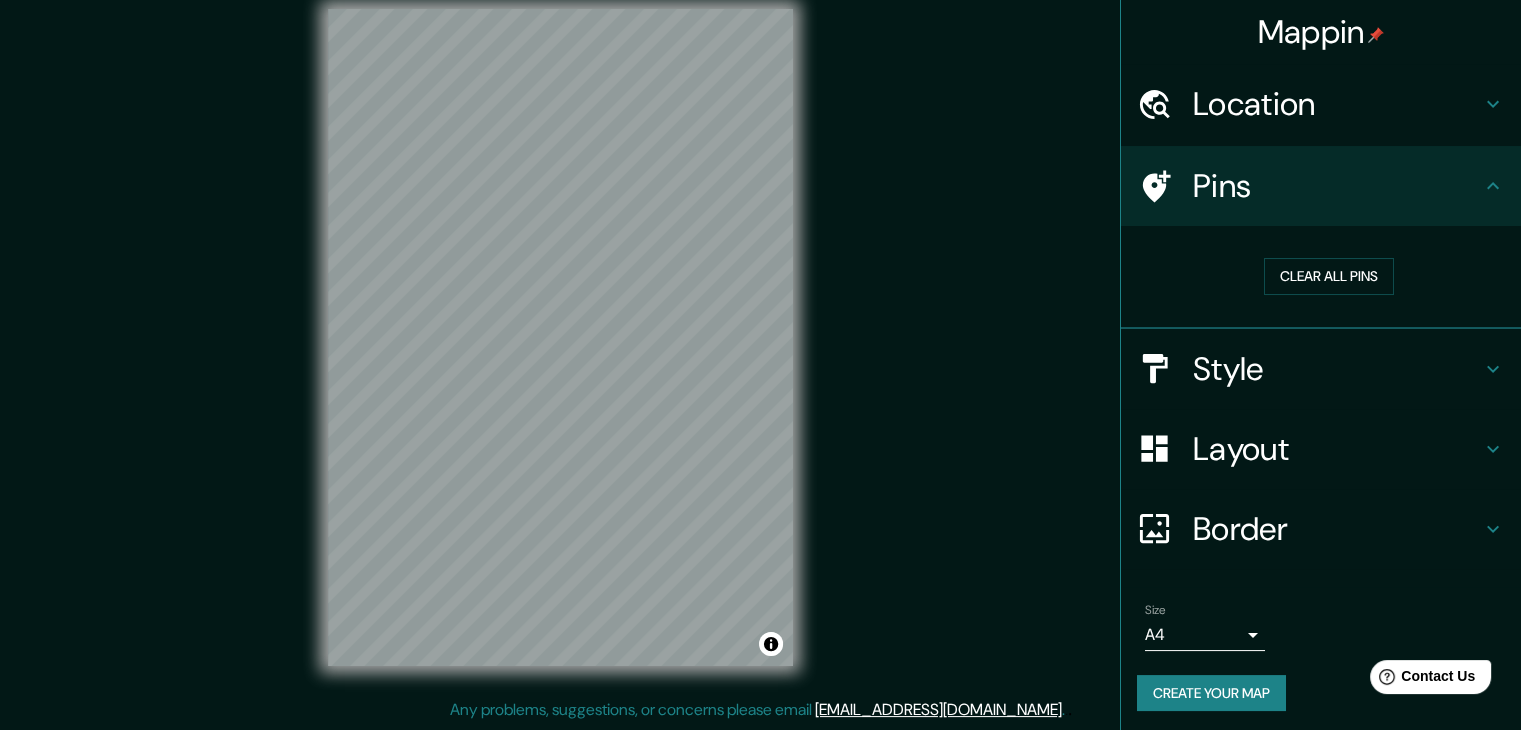 click 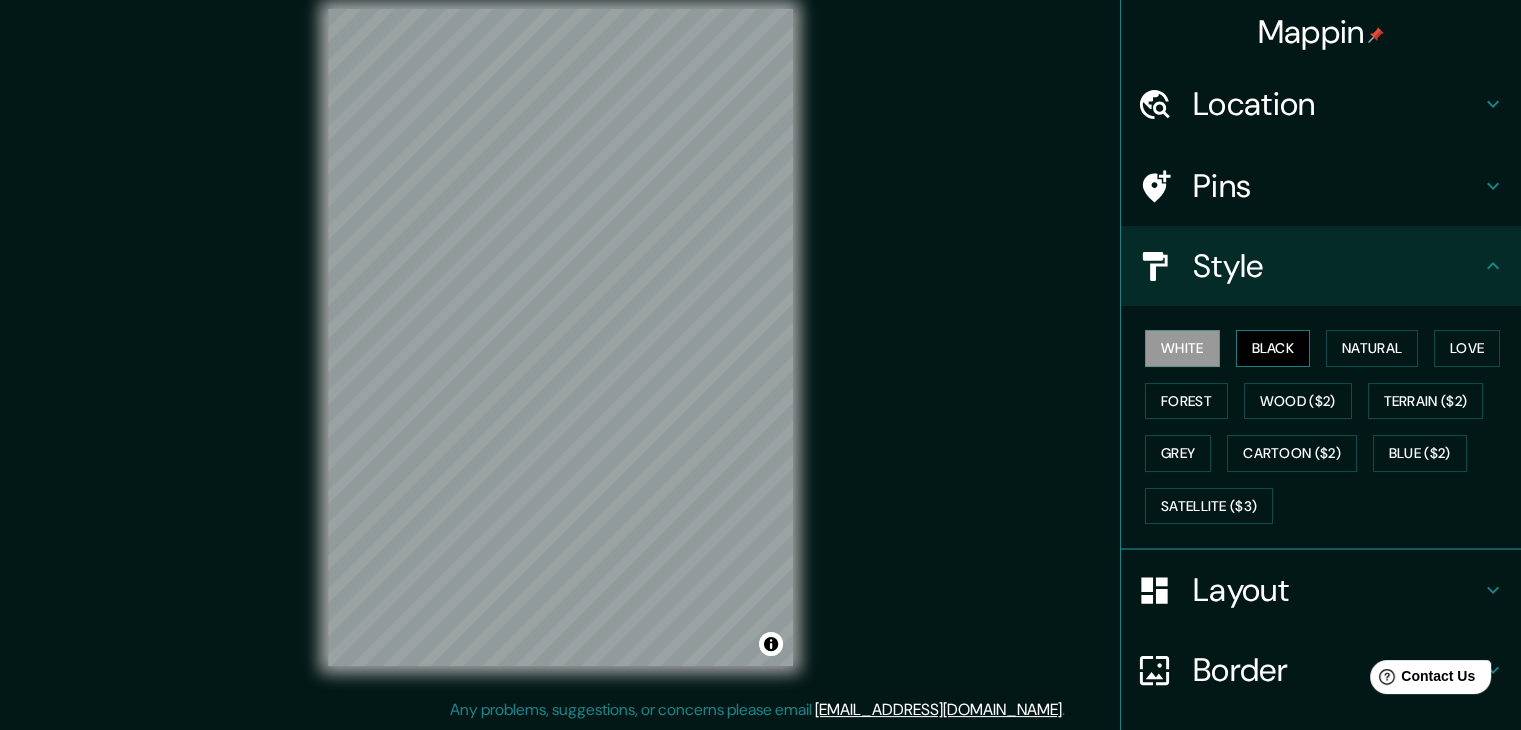 click on "Black" at bounding box center (1273, 348) 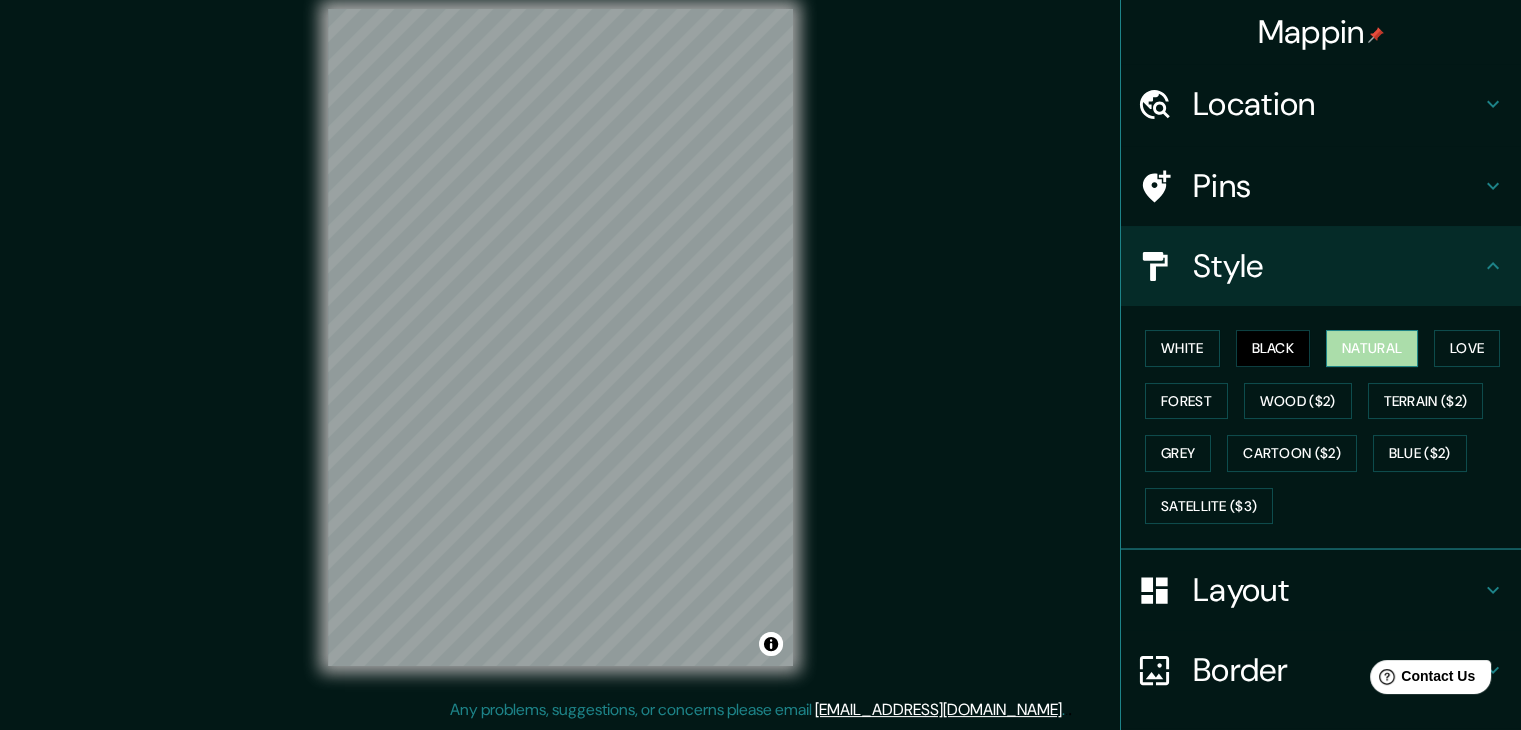 click on "Natural" at bounding box center [1372, 348] 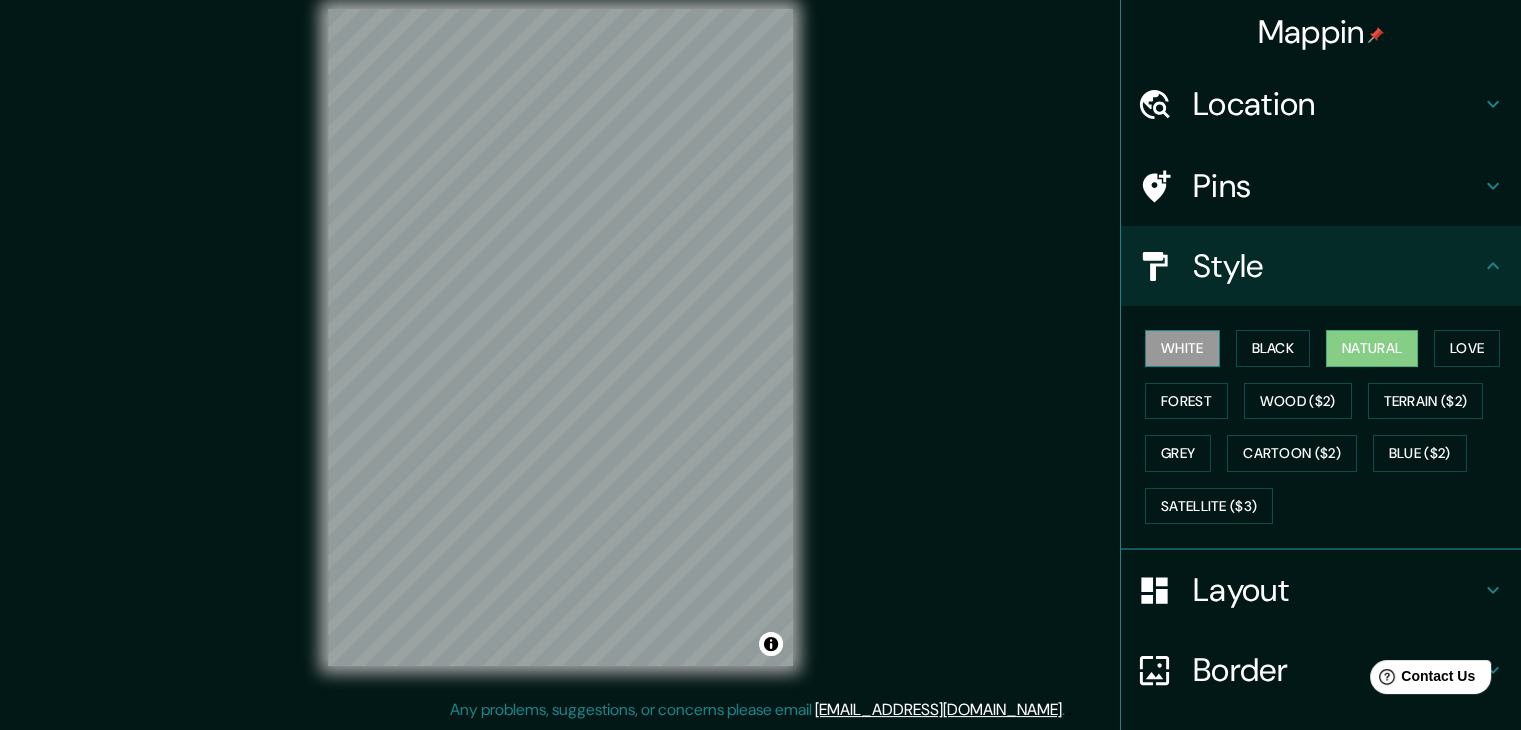 click on "White" at bounding box center [1182, 348] 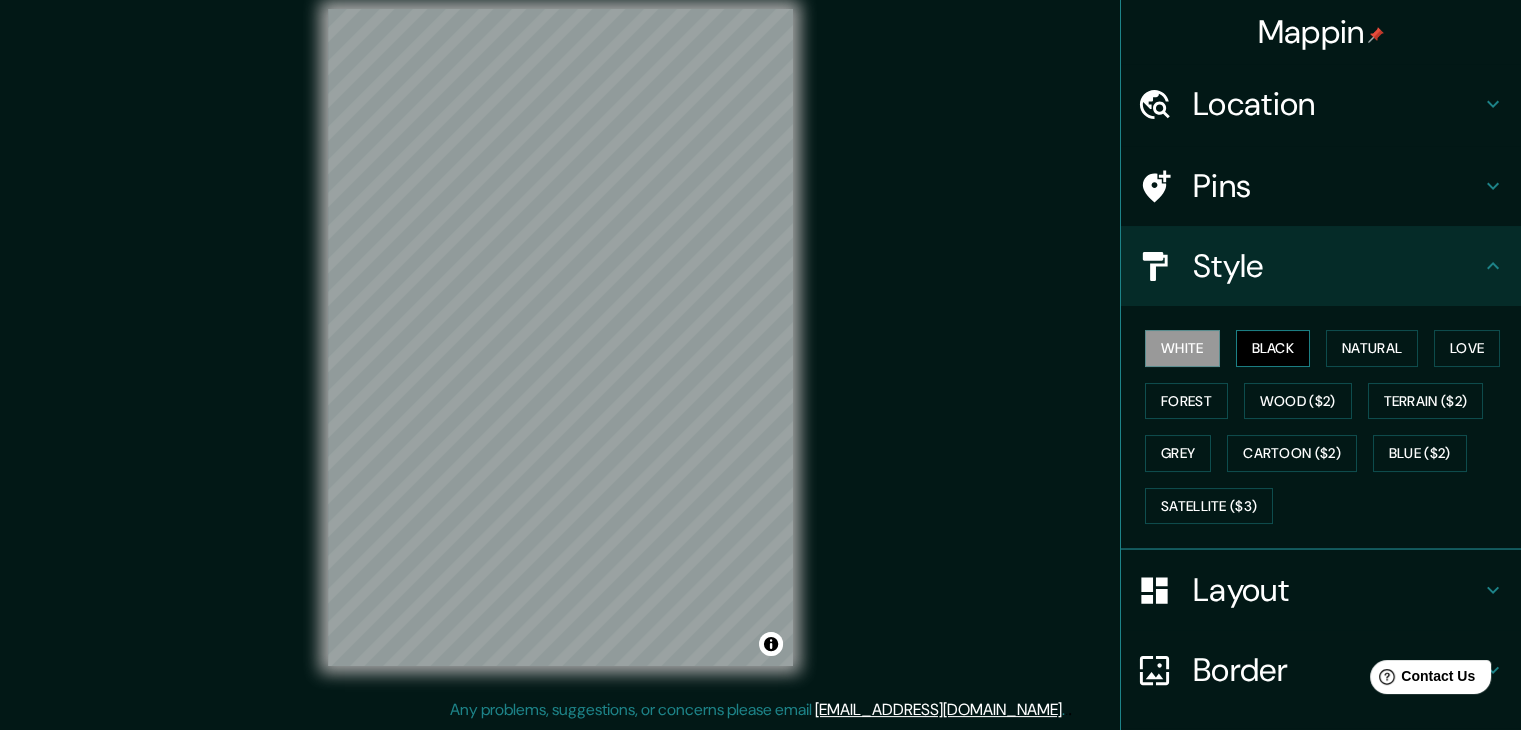 click on "Black" at bounding box center (1273, 348) 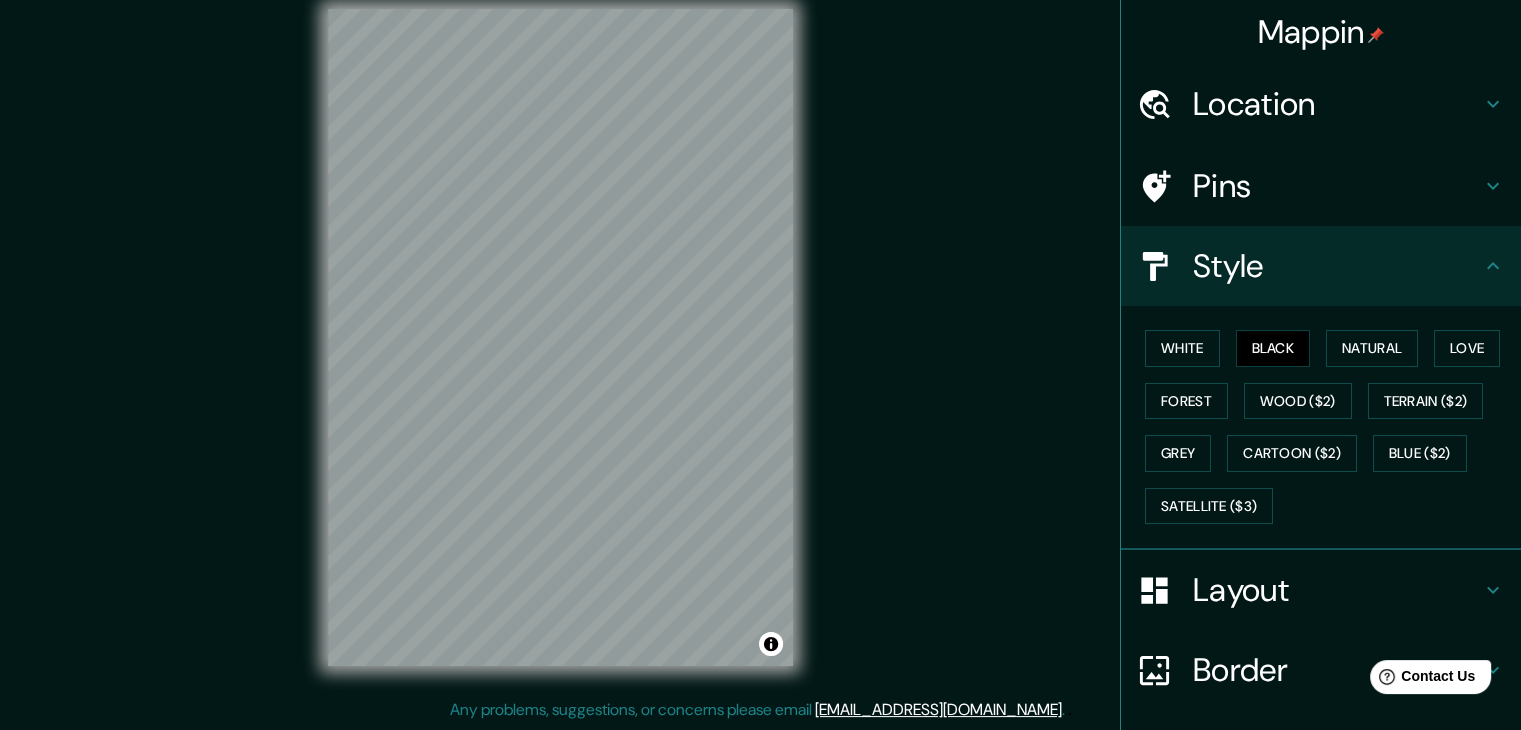 click on "White Black Natural Love Forest Wood ($2) Terrain ($2) Grey Cartoon ($2) Blue ($2) Satellite ($3)" at bounding box center (1329, 427) 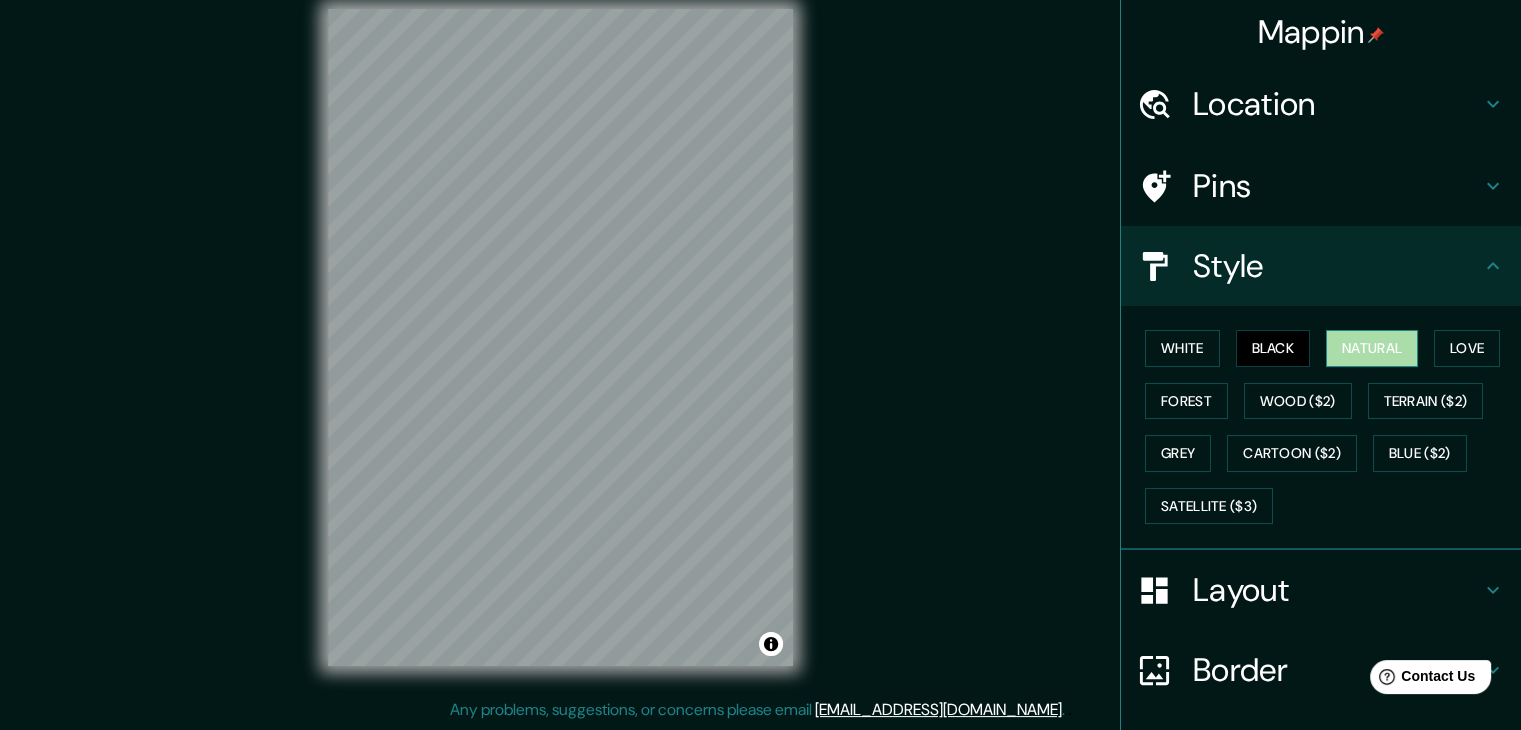 click on "Natural" at bounding box center [1372, 348] 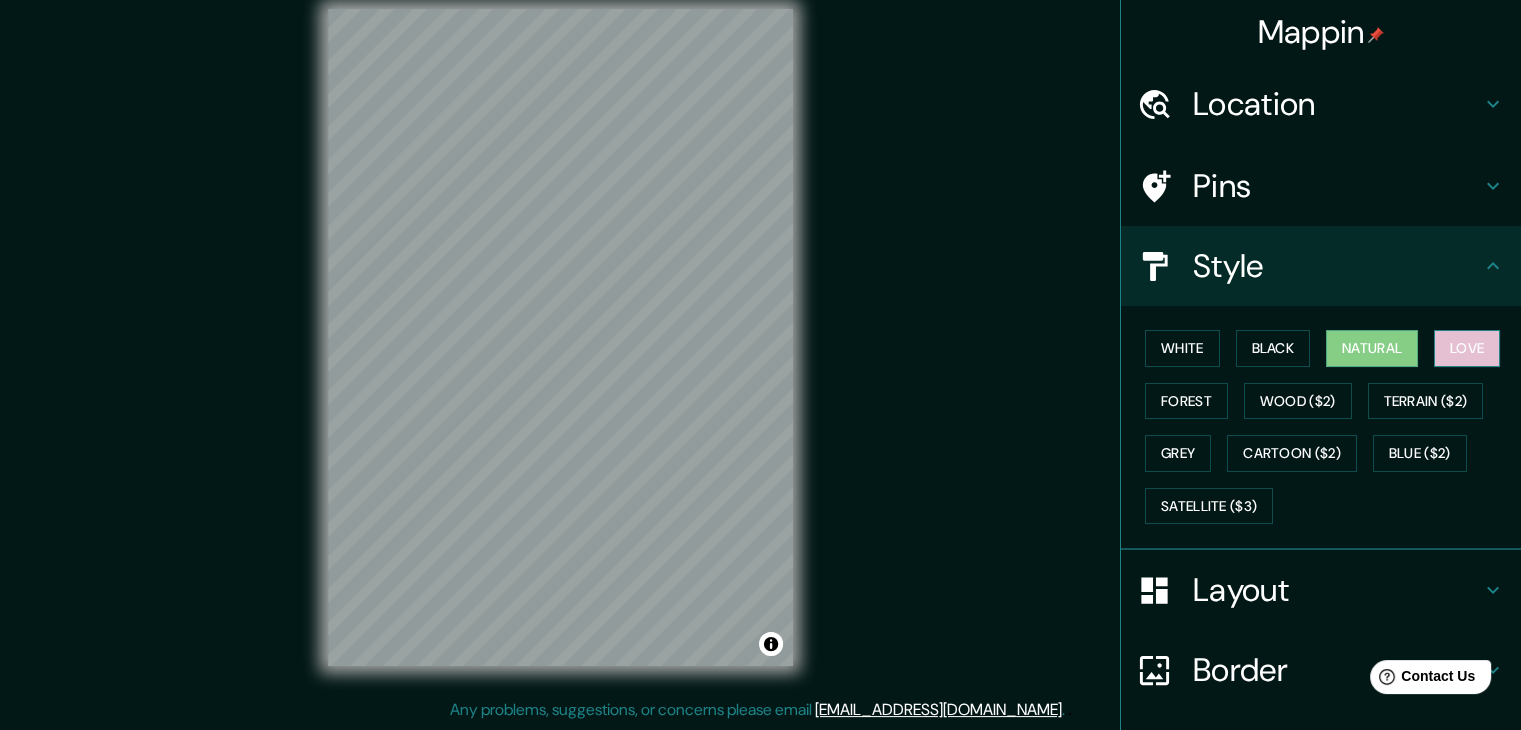 click on "Love" at bounding box center (1467, 348) 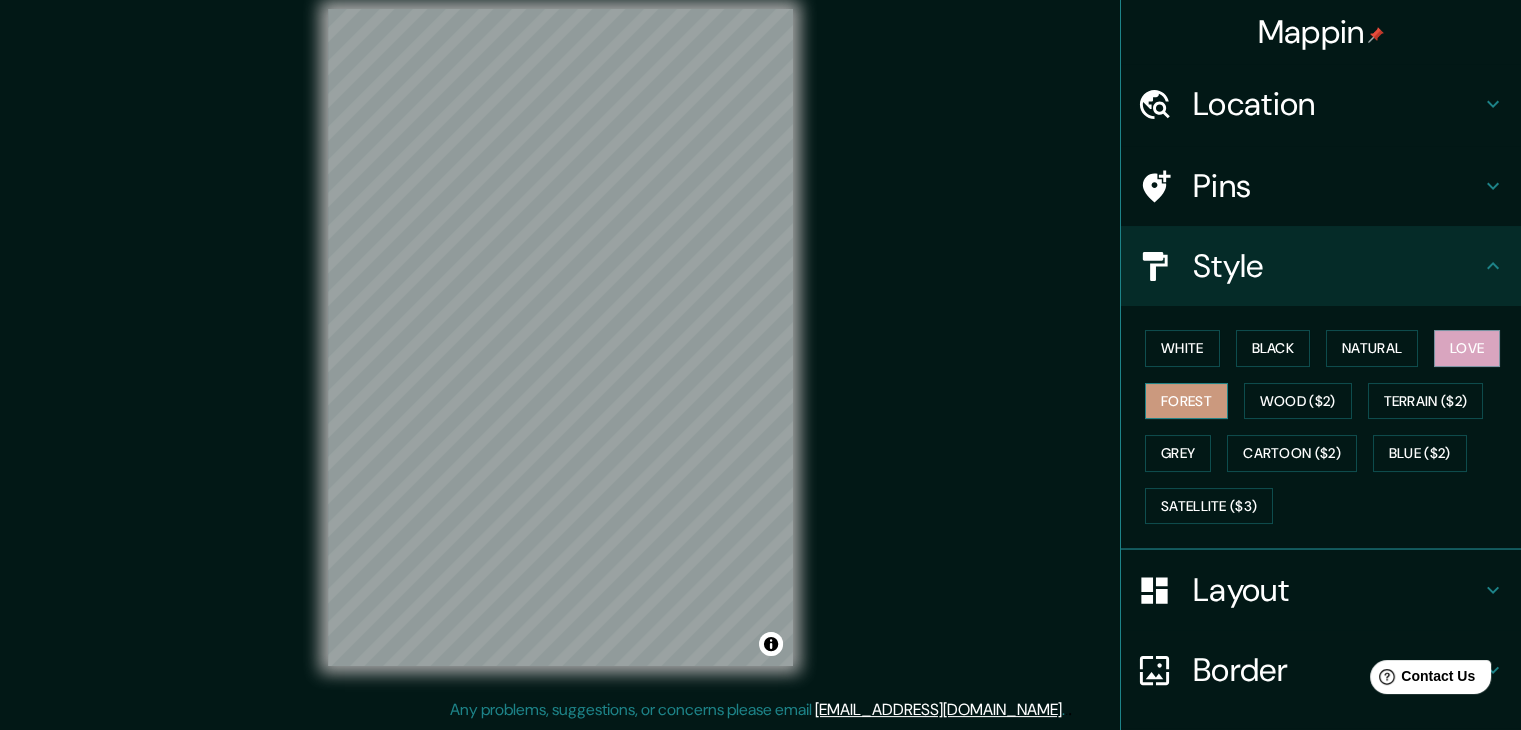 click on "Forest" at bounding box center [1186, 401] 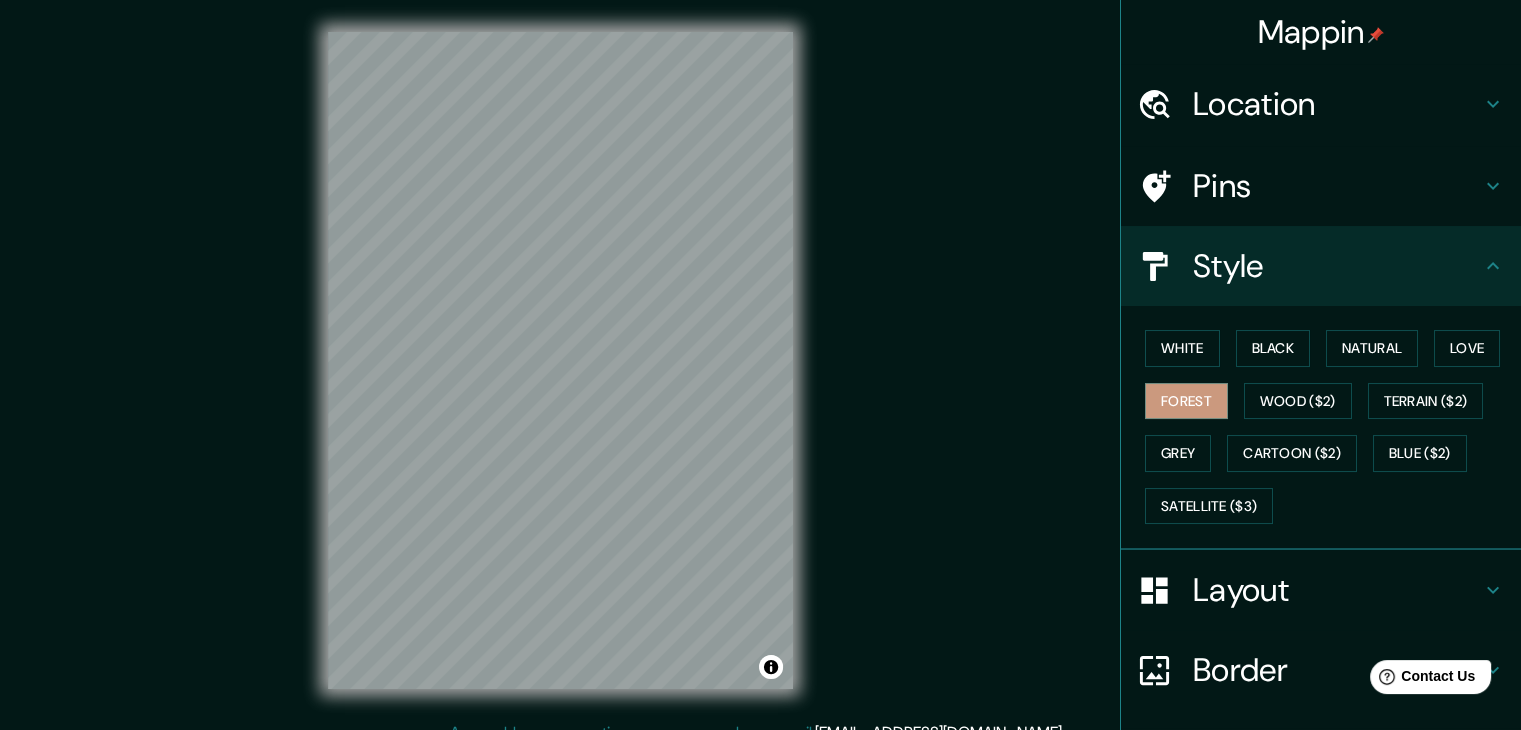 scroll, scrollTop: 23, scrollLeft: 0, axis: vertical 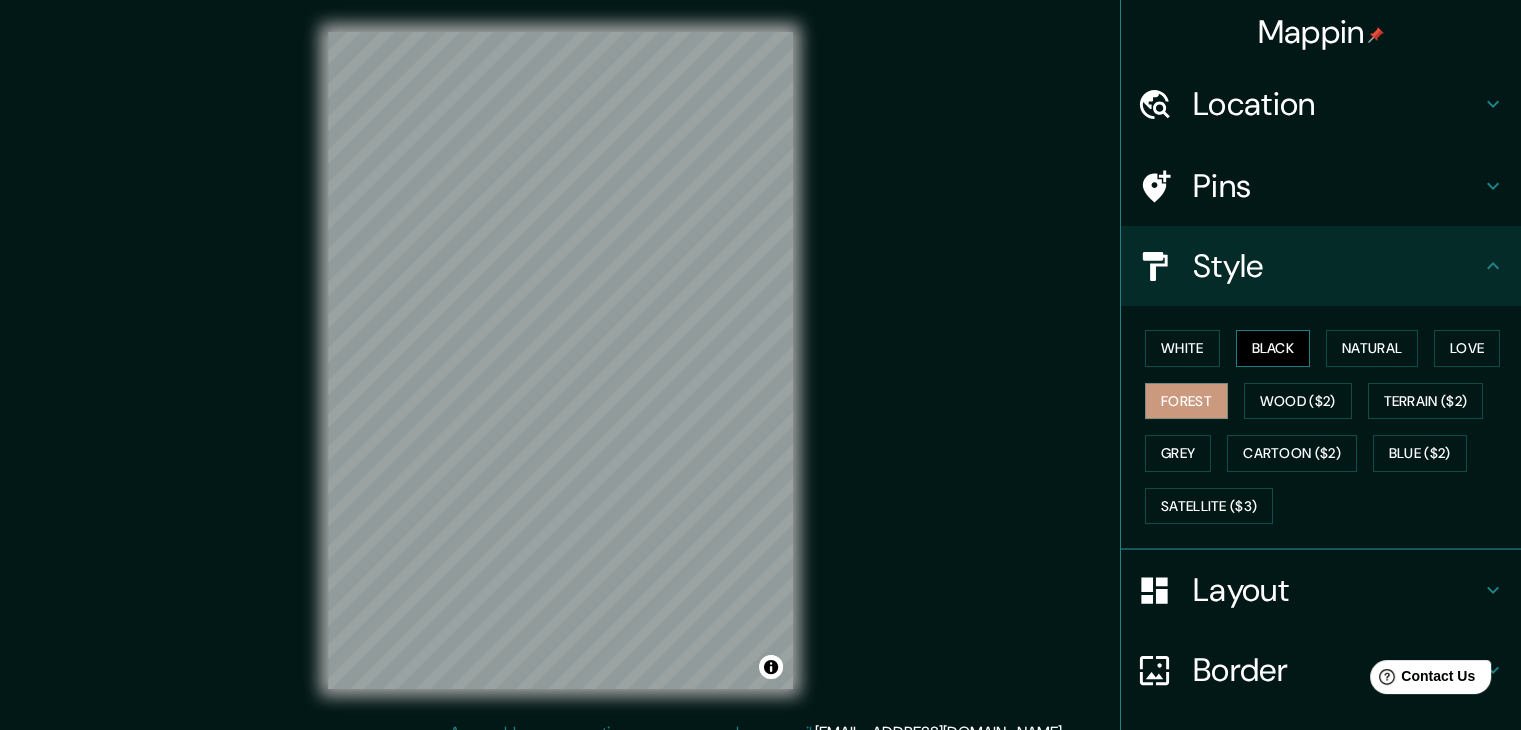 click on "Black" at bounding box center [1273, 348] 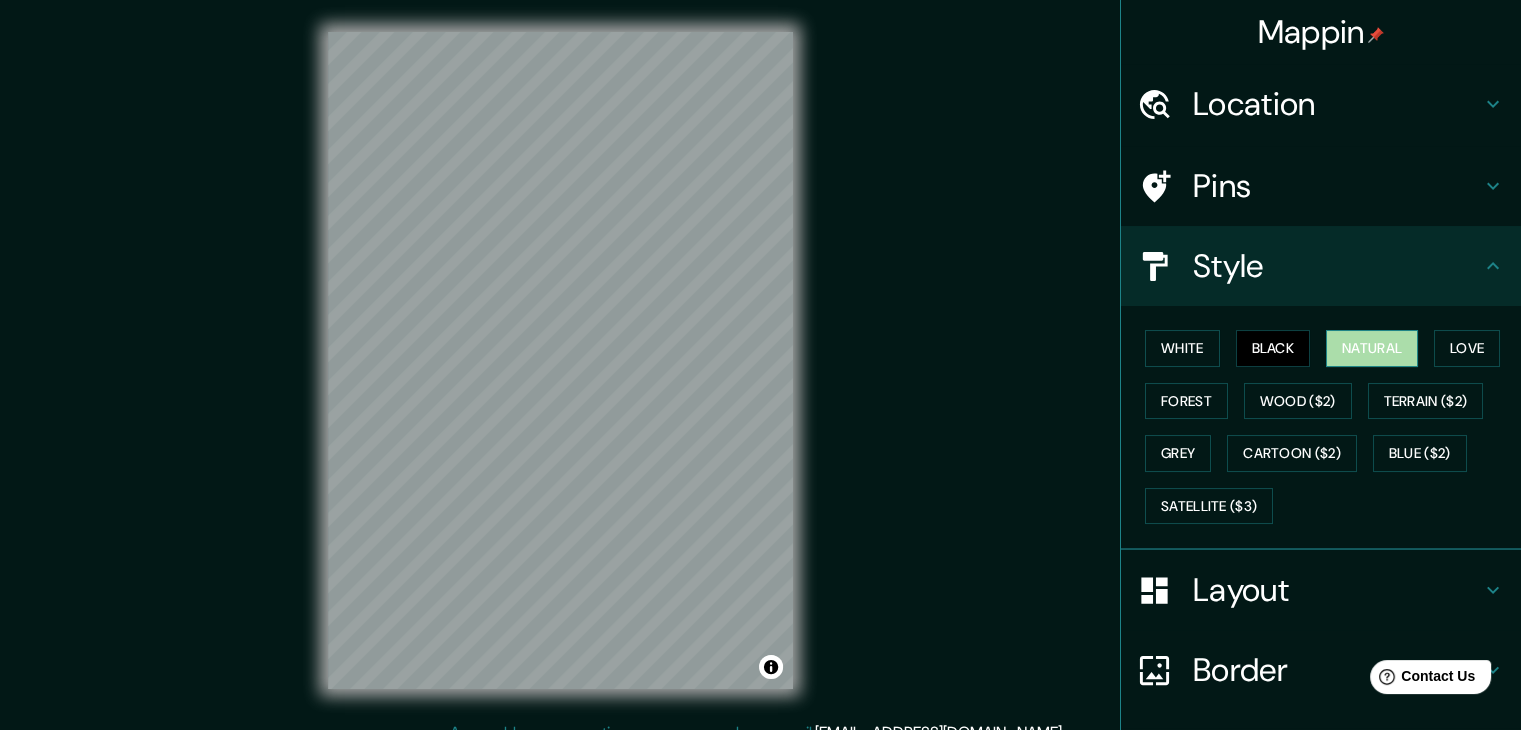 click on "Natural" at bounding box center (1372, 348) 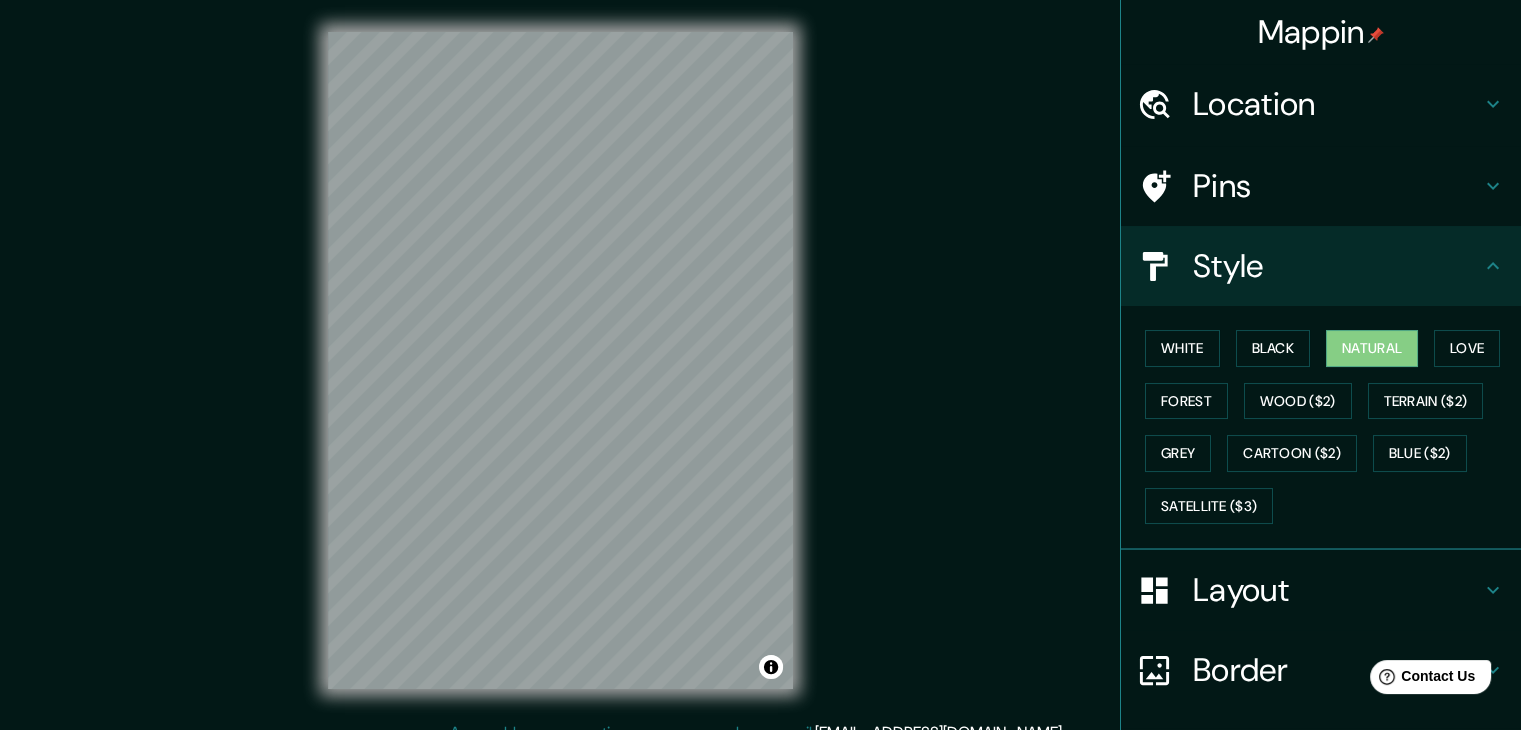 scroll, scrollTop: 23, scrollLeft: 0, axis: vertical 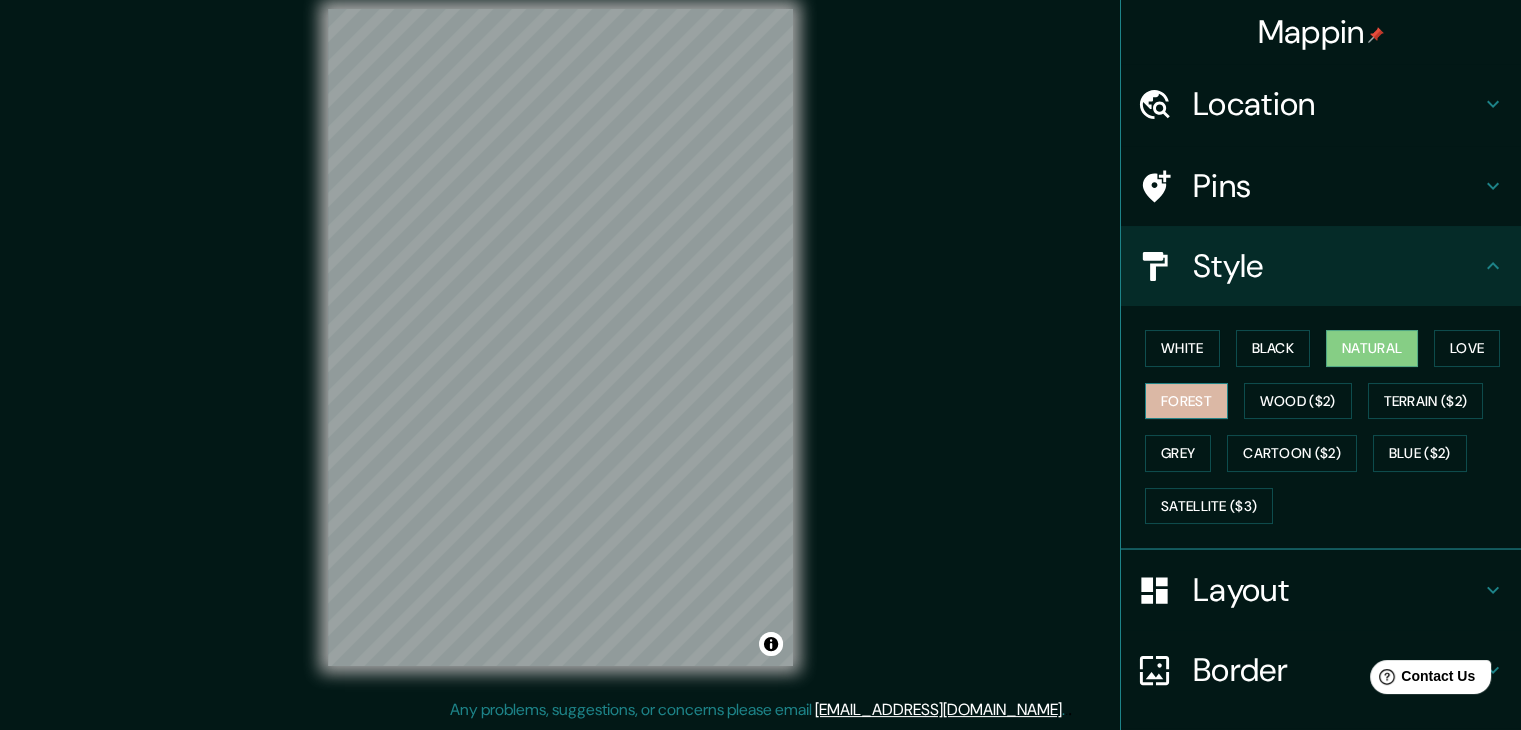 click on "Forest" at bounding box center (1186, 401) 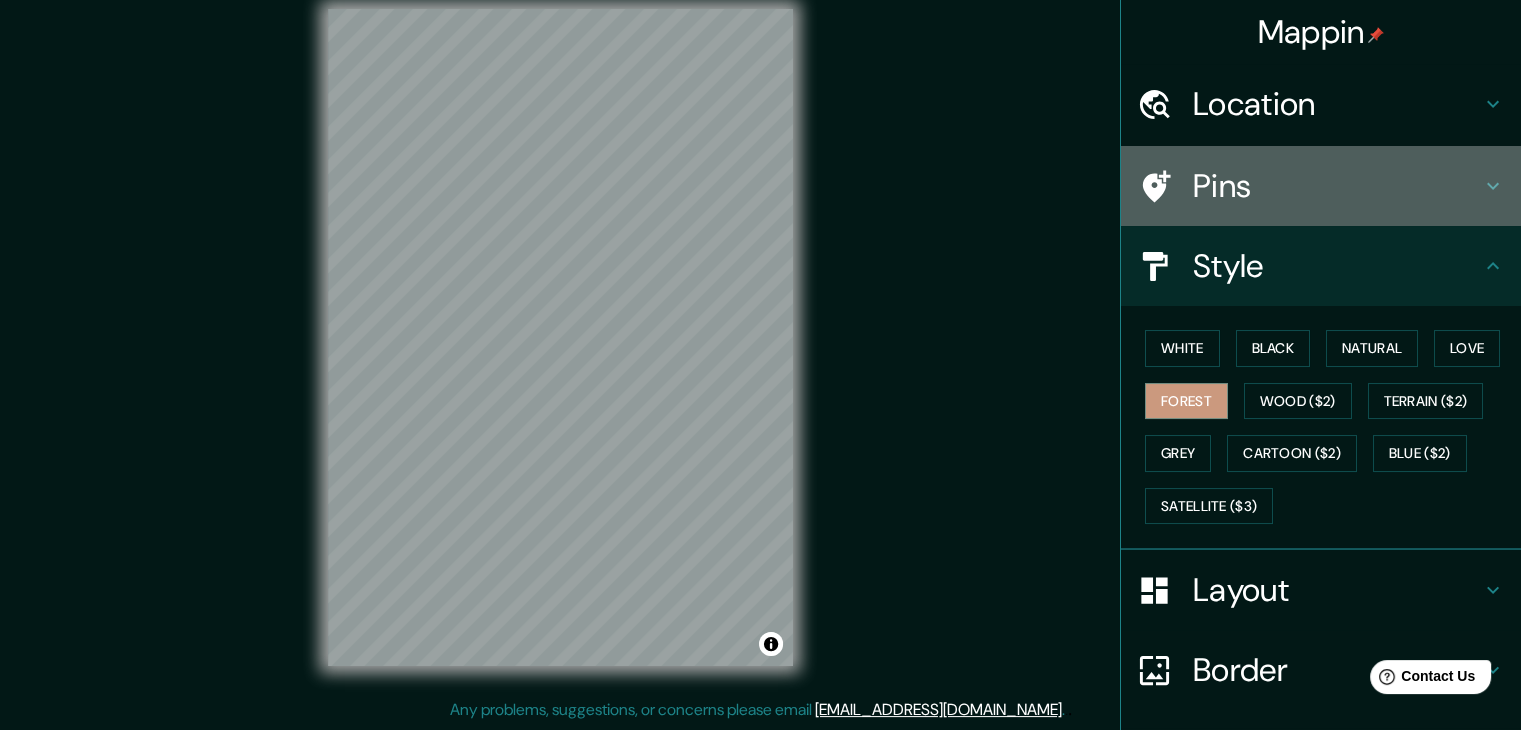 click on "Pins" at bounding box center (1337, 186) 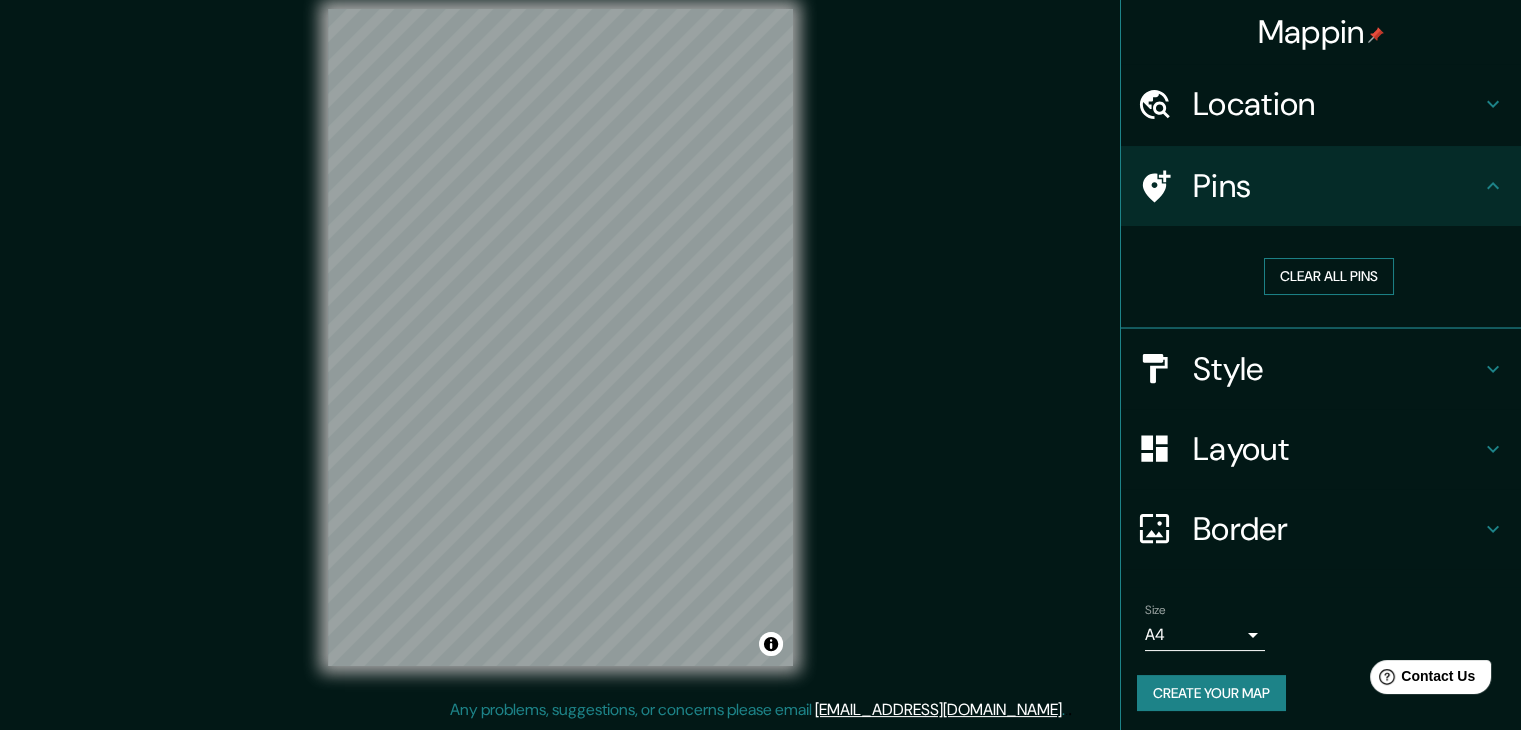 click on "Clear all pins" at bounding box center [1329, 276] 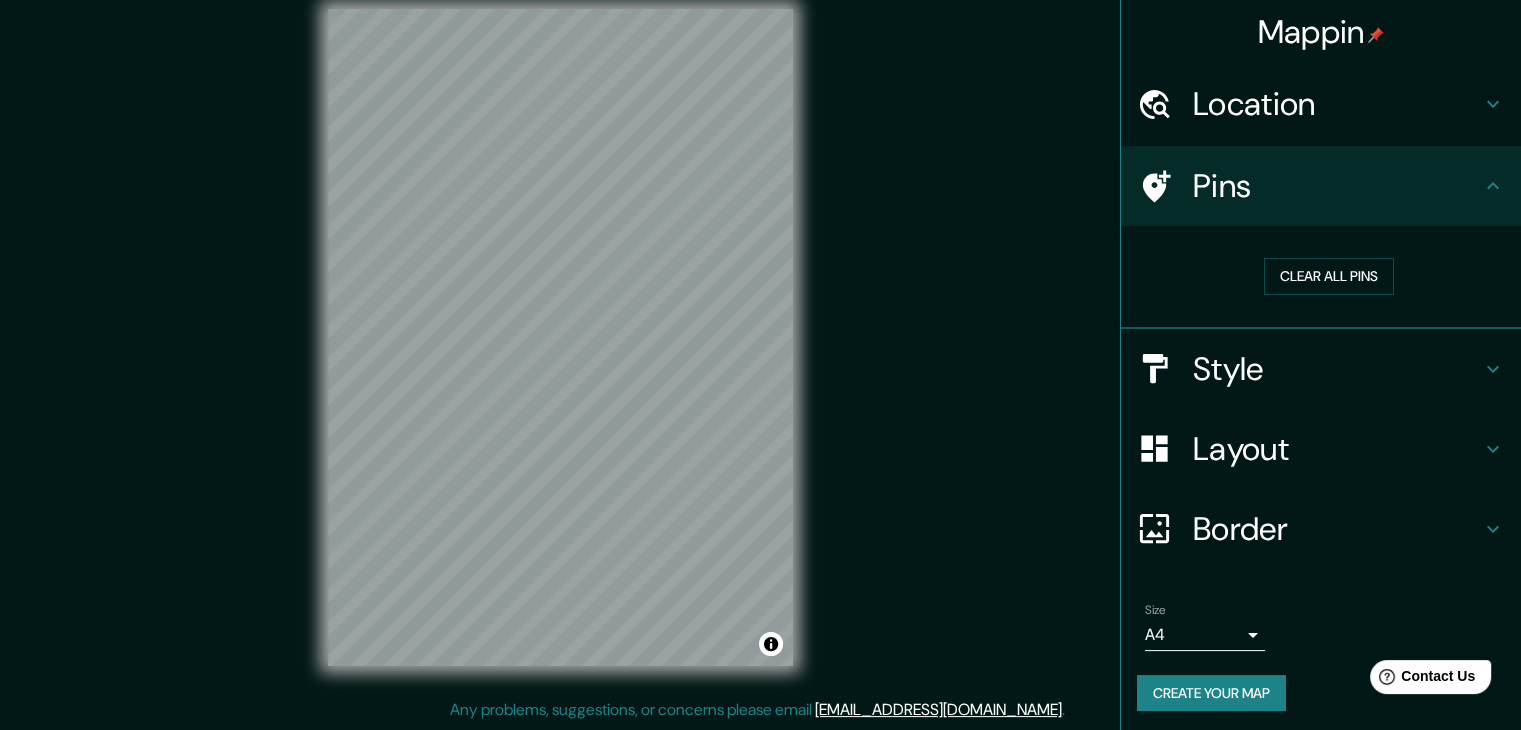 click on "Pins" at bounding box center [1321, 186] 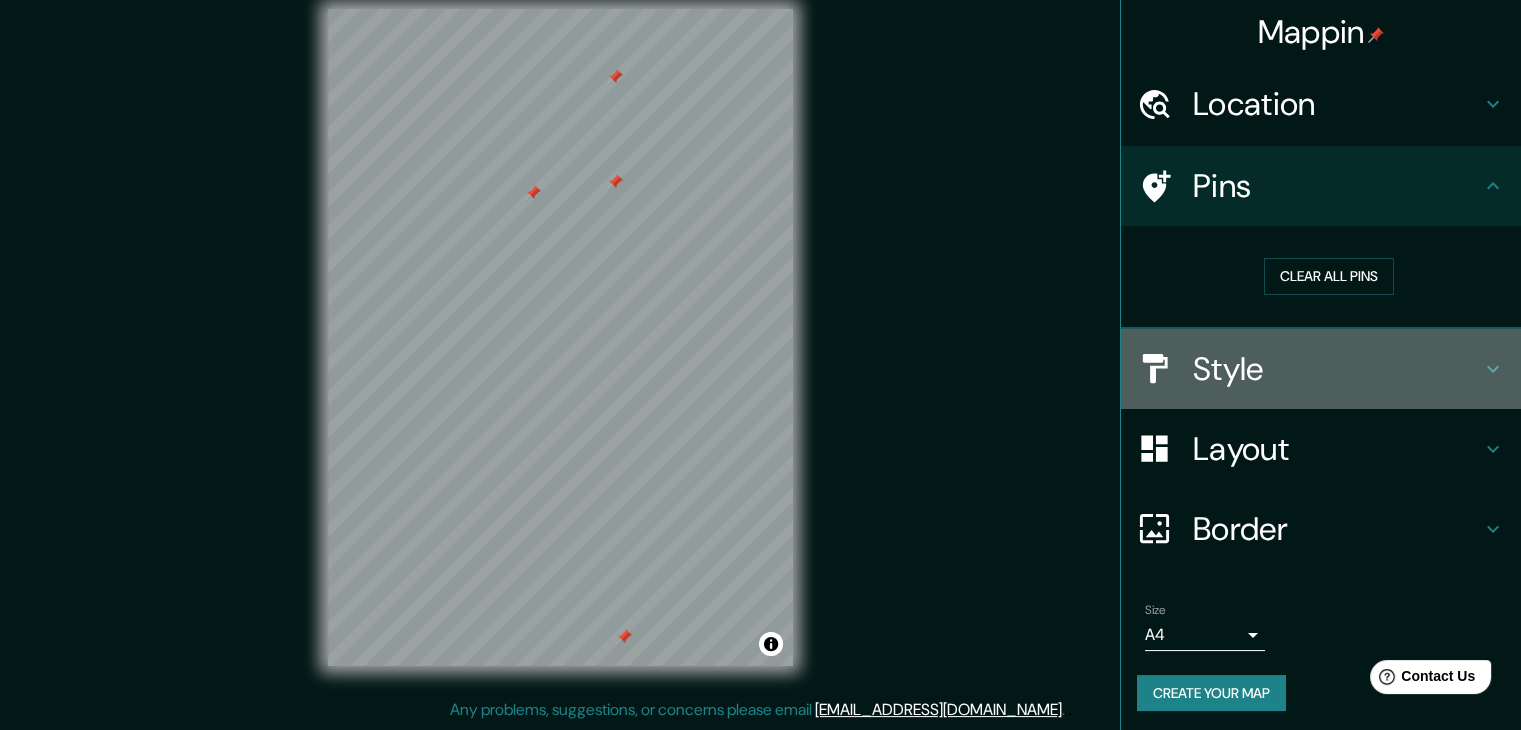 click on "Style" at bounding box center (1321, 369) 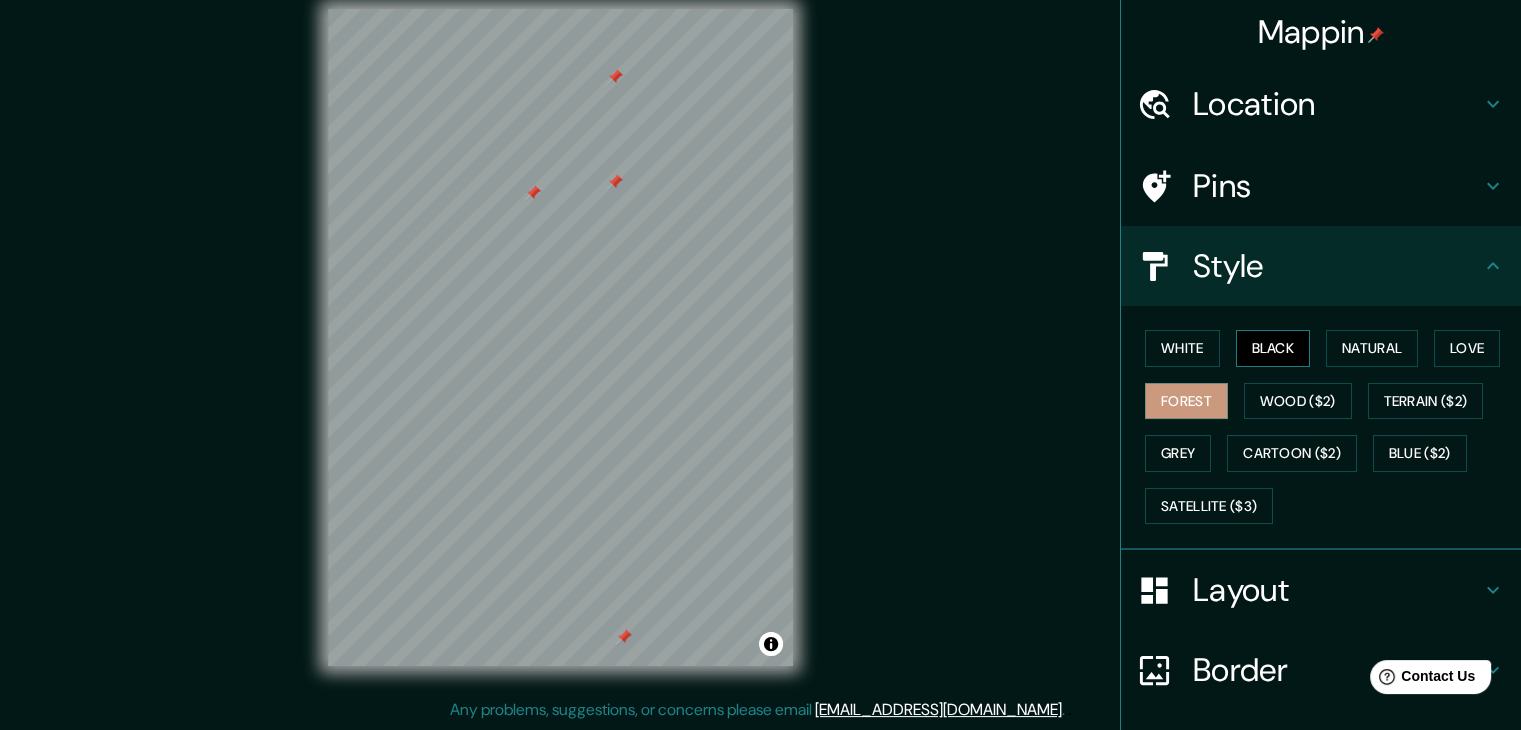 click on "Black" at bounding box center (1273, 348) 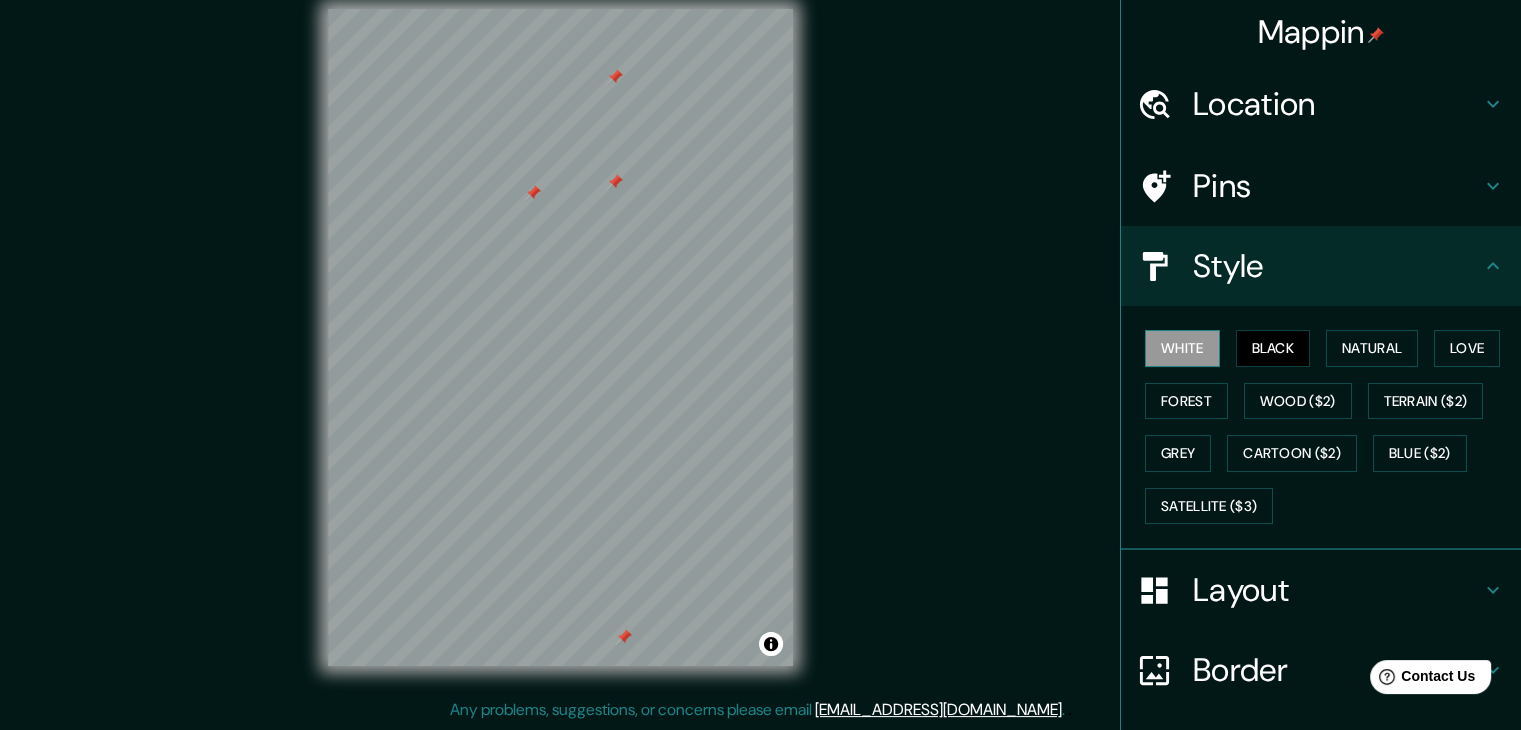 click on "White" at bounding box center (1182, 348) 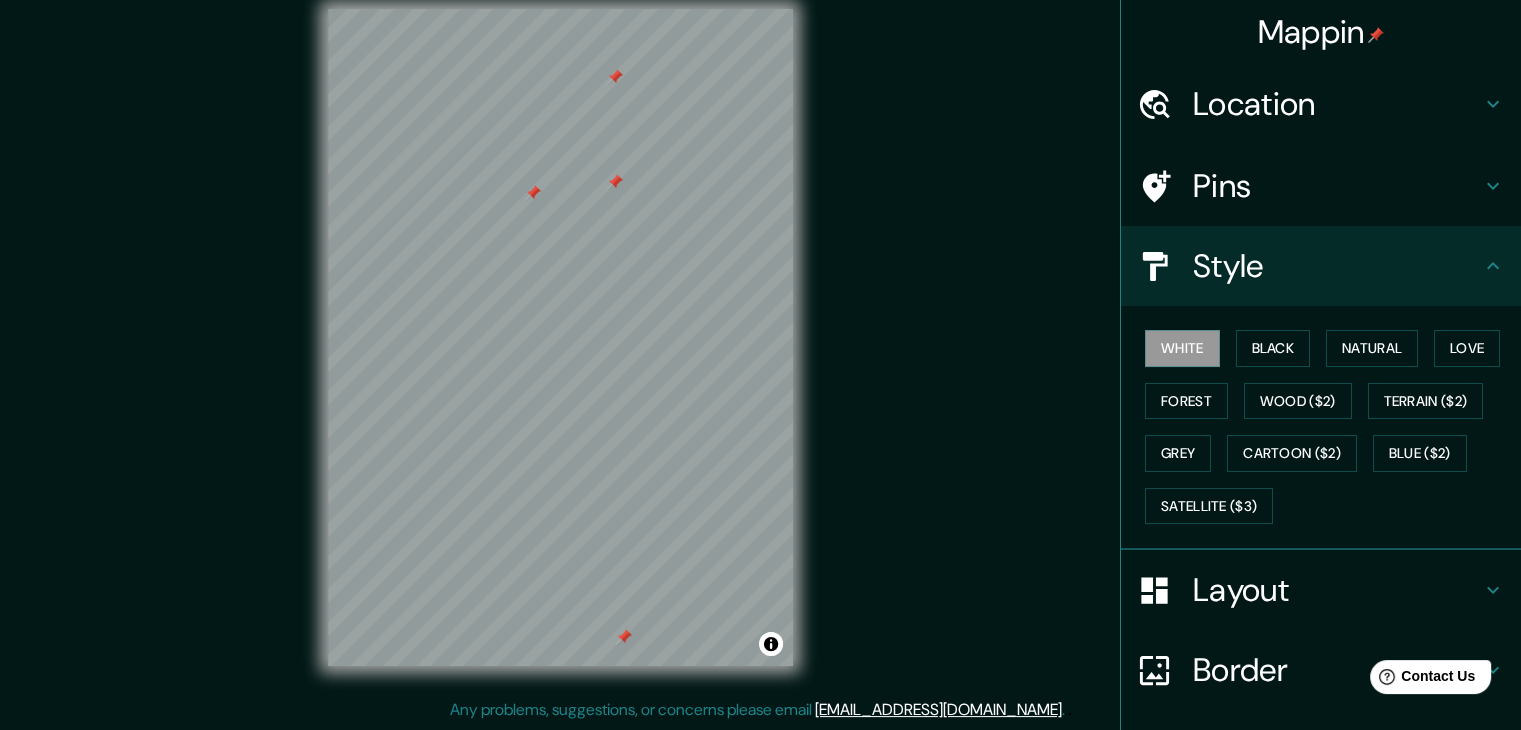 click on "Layout" at bounding box center (1337, 590) 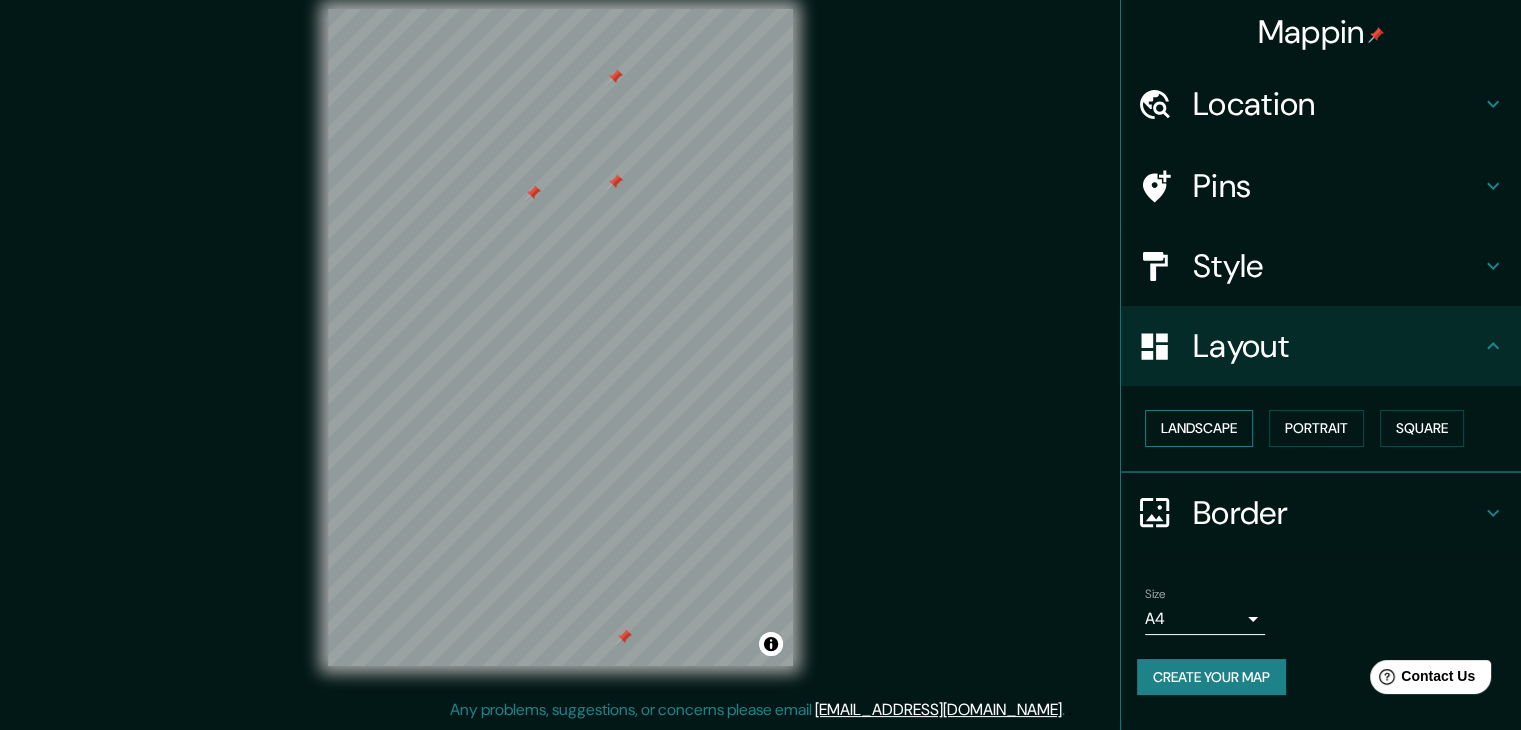 click on "Landscape" at bounding box center (1199, 428) 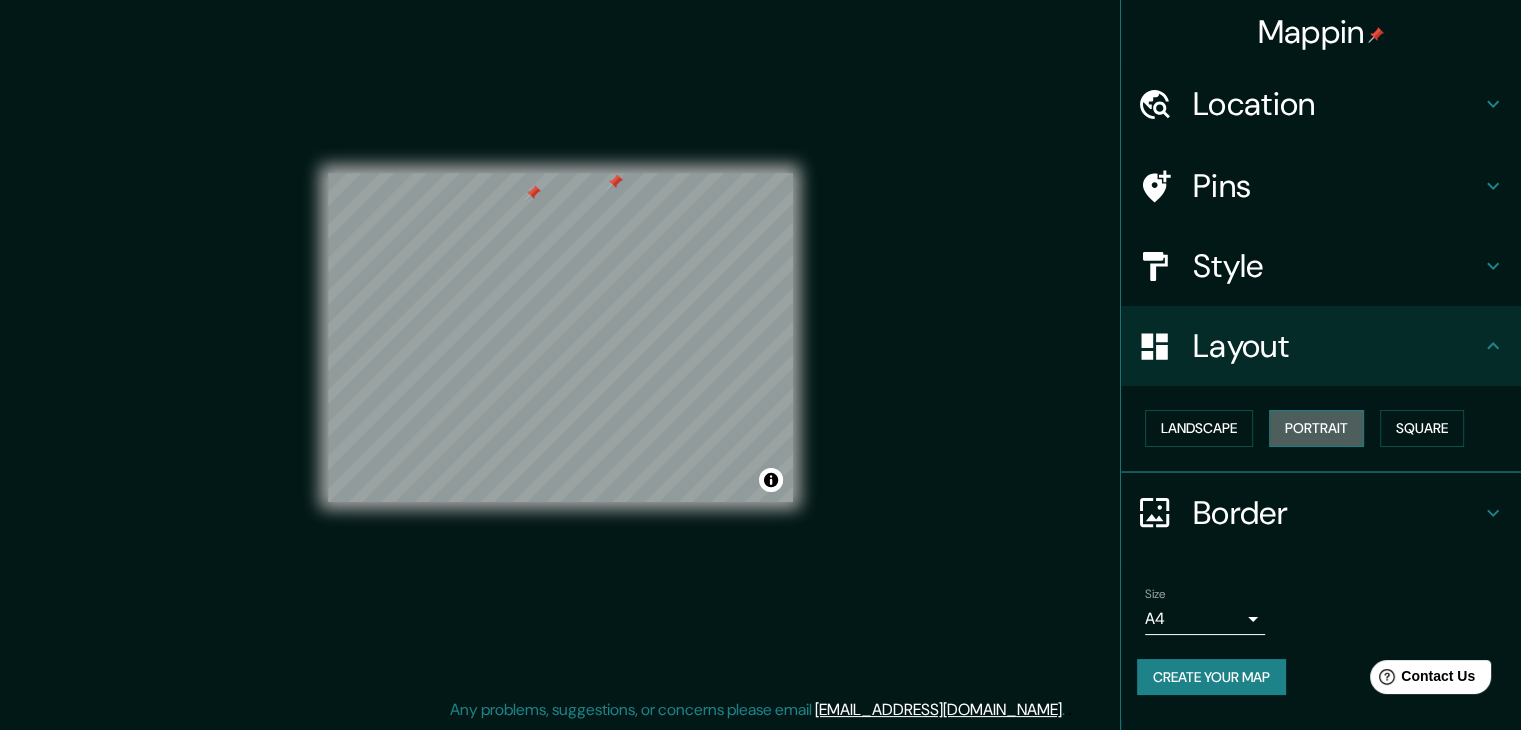 click on "Portrait" at bounding box center (1316, 428) 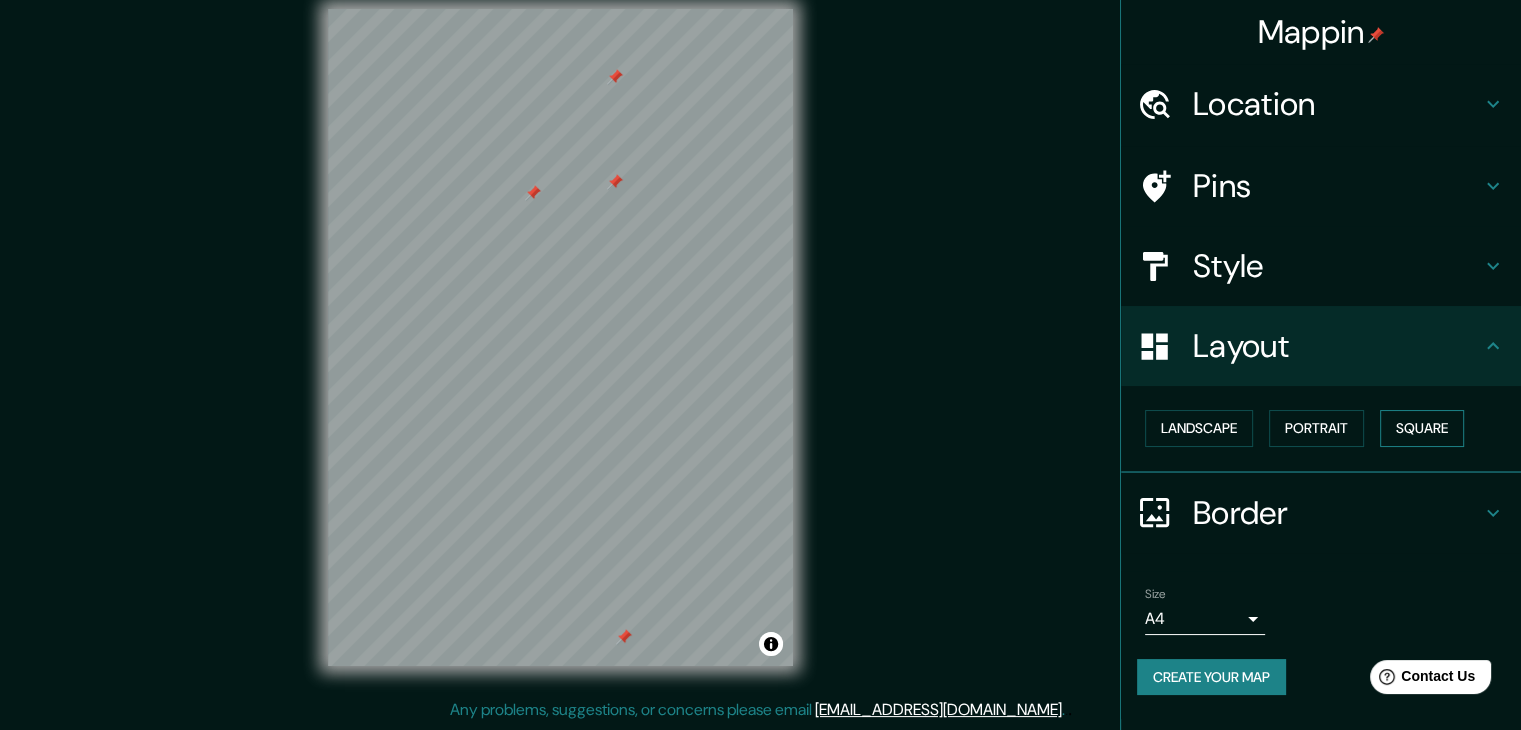 click on "Square" at bounding box center (1422, 428) 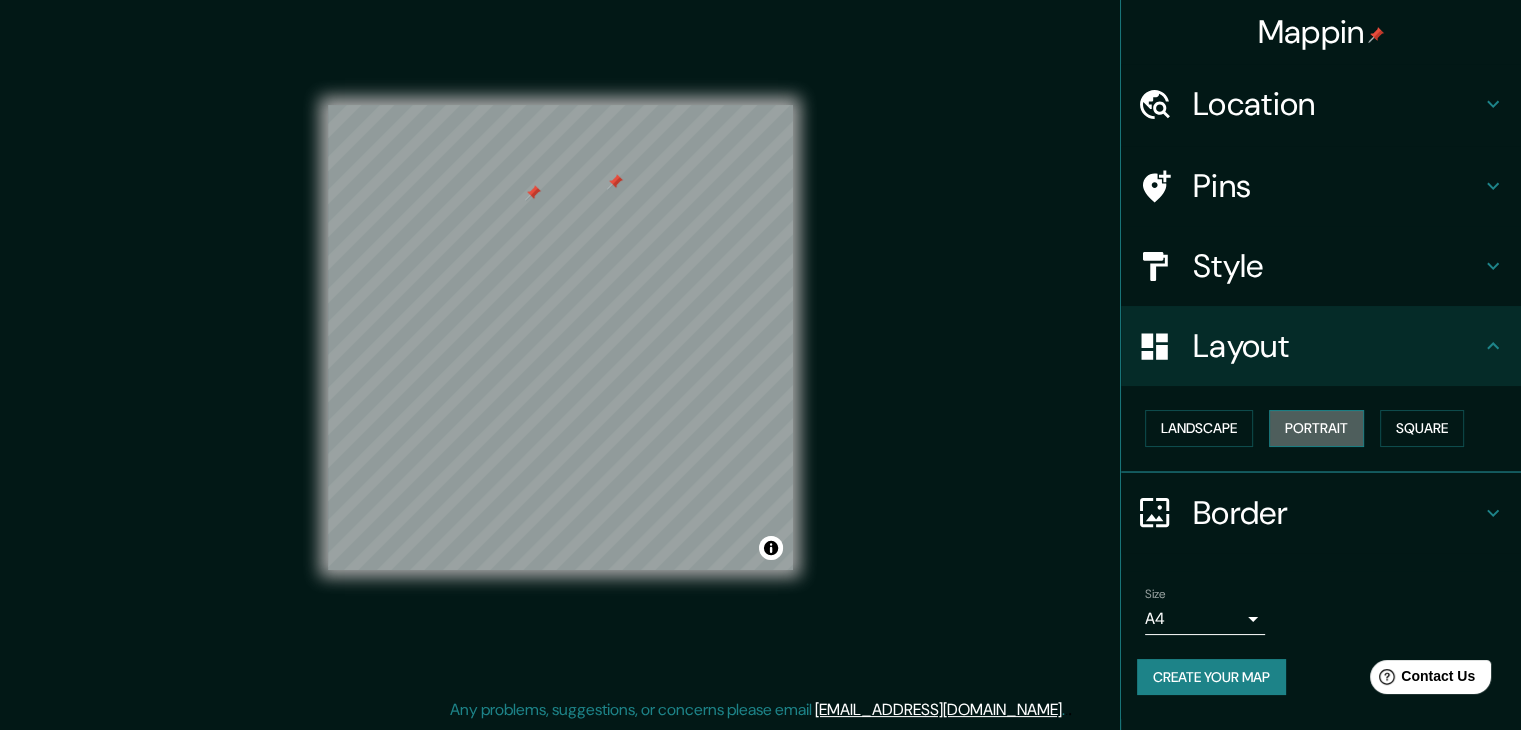 click on "Portrait" at bounding box center (1316, 428) 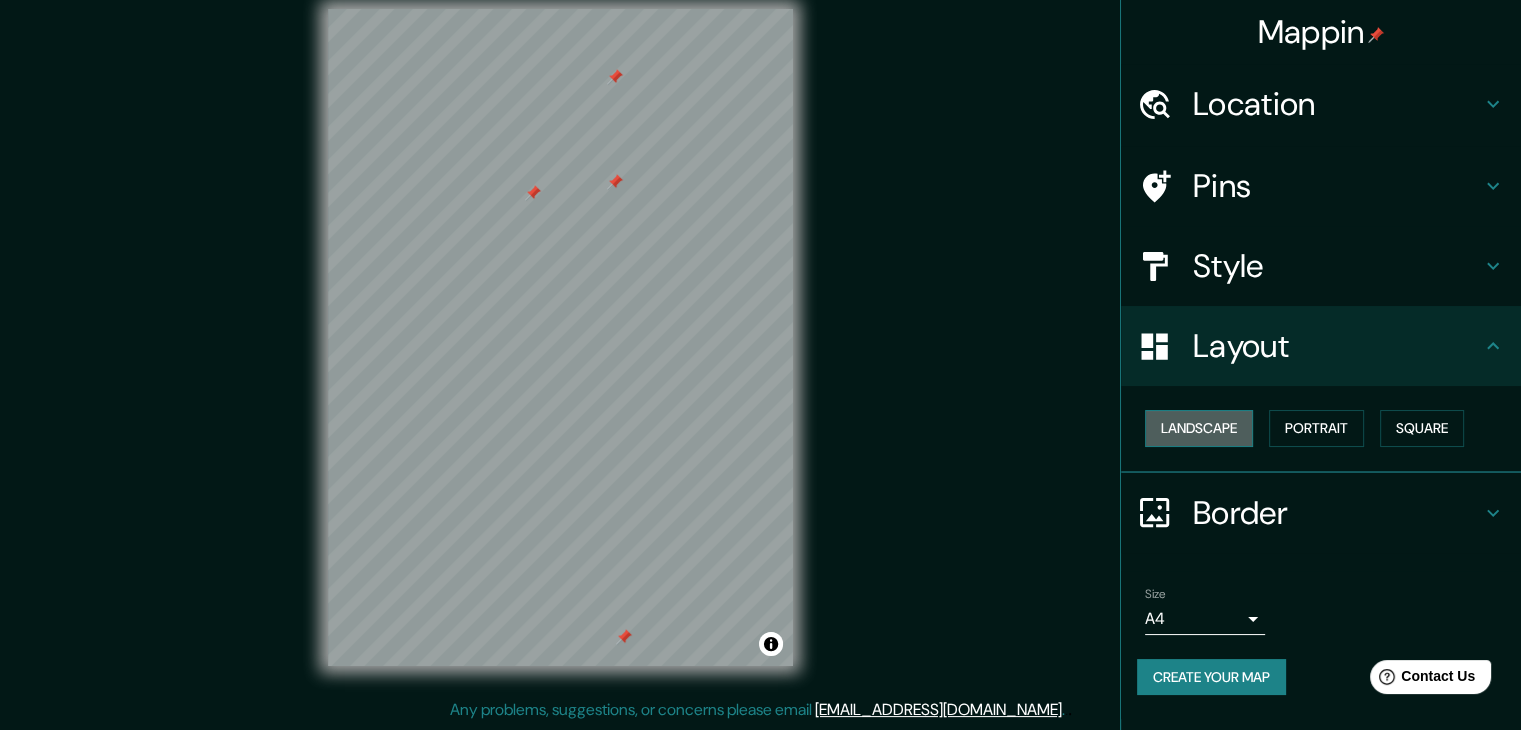 click on "Landscape" at bounding box center (1199, 428) 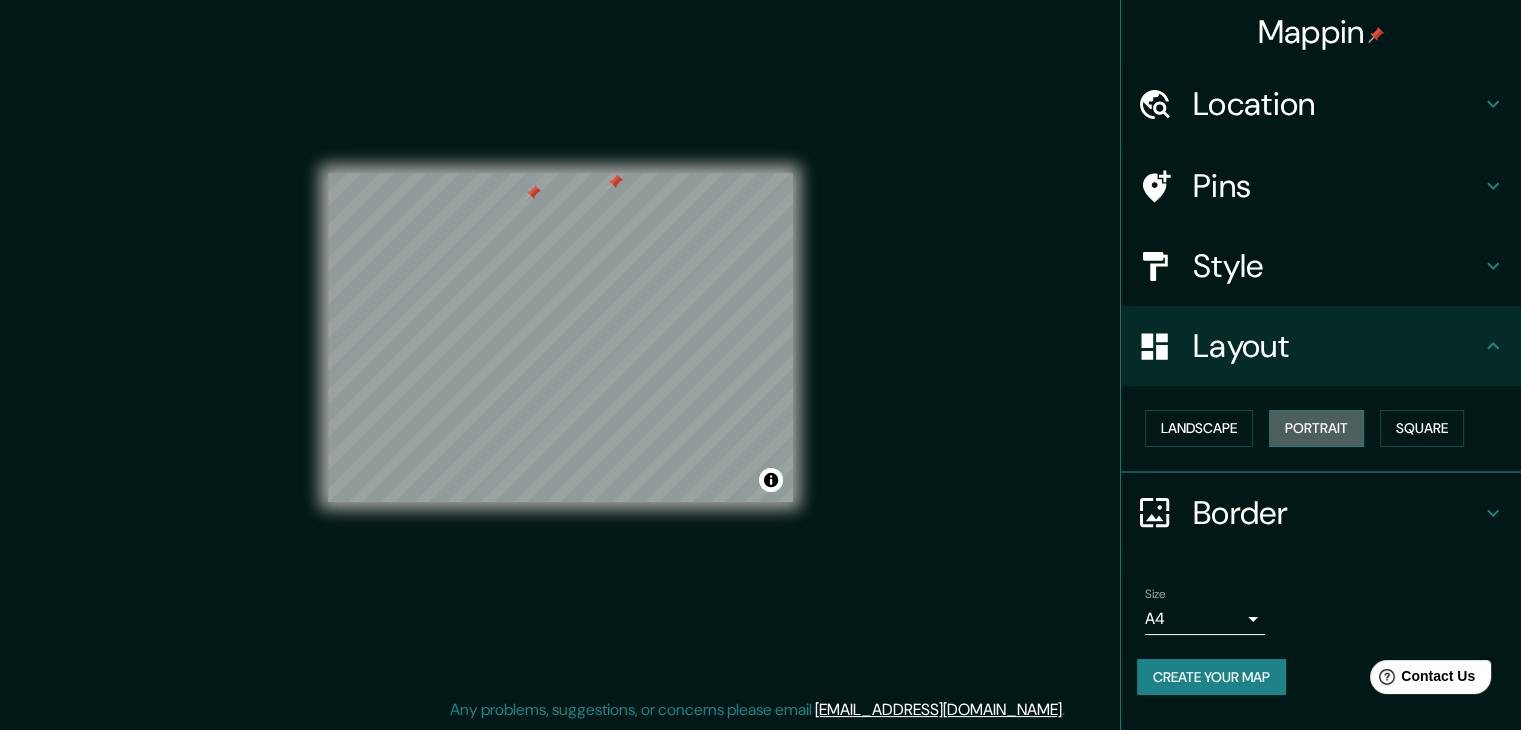 click on "Portrait" at bounding box center [1316, 428] 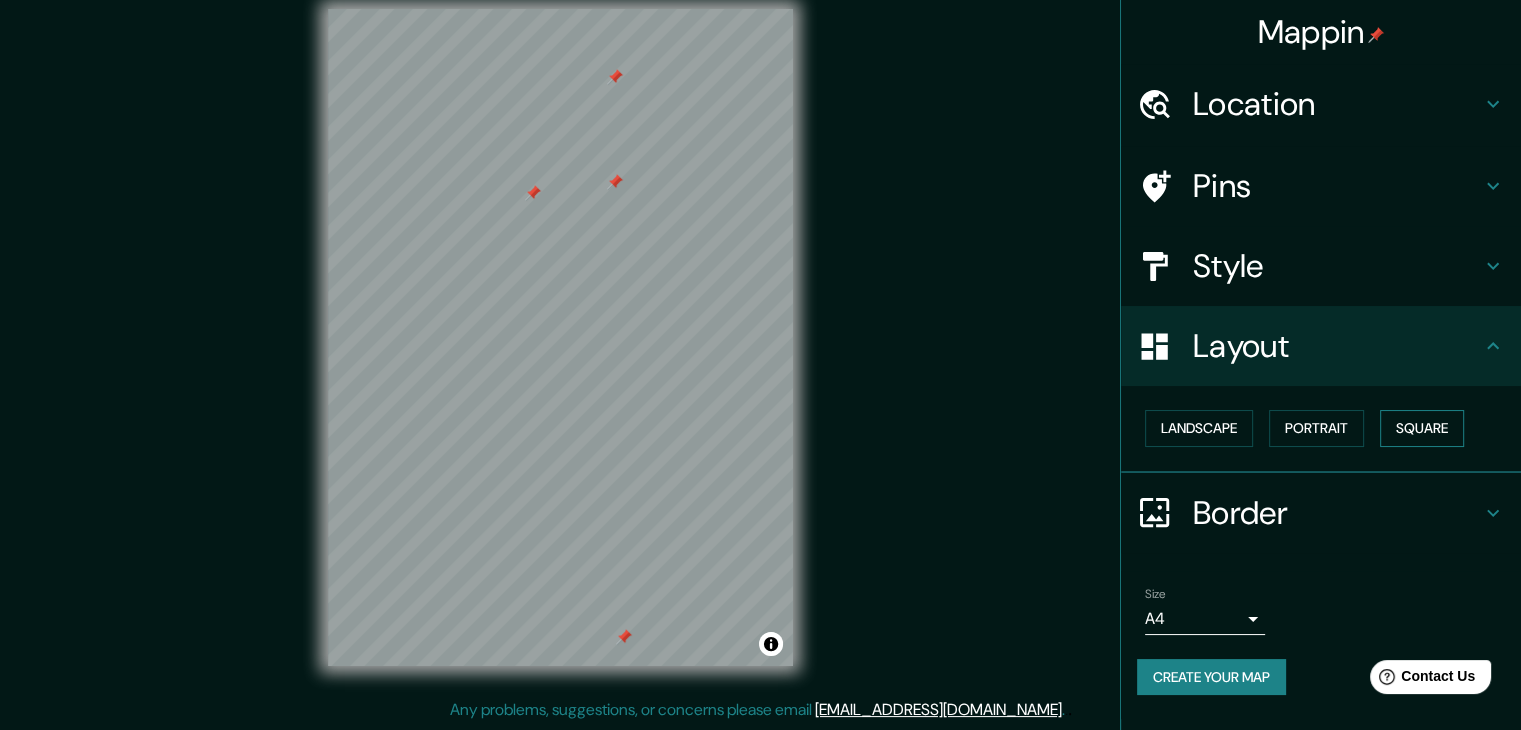 click on "Square" at bounding box center [1422, 428] 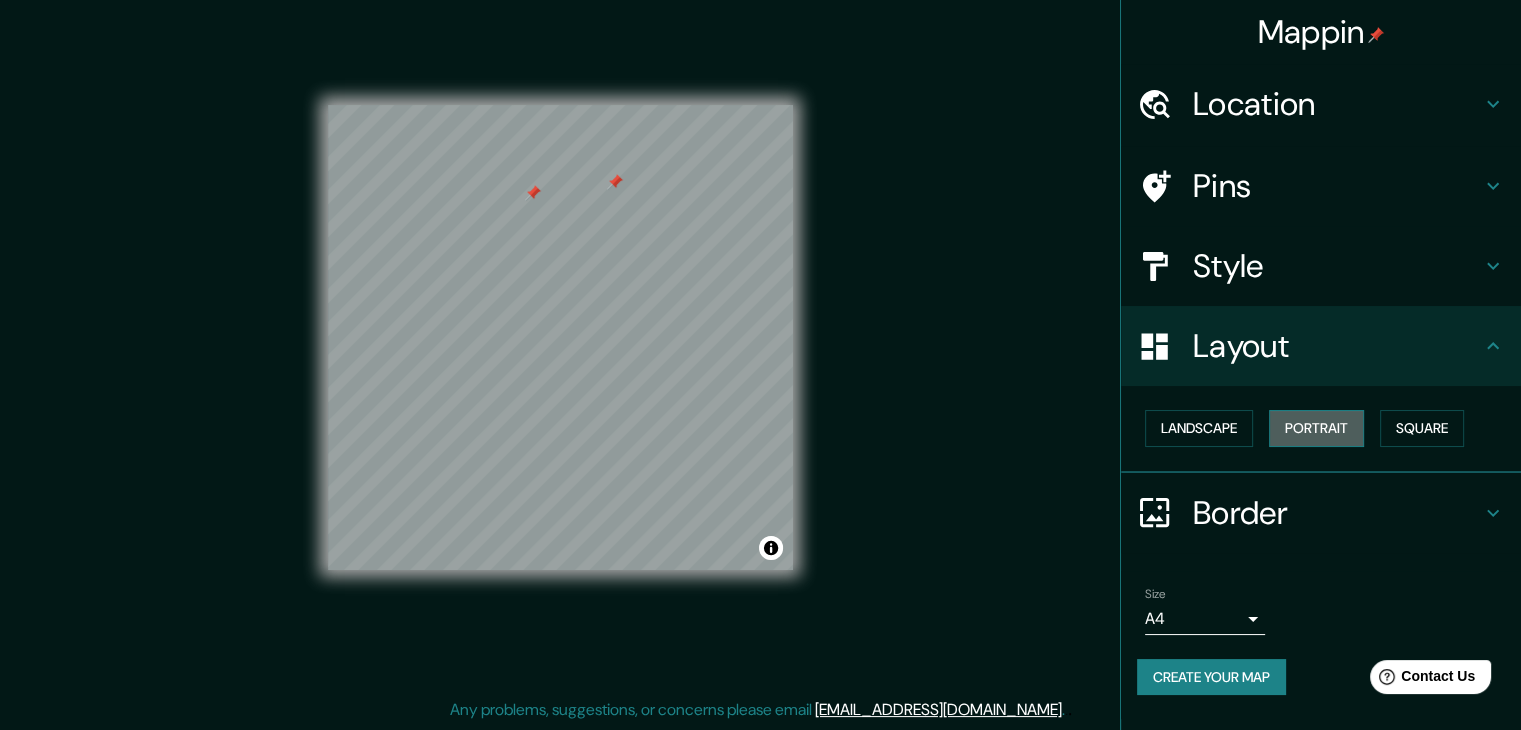 click on "Portrait" at bounding box center [1316, 428] 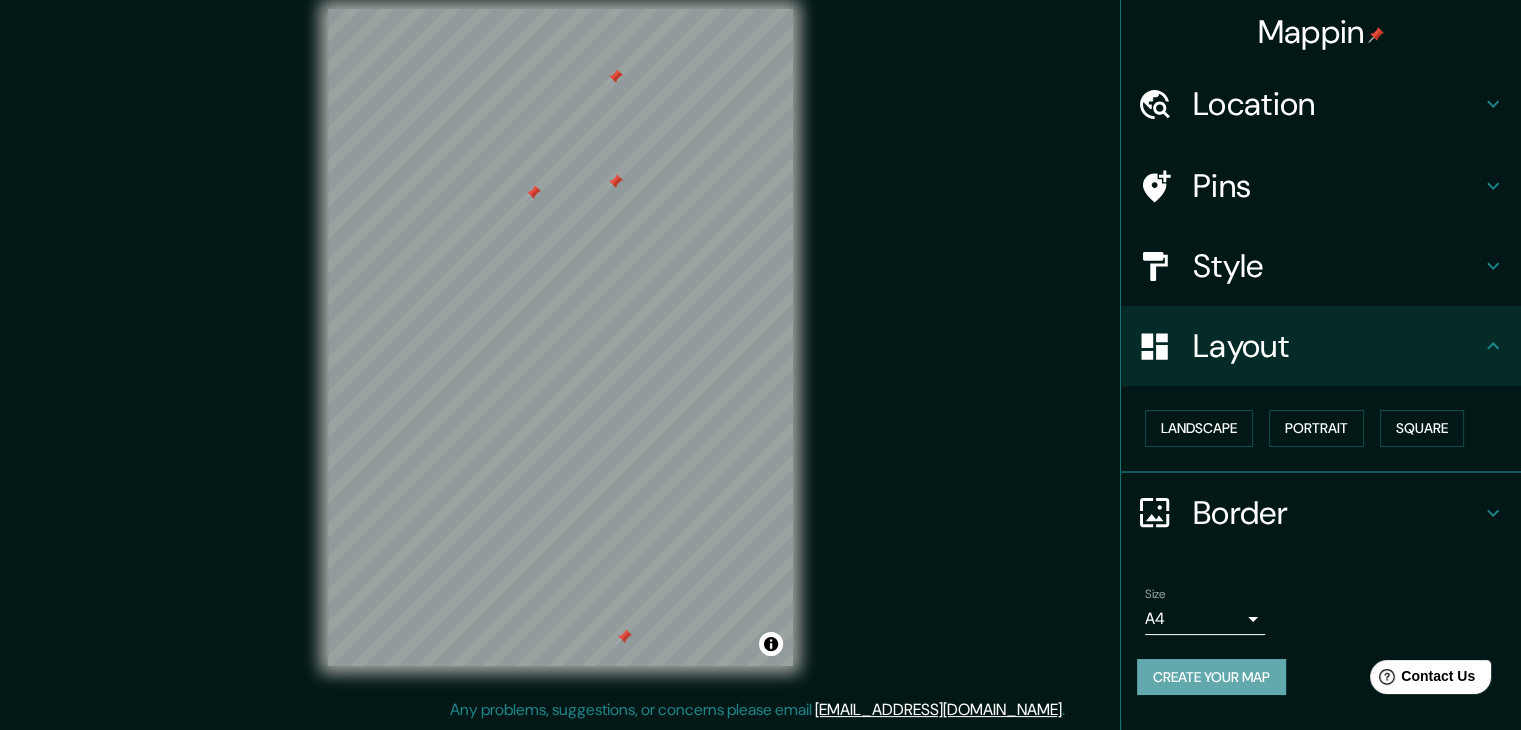 click on "Create your map" at bounding box center [1211, 677] 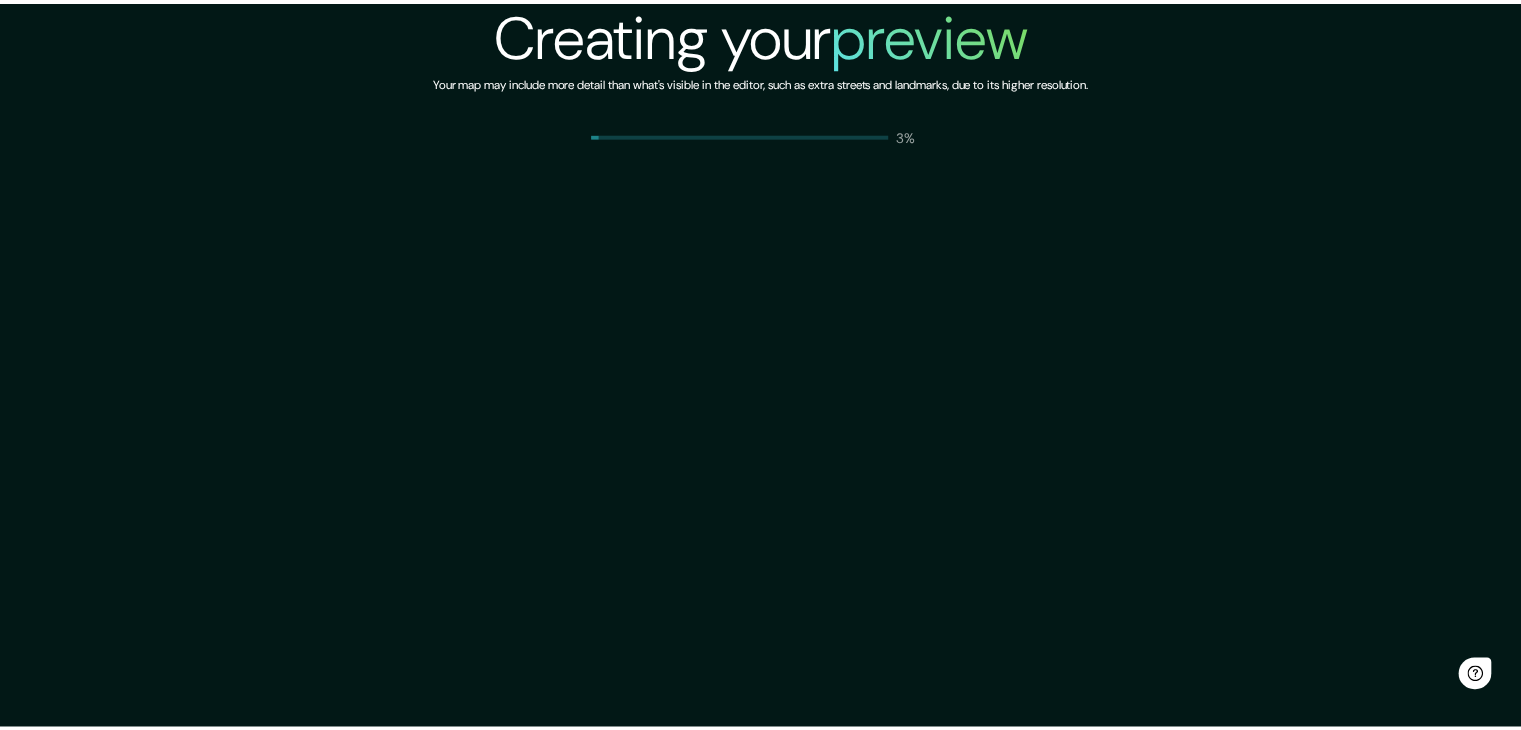 scroll, scrollTop: 0, scrollLeft: 0, axis: both 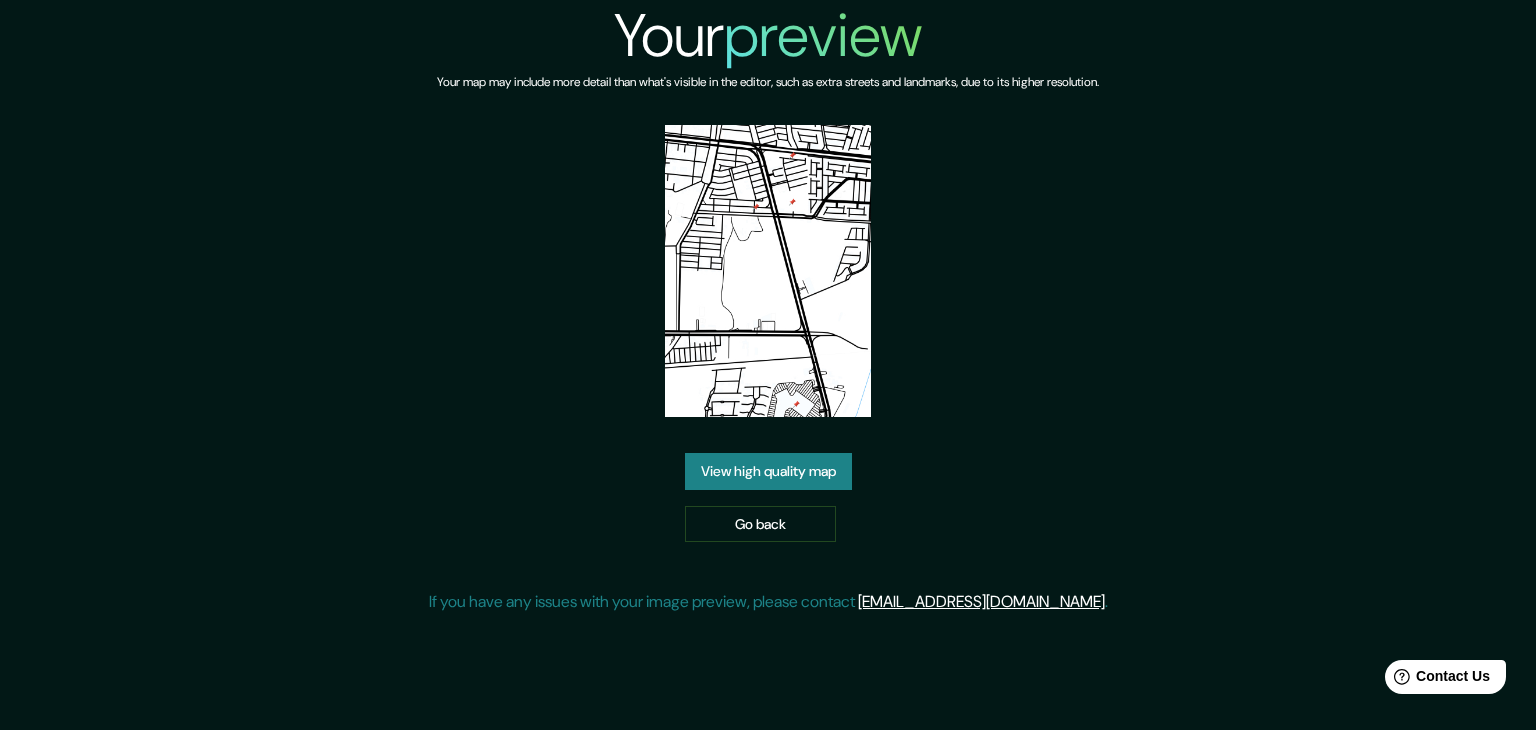 click on "View high quality map" at bounding box center (768, 471) 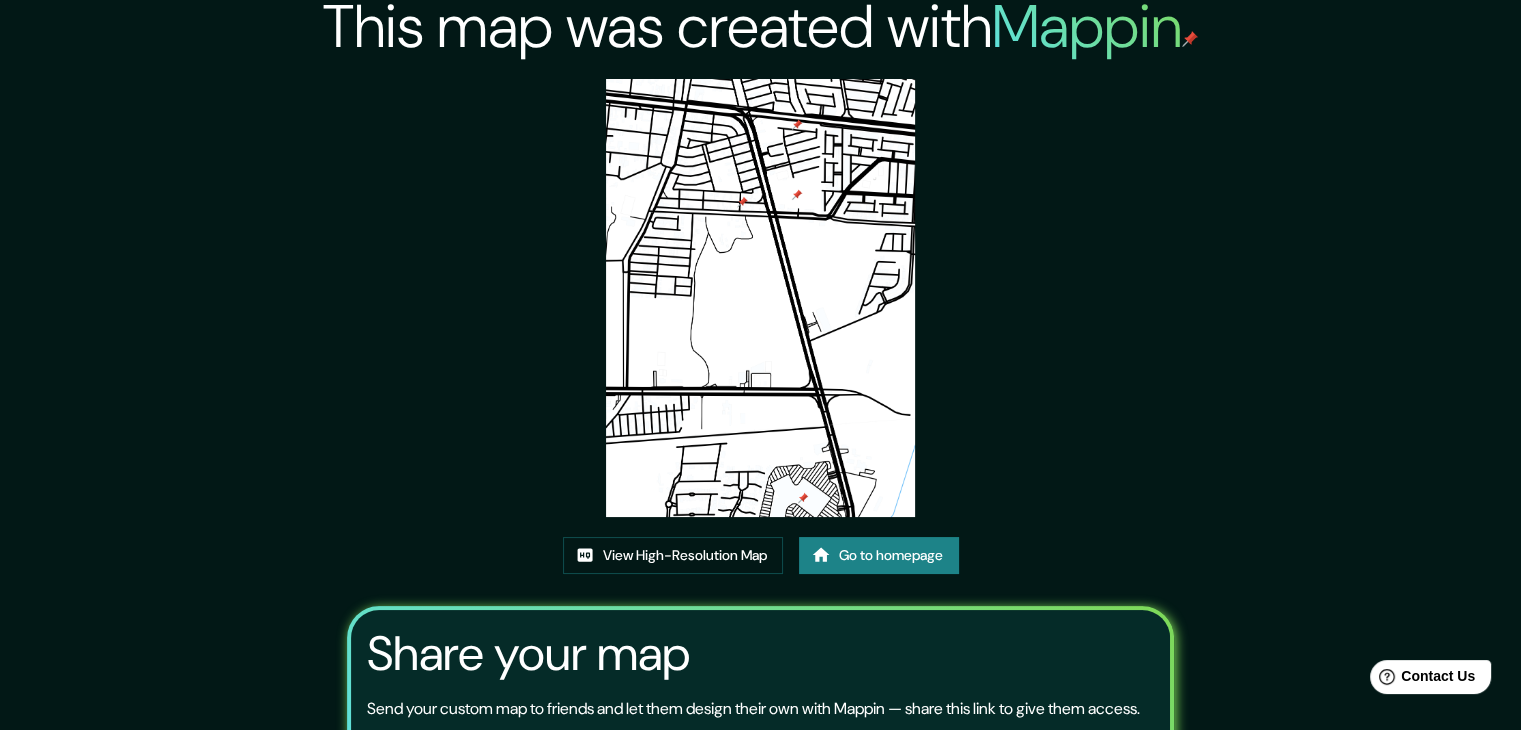 scroll, scrollTop: 8, scrollLeft: 0, axis: vertical 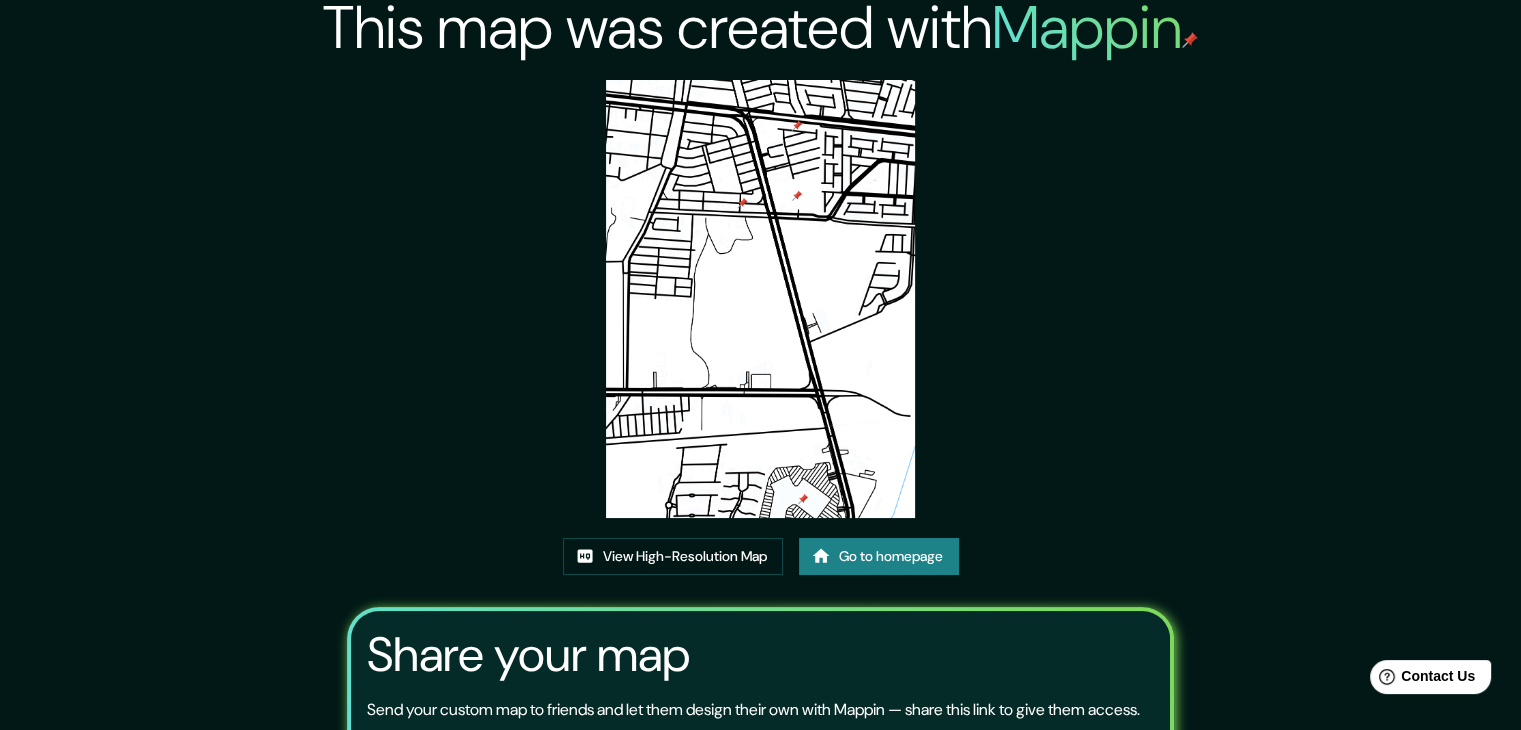 click at bounding box center [761, 299] 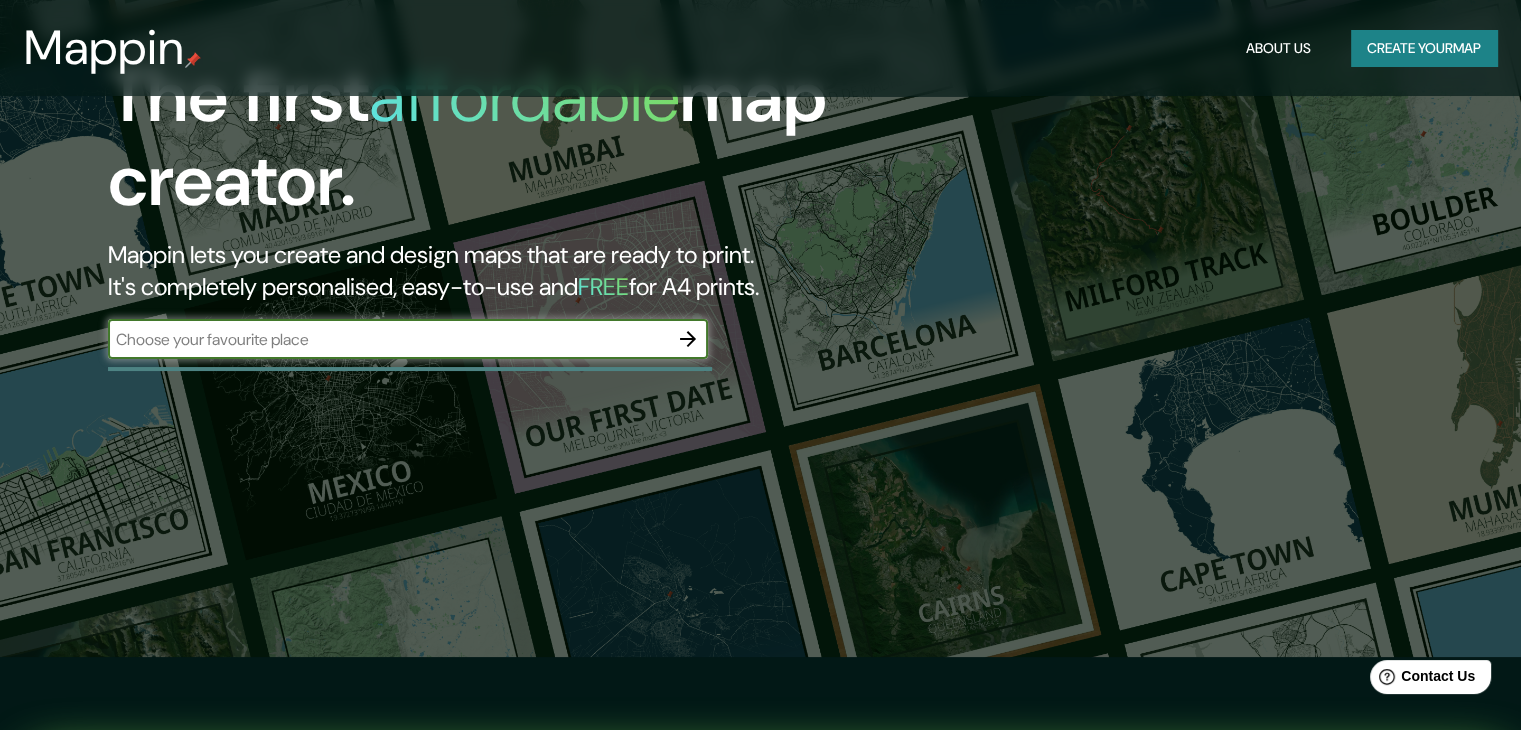 scroll, scrollTop: 0, scrollLeft: 0, axis: both 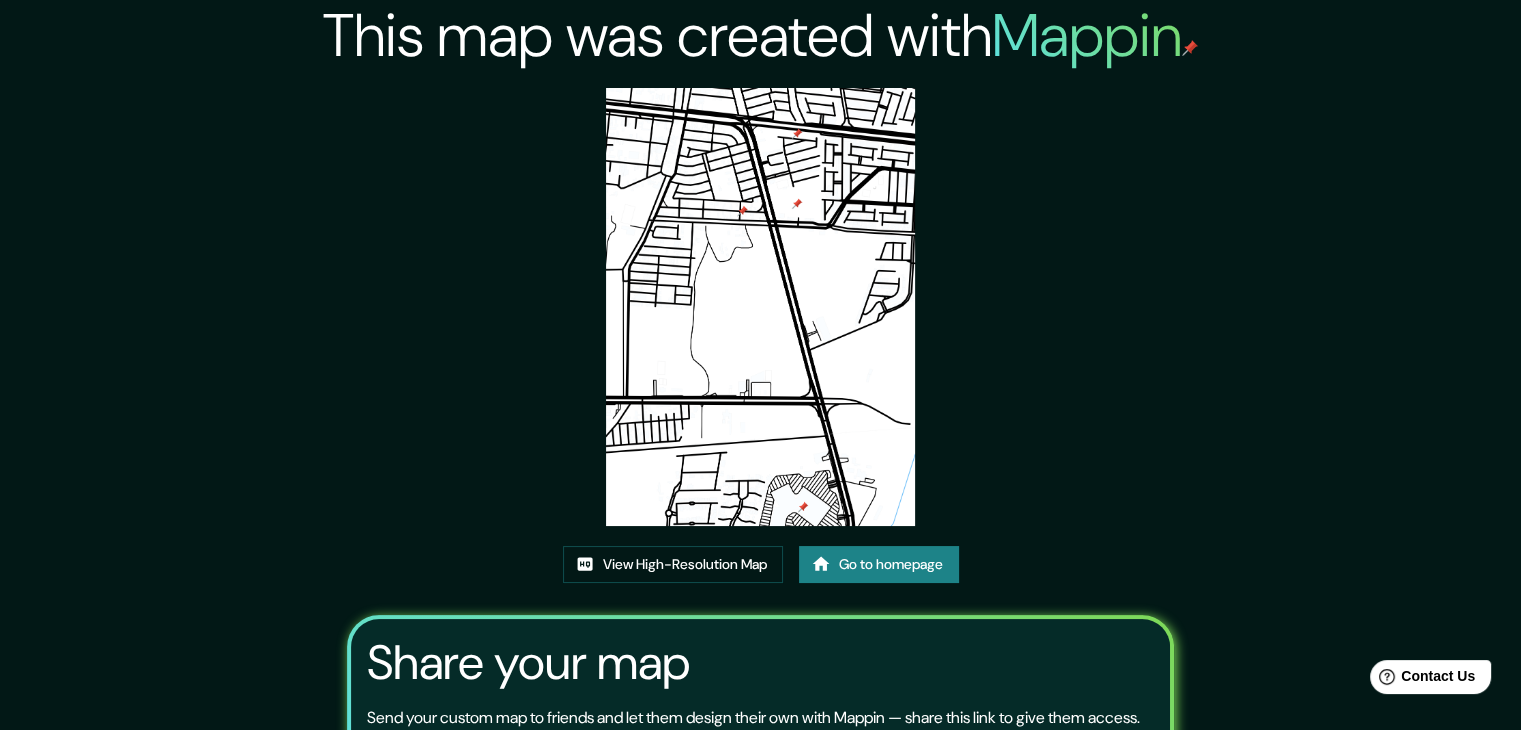 click at bounding box center (761, 307) 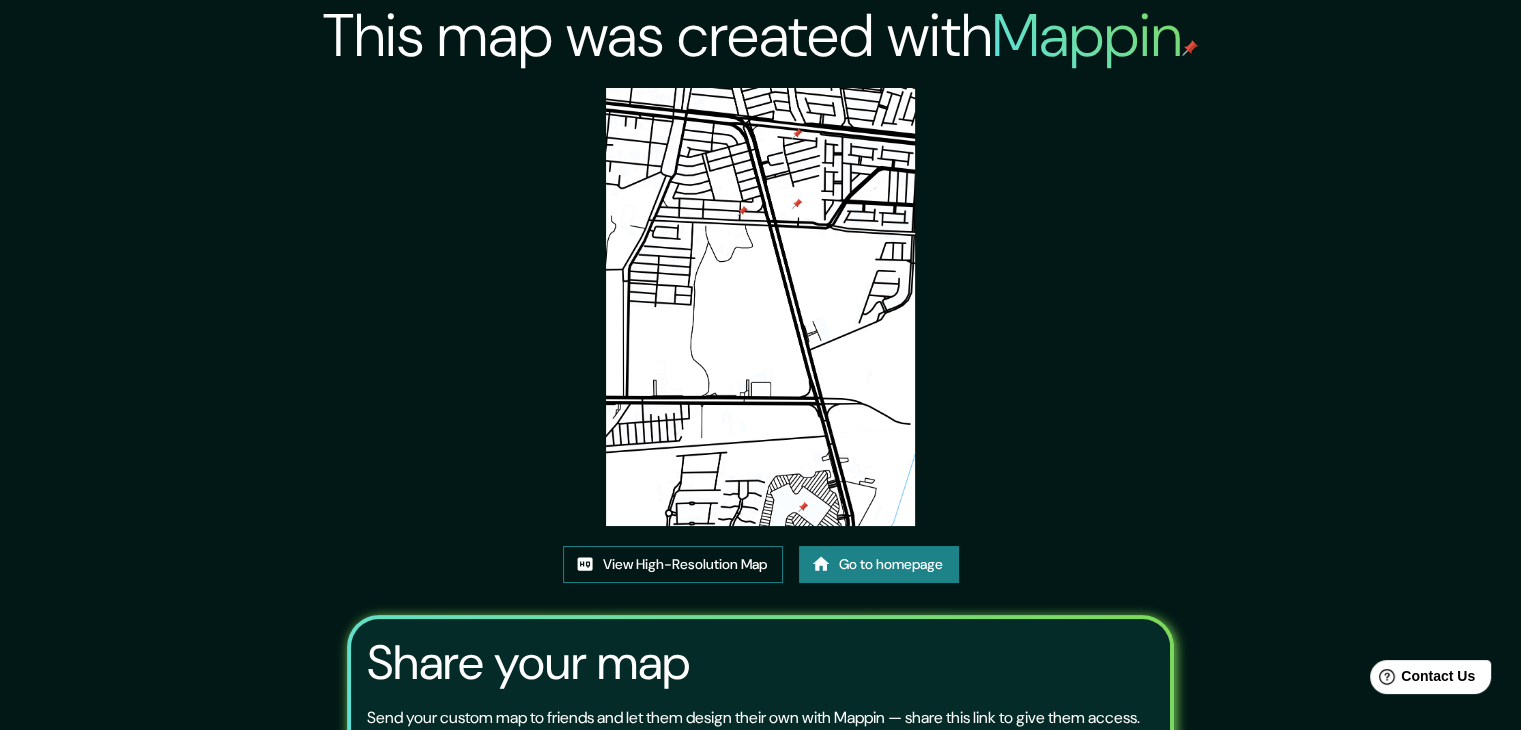 click on "View High-Resolution Map" at bounding box center (673, 564) 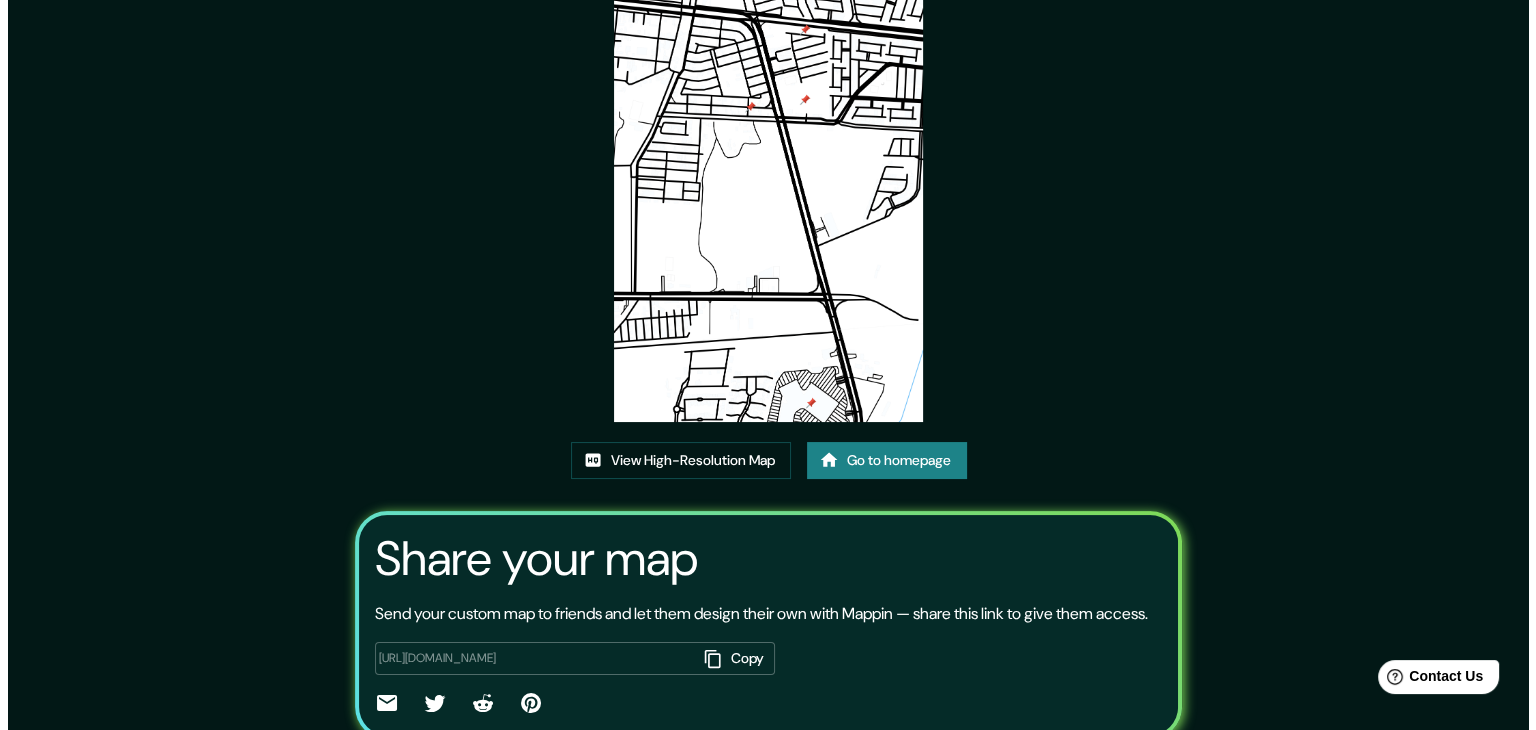 scroll, scrollTop: 0, scrollLeft: 0, axis: both 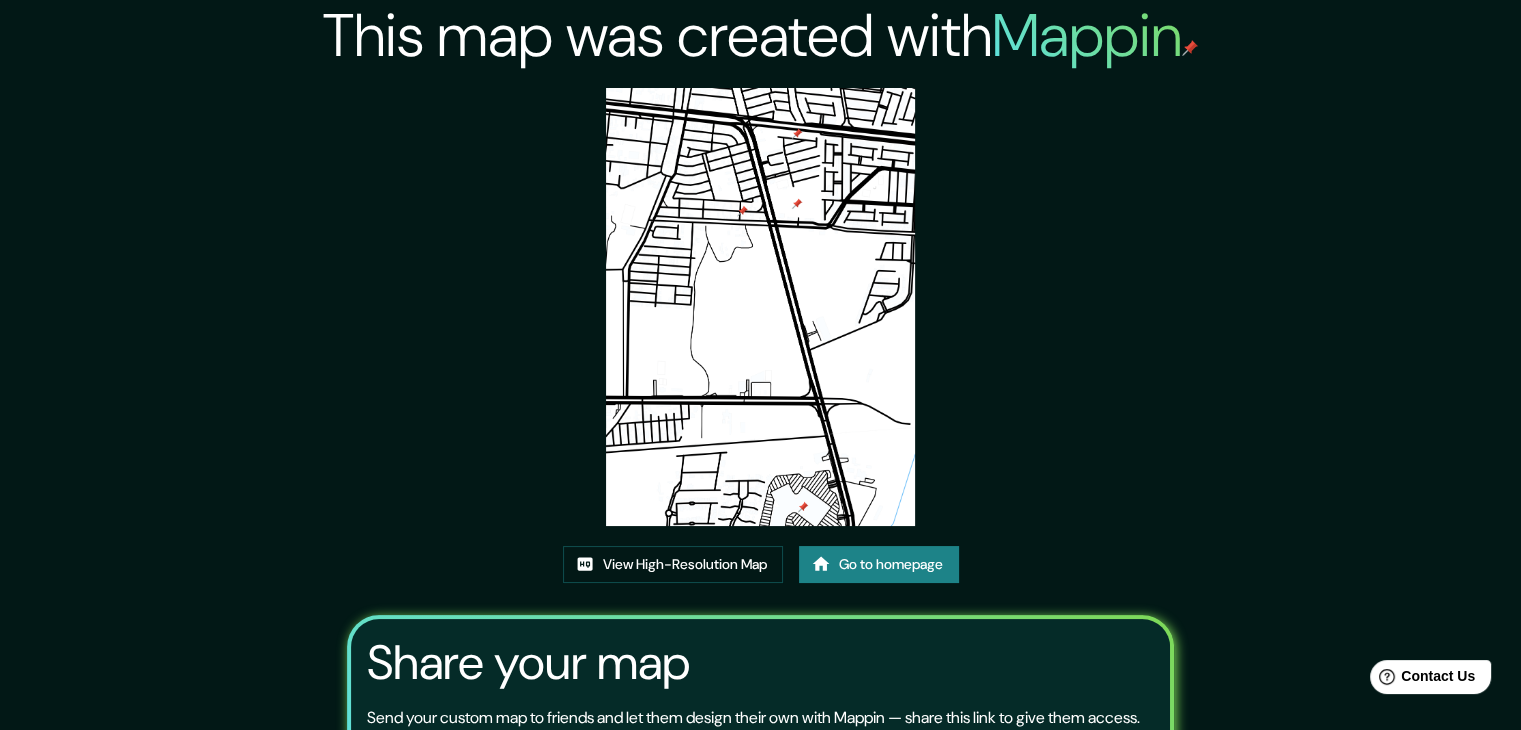 drag, startPoint x: 479, startPoint y: 261, endPoint x: 0, endPoint y: 14, distance: 538.93414 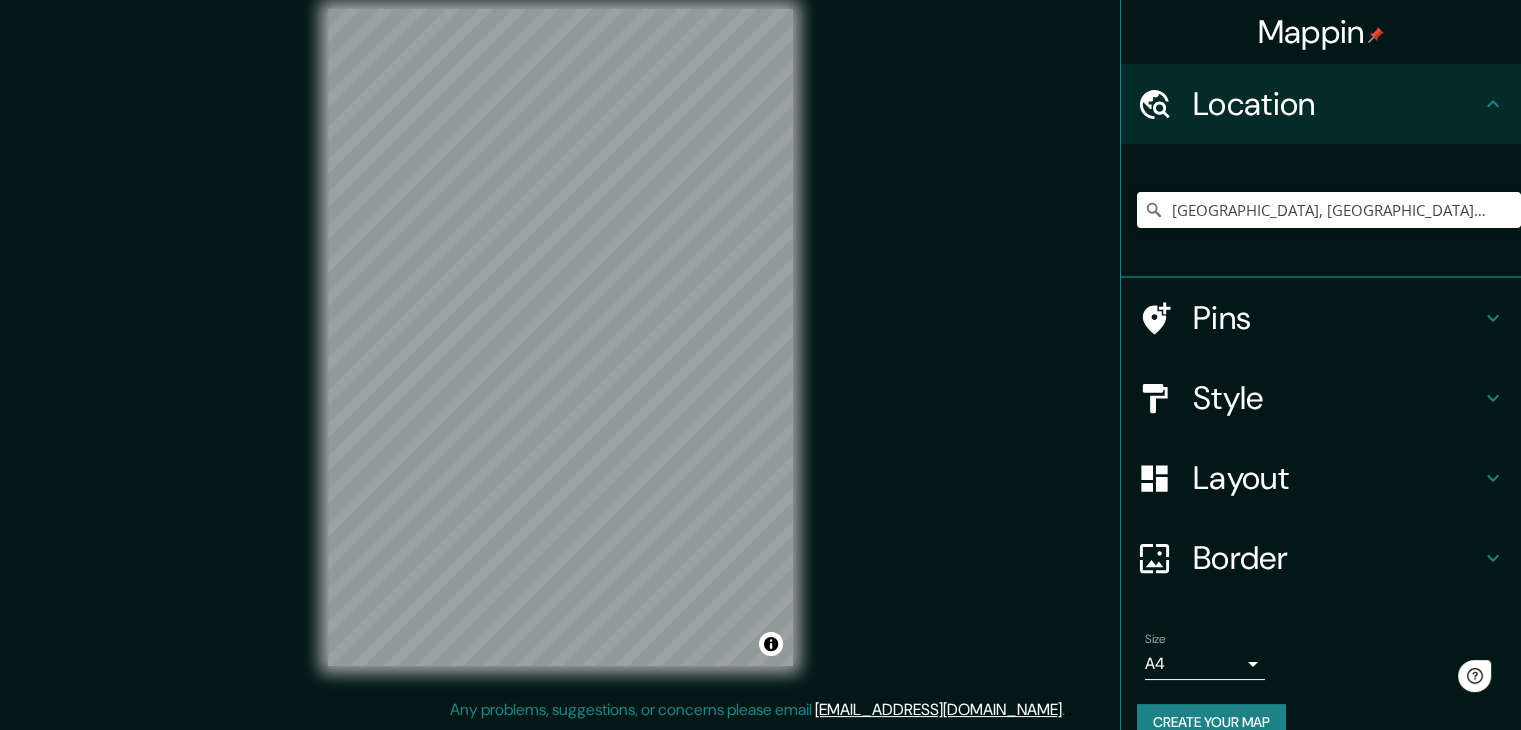 scroll, scrollTop: 0, scrollLeft: 0, axis: both 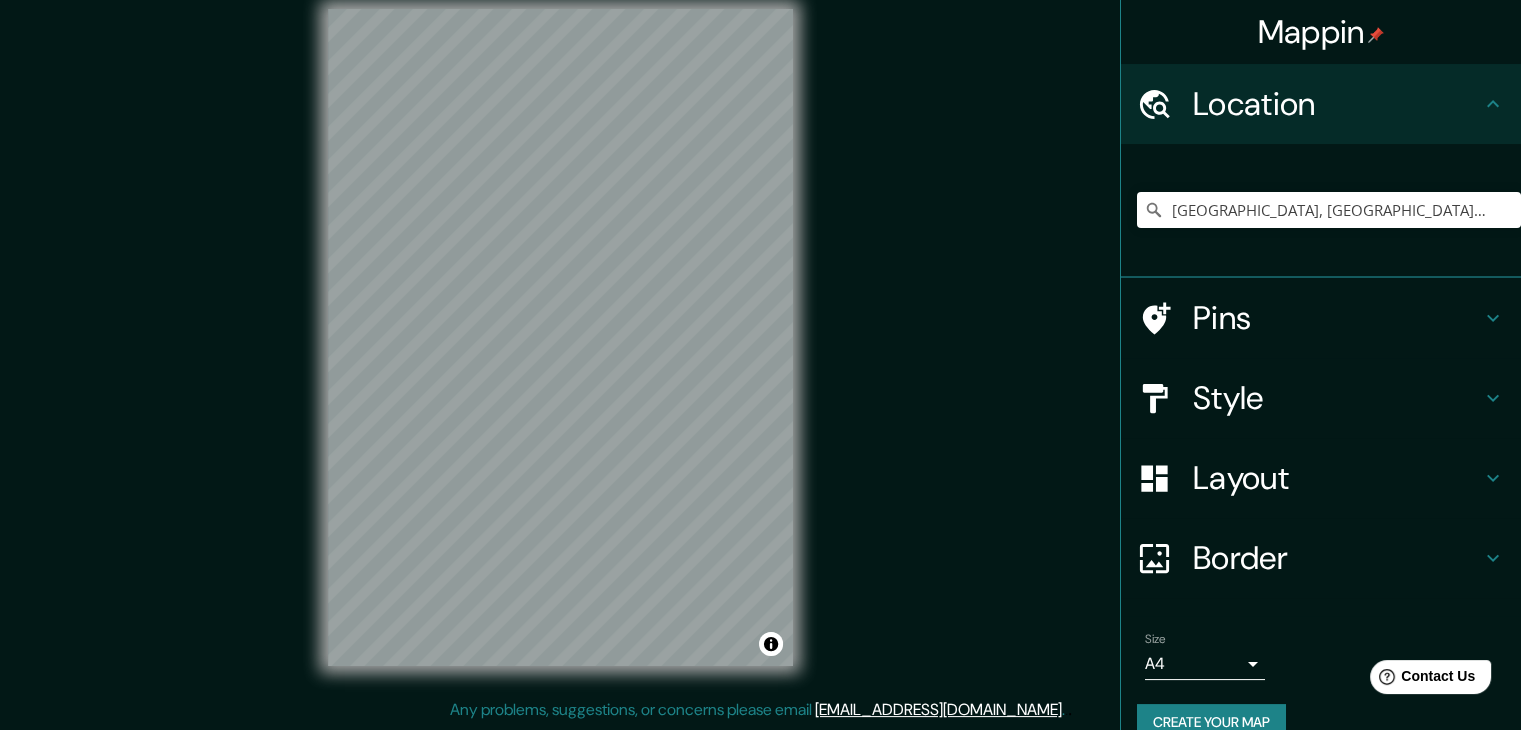 click on "Celaya, Guanajuato, México" at bounding box center (1329, 210) 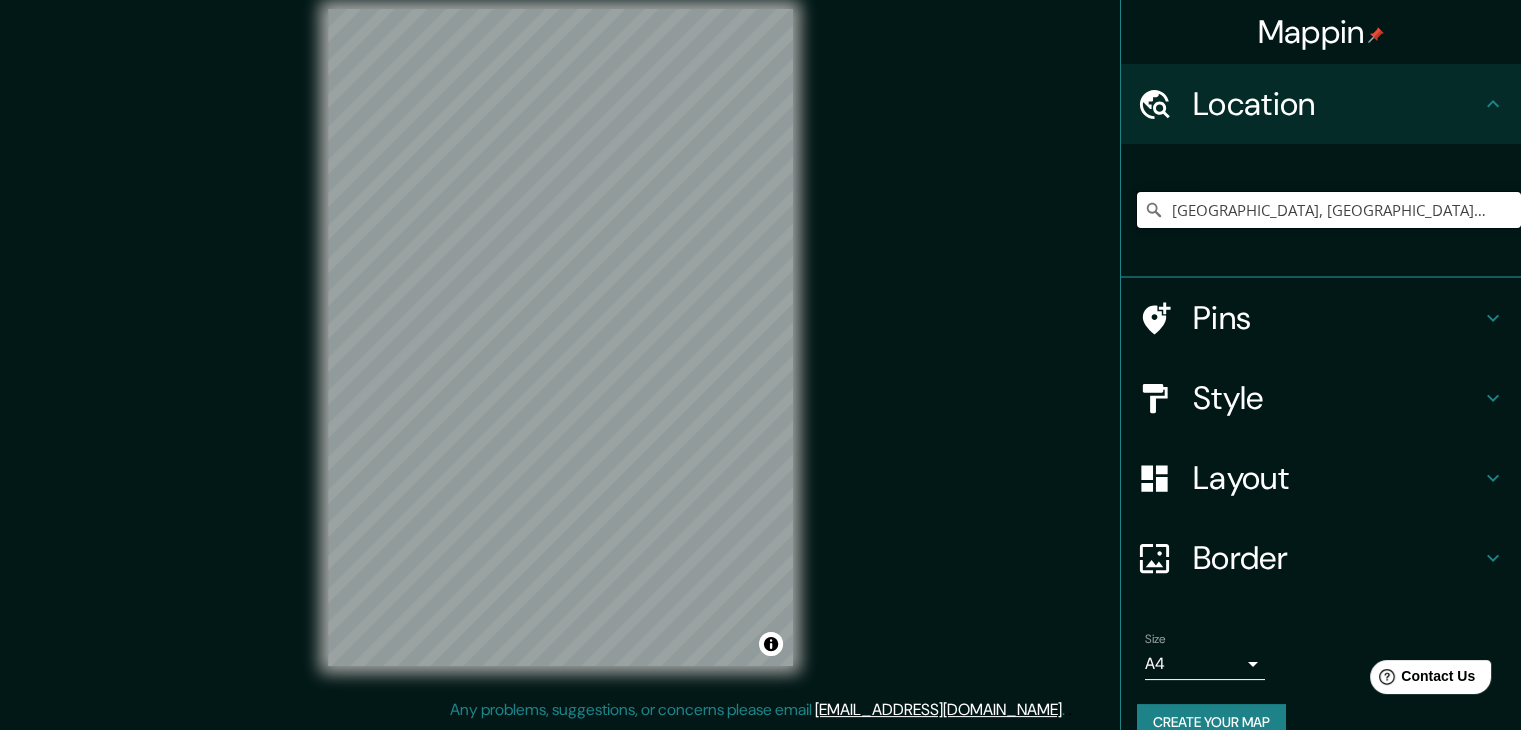 click on "Celaya, Guanajuato, México" at bounding box center [1329, 210] 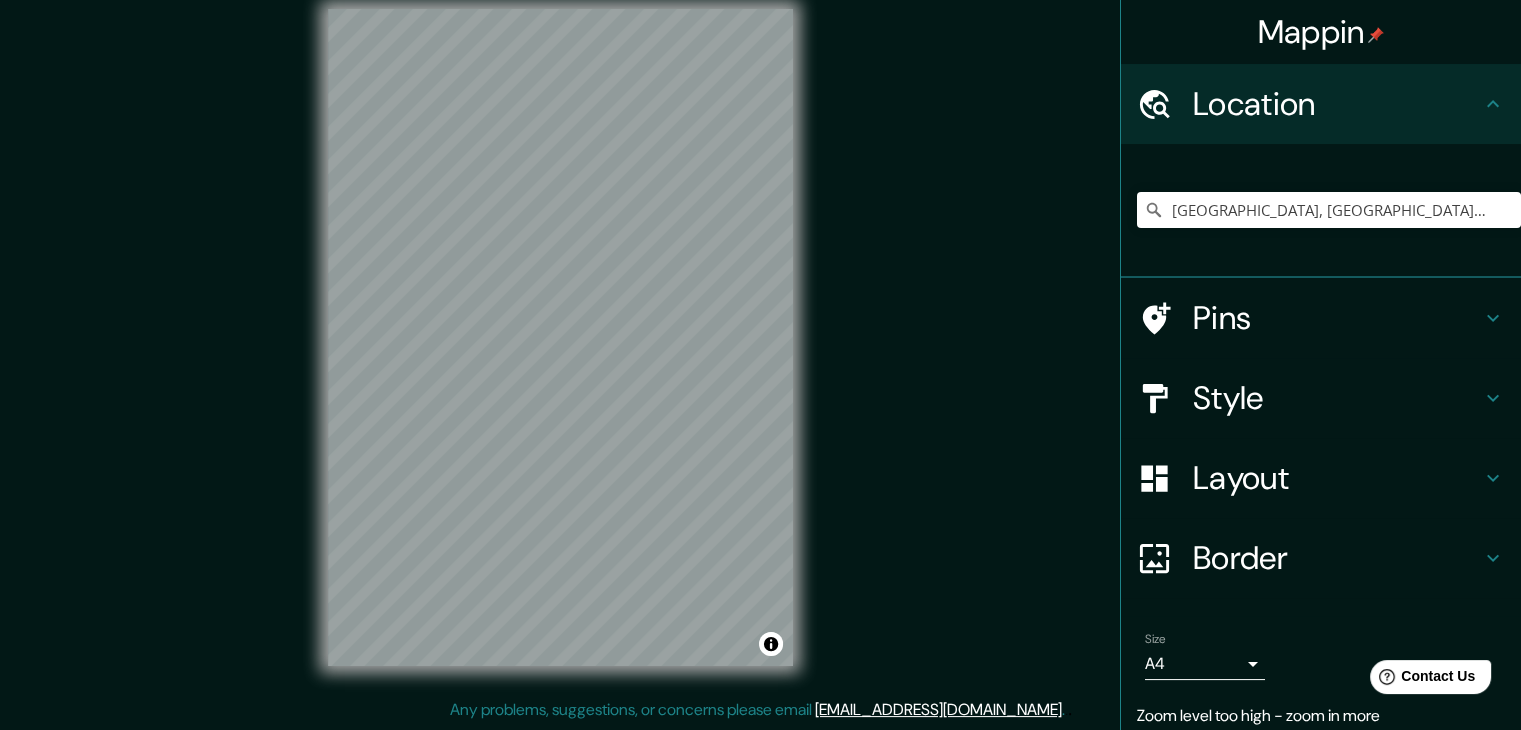 drag, startPoint x: 1368, startPoint y: 230, endPoint x: 1377, endPoint y: 219, distance: 14.21267 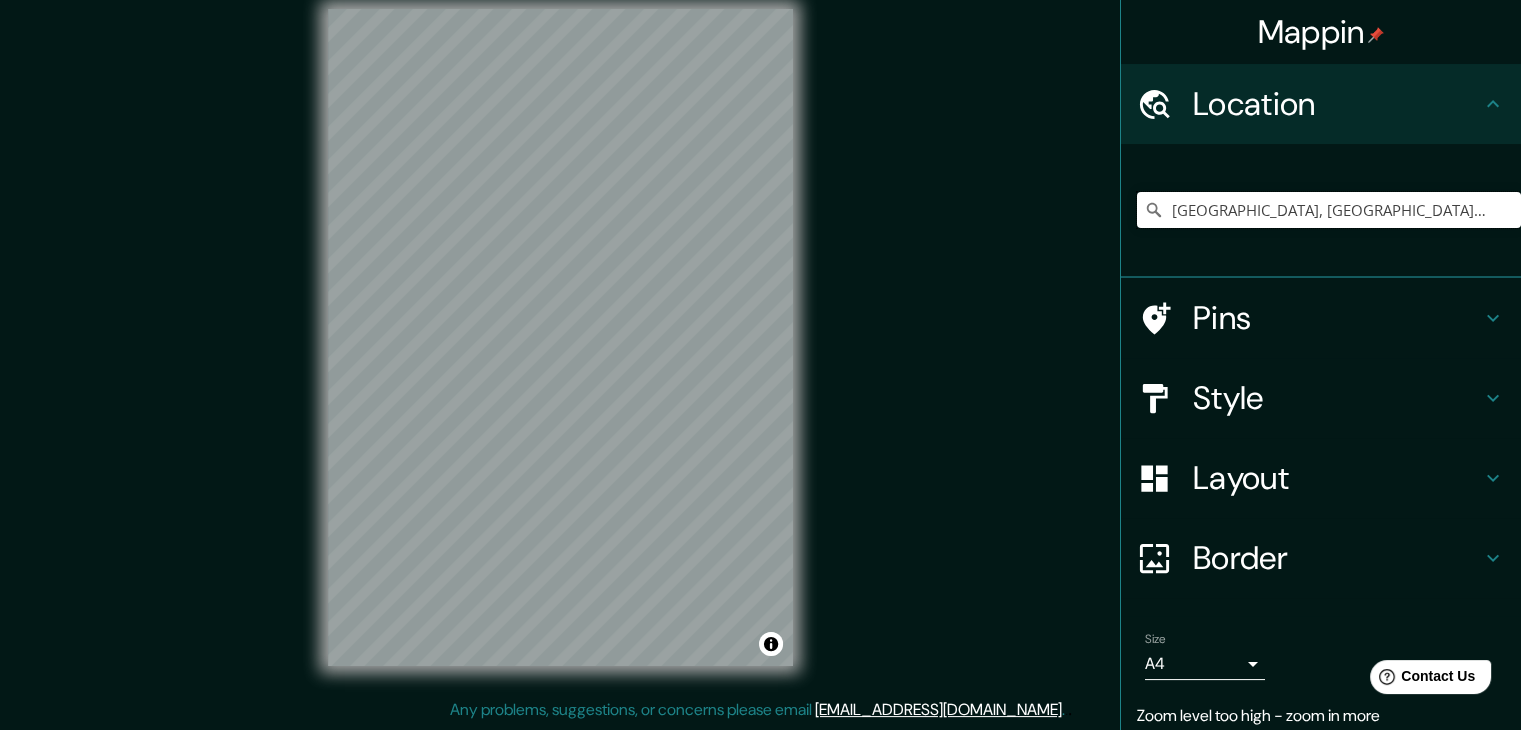 drag, startPoint x: 1387, startPoint y: 211, endPoint x: 1124, endPoint y: 260, distance: 267.5257 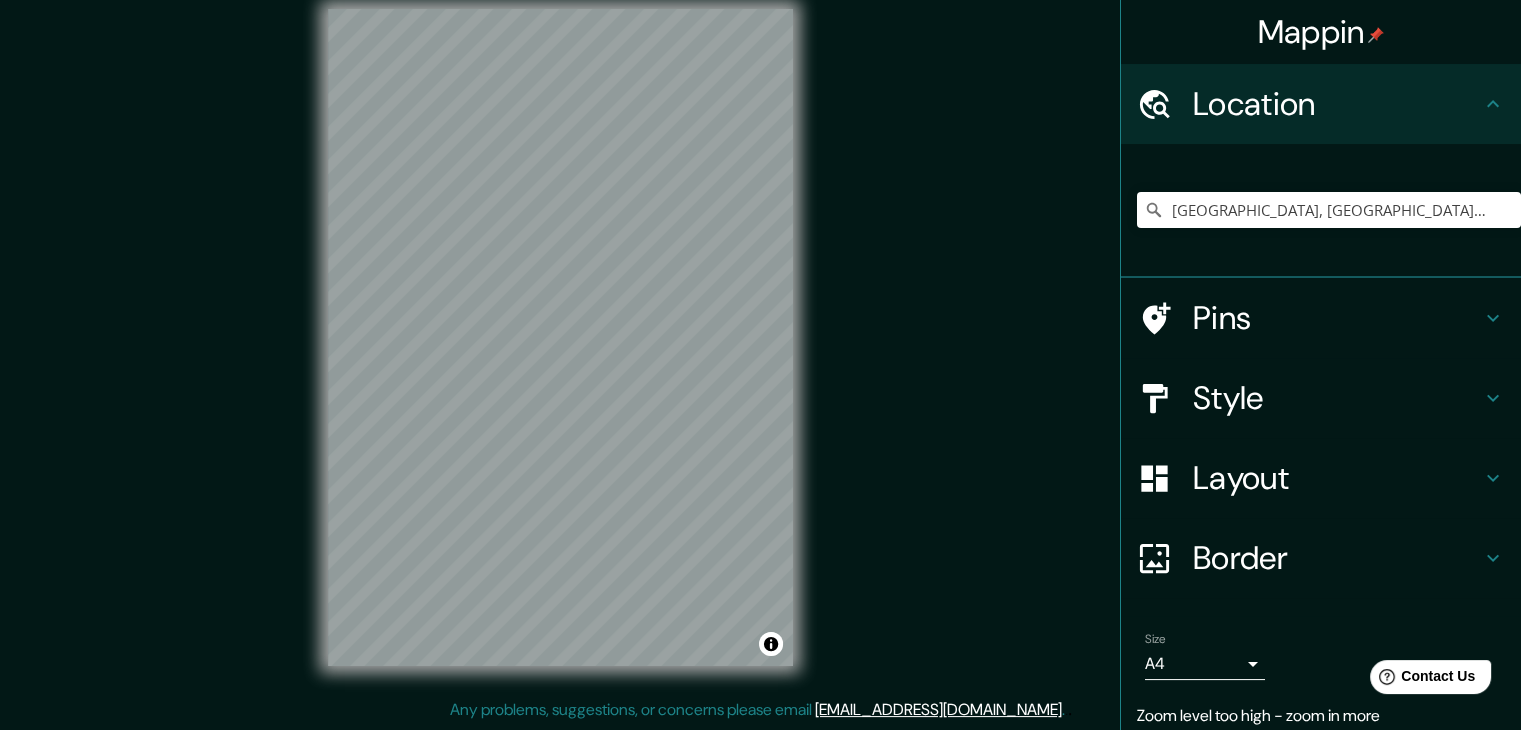 click on "Mappin" at bounding box center (1321, 32) 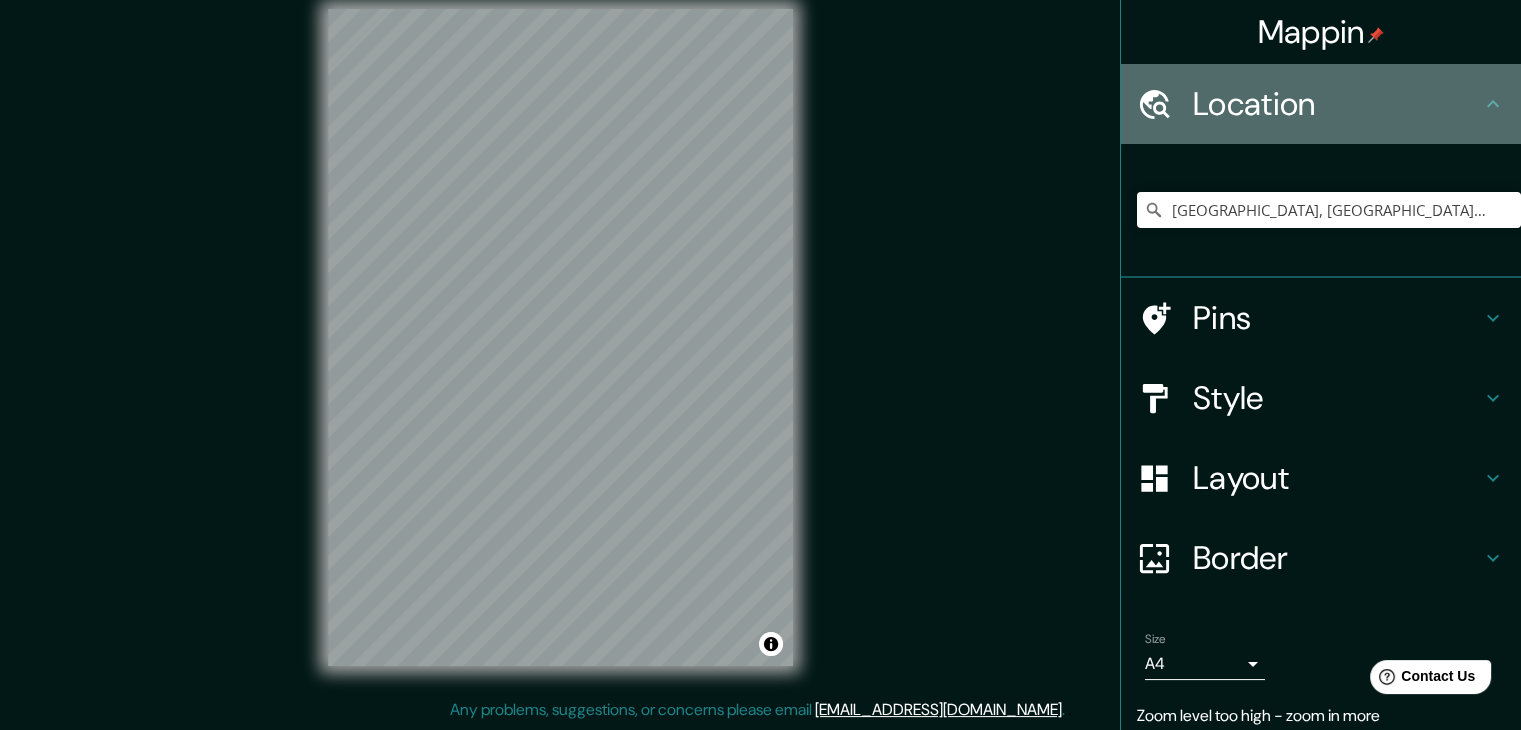 click on "Location" at bounding box center [1321, 104] 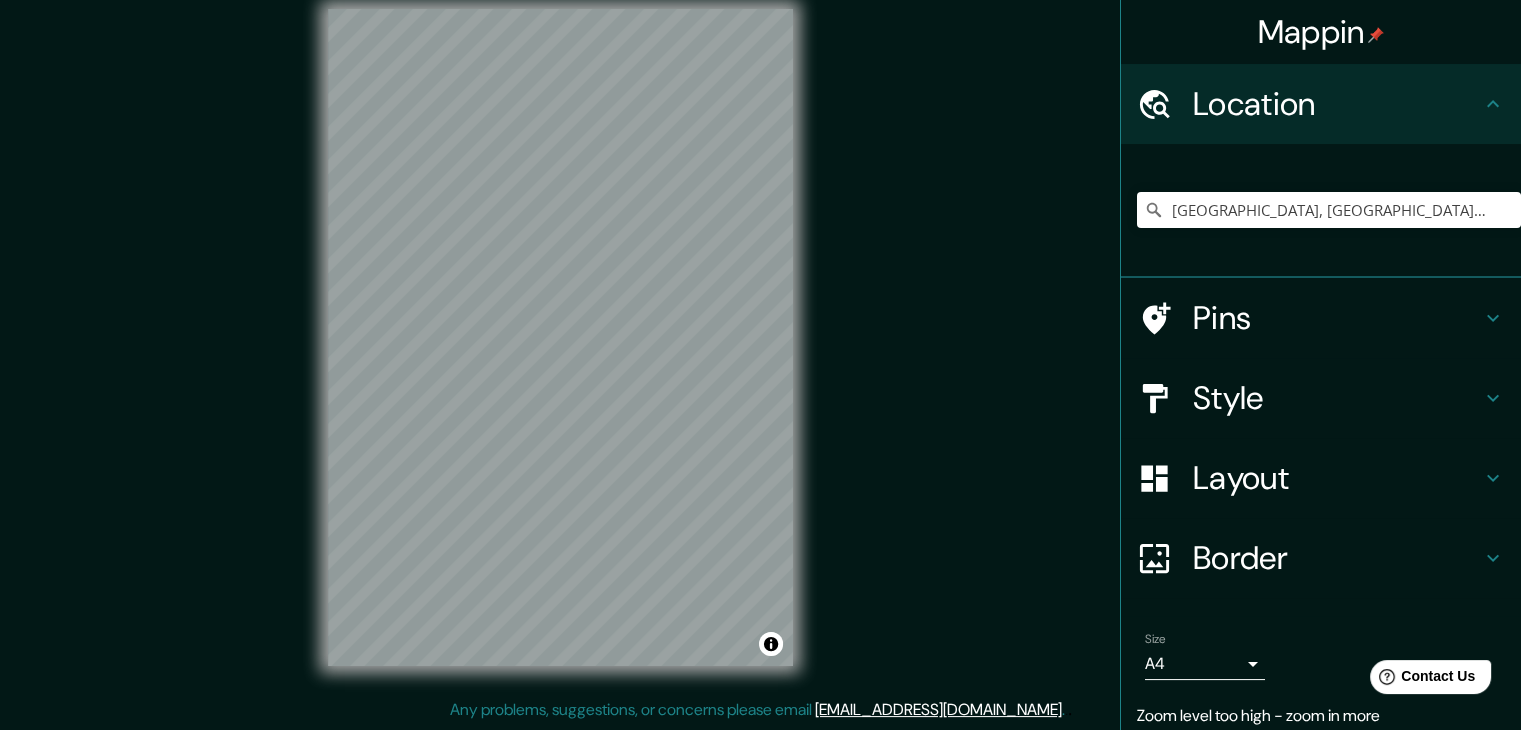 click on "Location" at bounding box center [1321, 104] 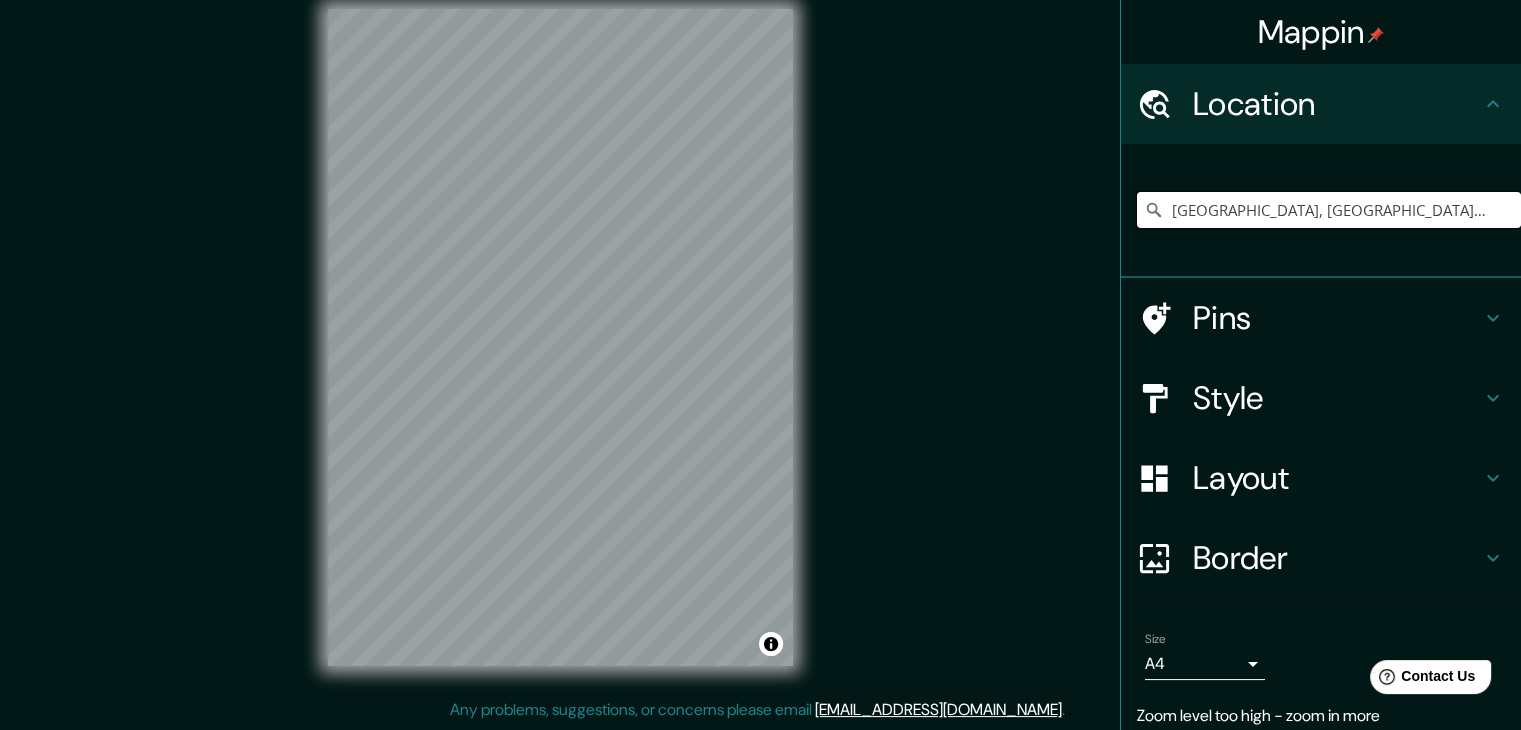 click on "Celaya, Guanajuato, México" at bounding box center (1329, 210) 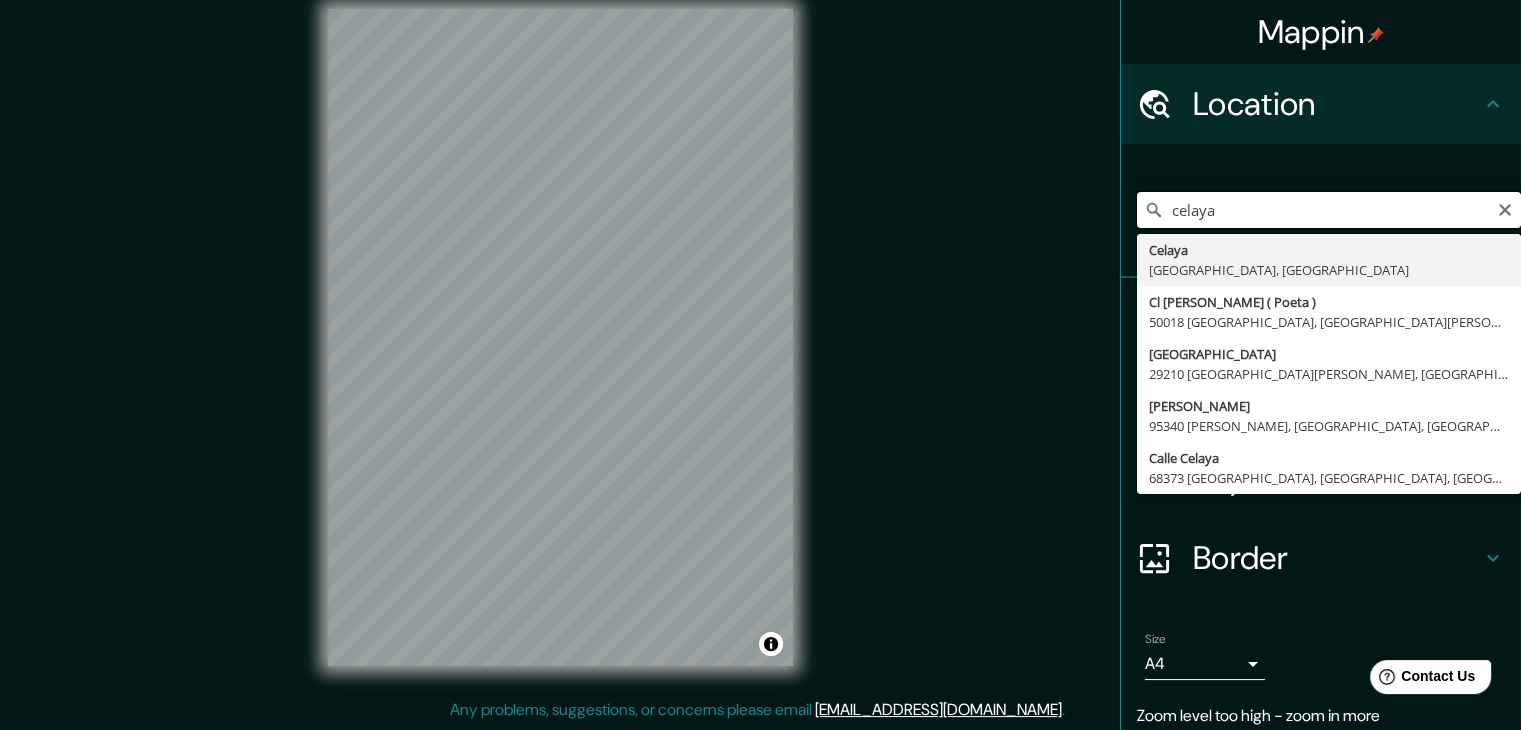 type on "Celaya, Guanajuato, México" 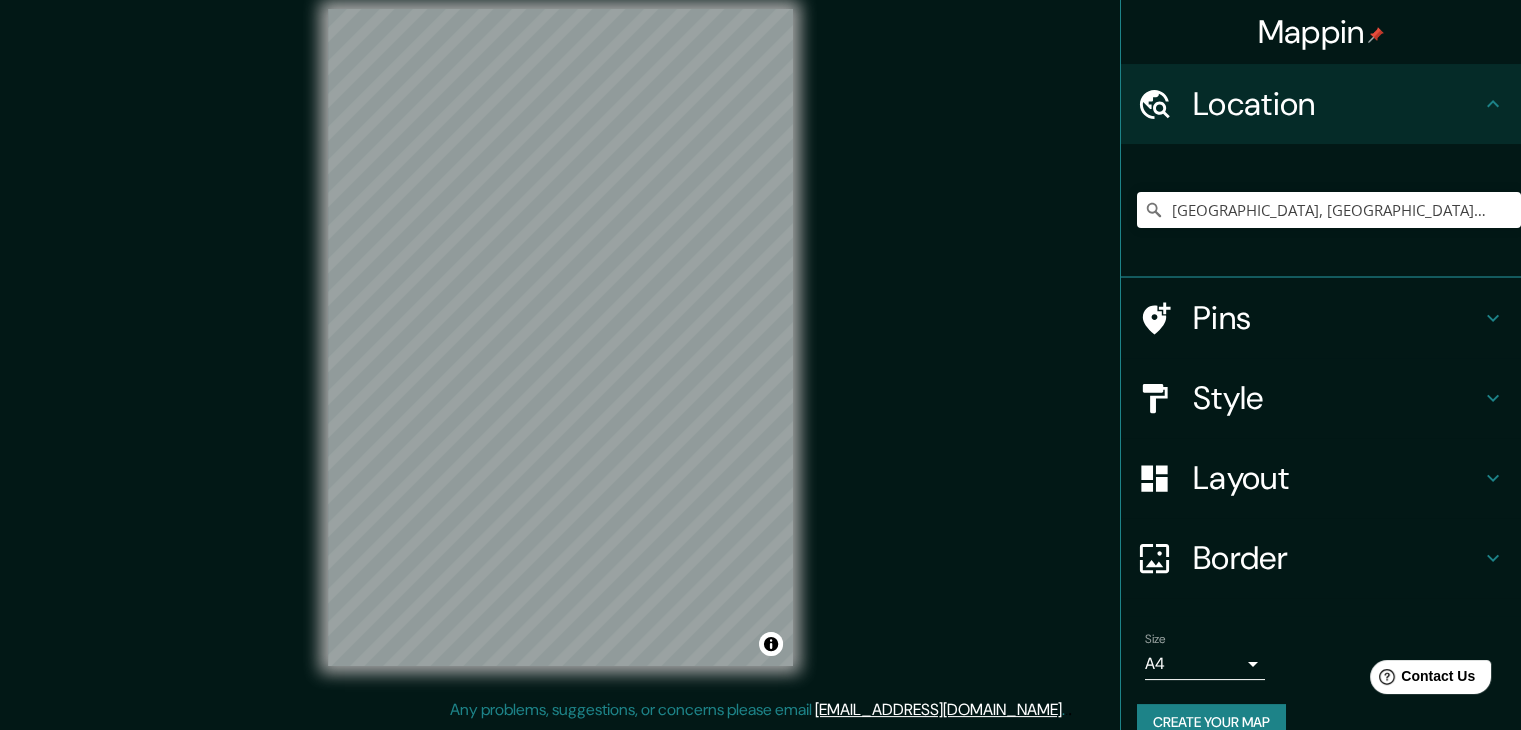 click on "Pins" at bounding box center (1337, 318) 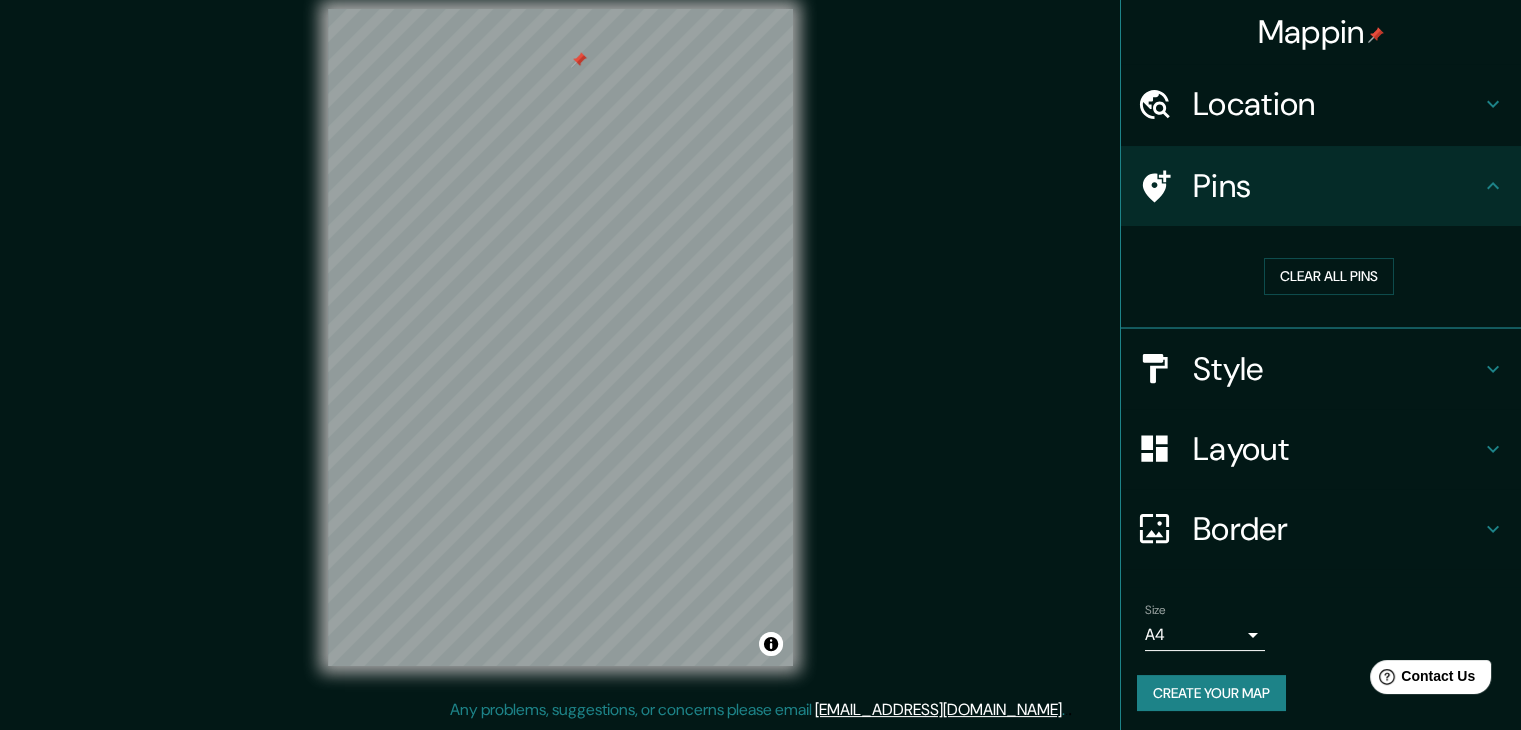 click on "Style" at bounding box center (1321, 369) 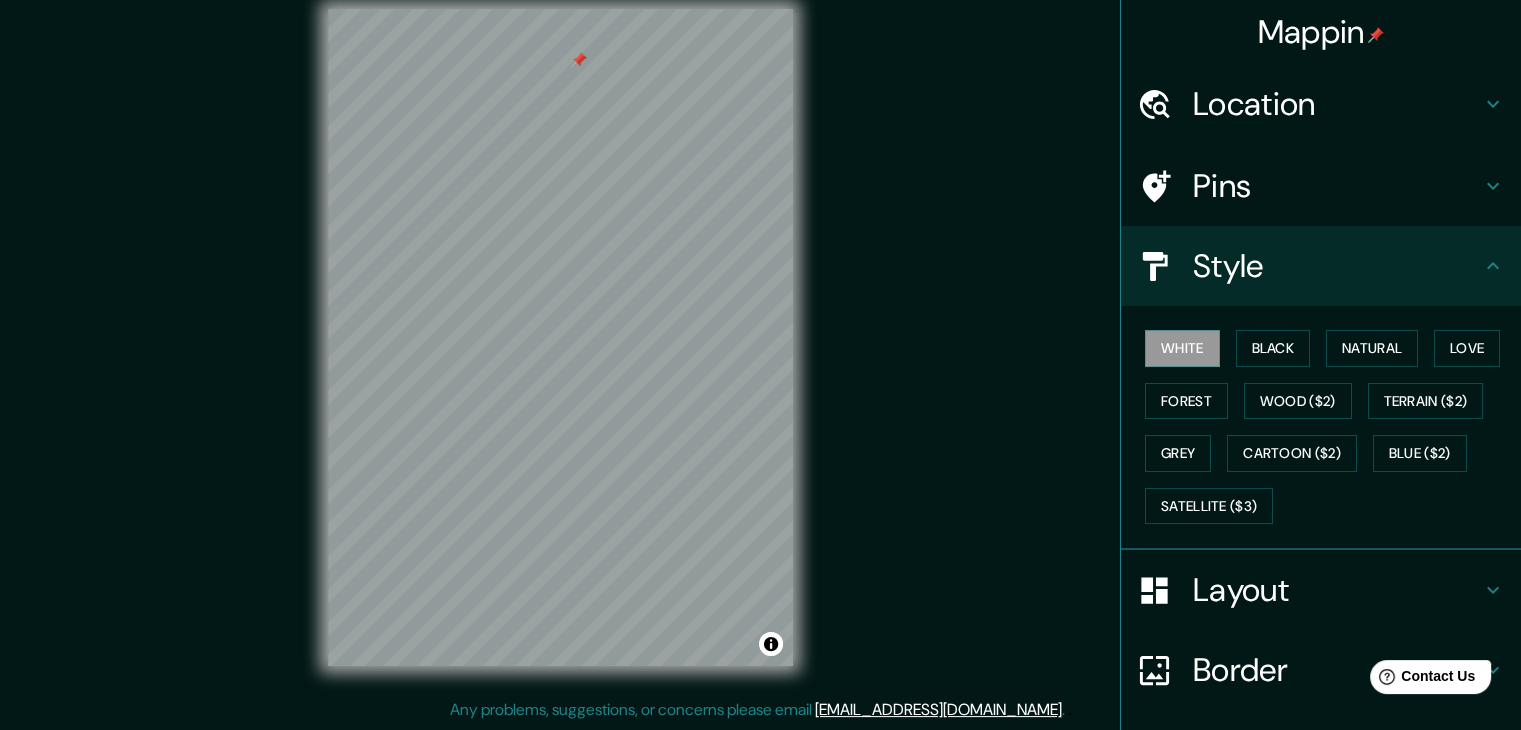 click on "White Black Natural Love Forest Wood ($2) Terrain ($2) Grey Cartoon ($2) Blue ($2) Satellite ($3)" at bounding box center [1329, 427] 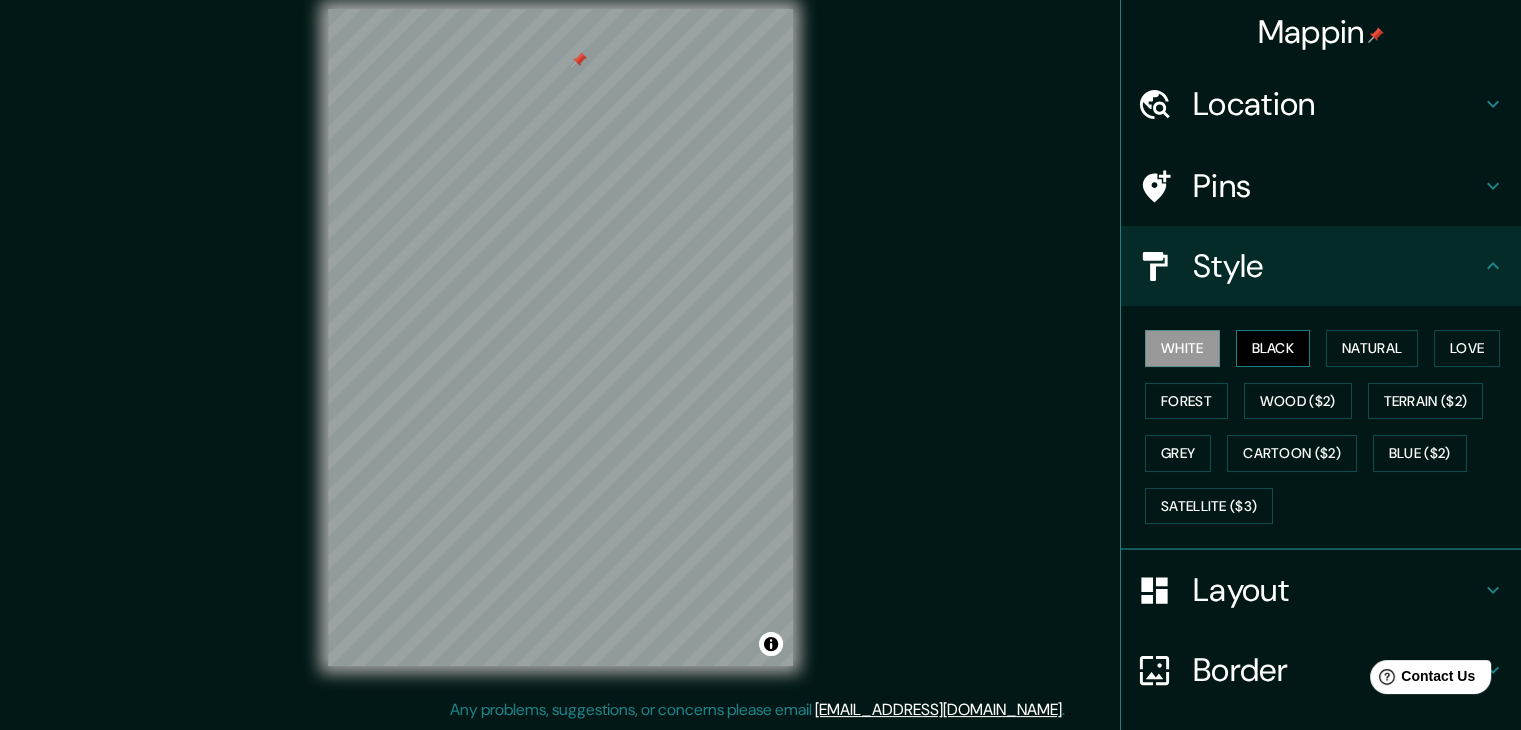 click on "Black" at bounding box center (1273, 348) 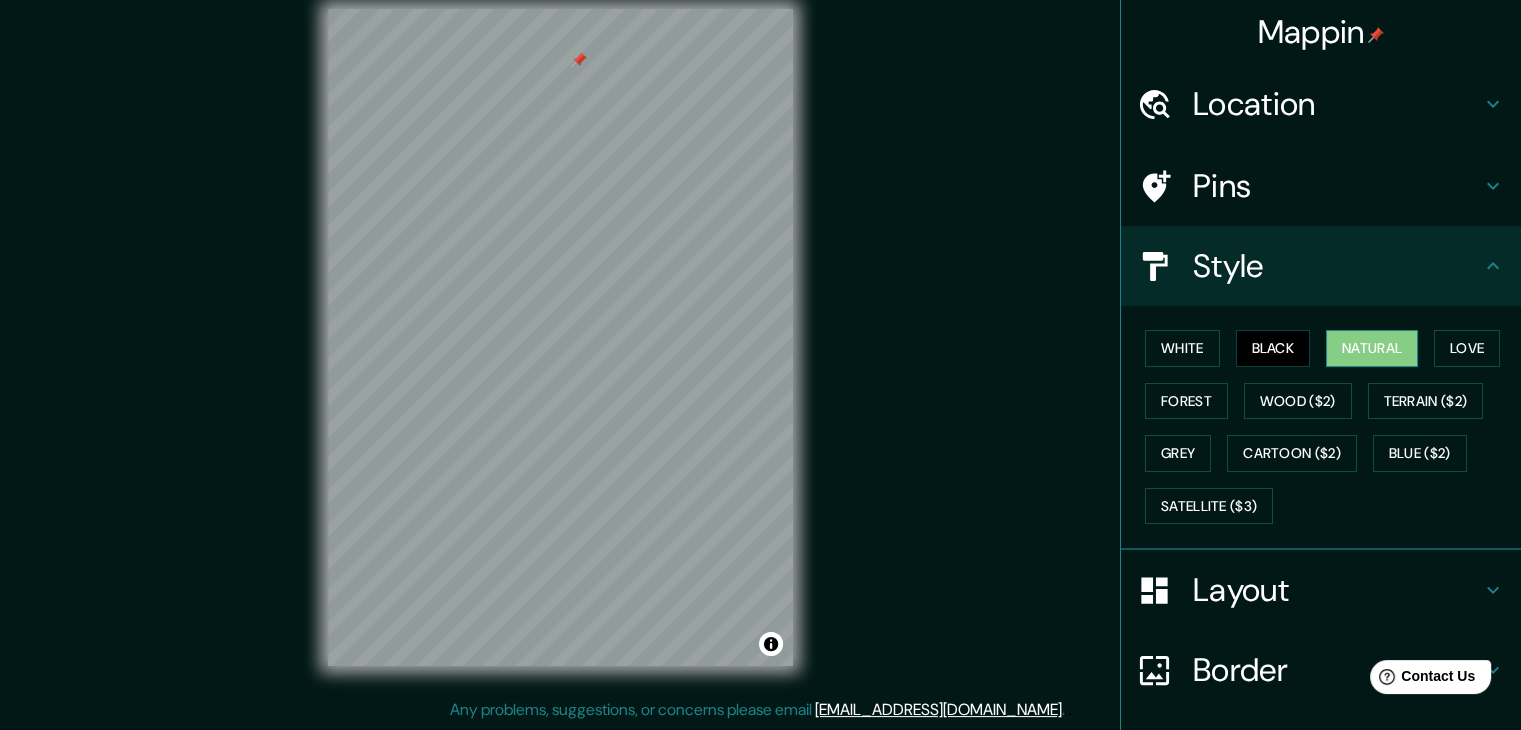 click on "Natural" at bounding box center [1372, 348] 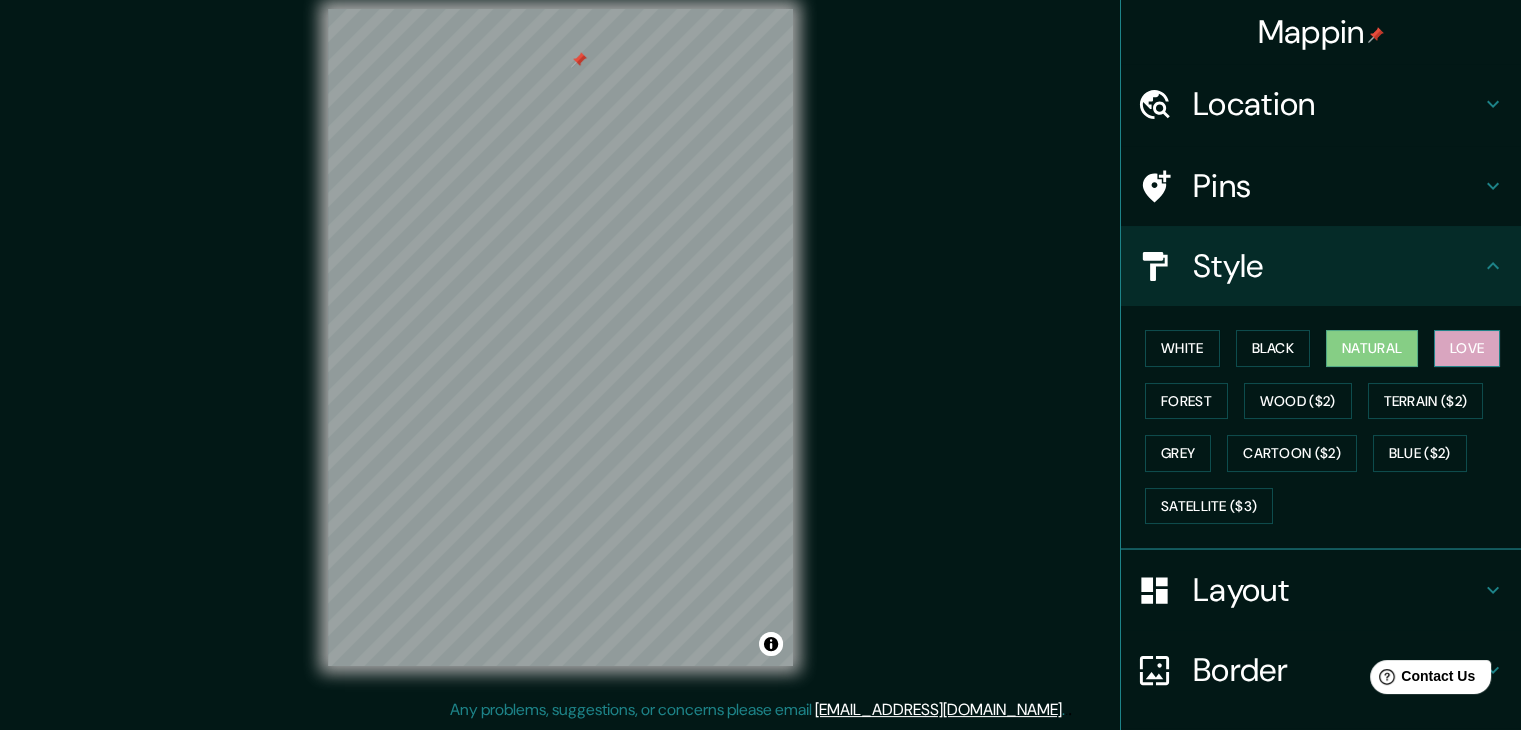 click on "Love" at bounding box center (1467, 348) 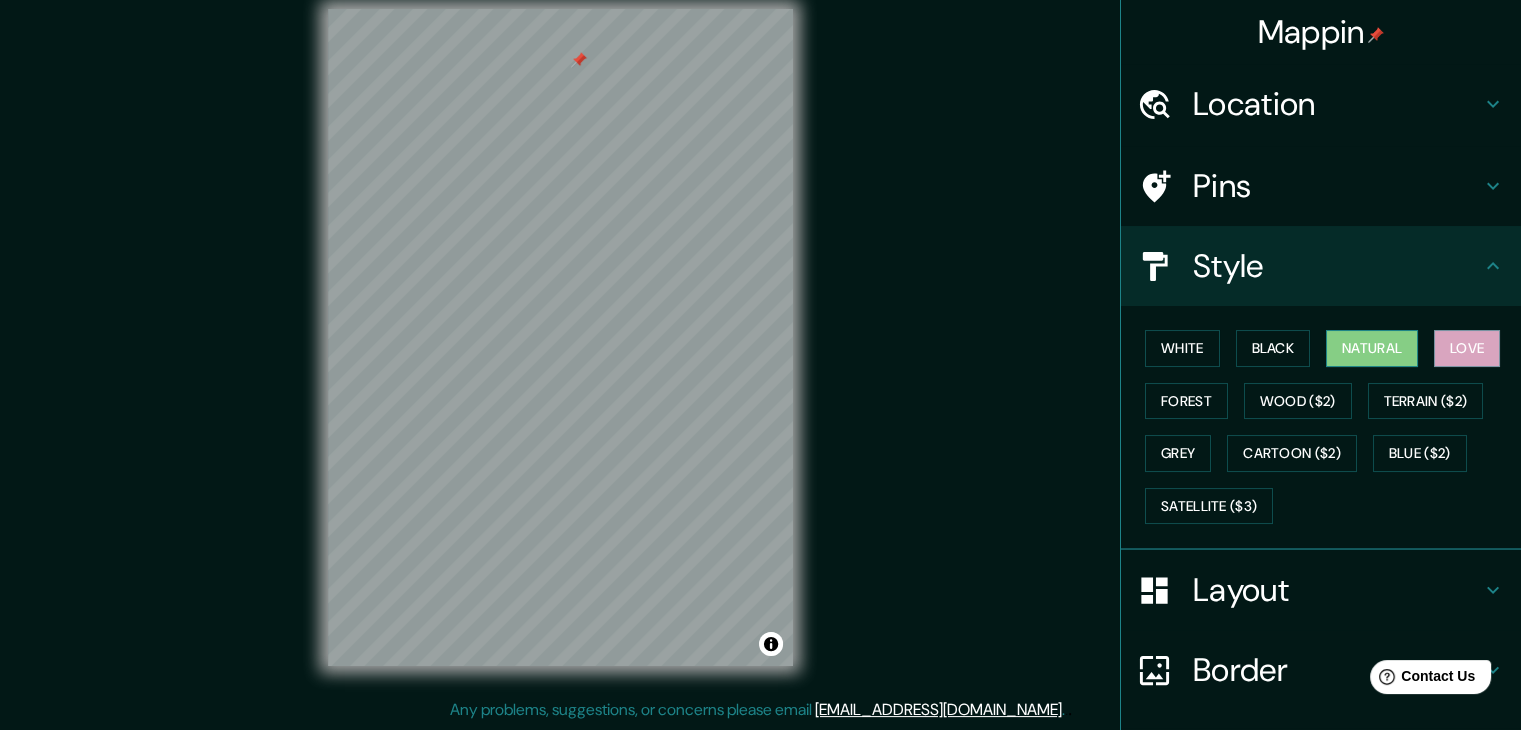 click on "Natural" at bounding box center [1372, 348] 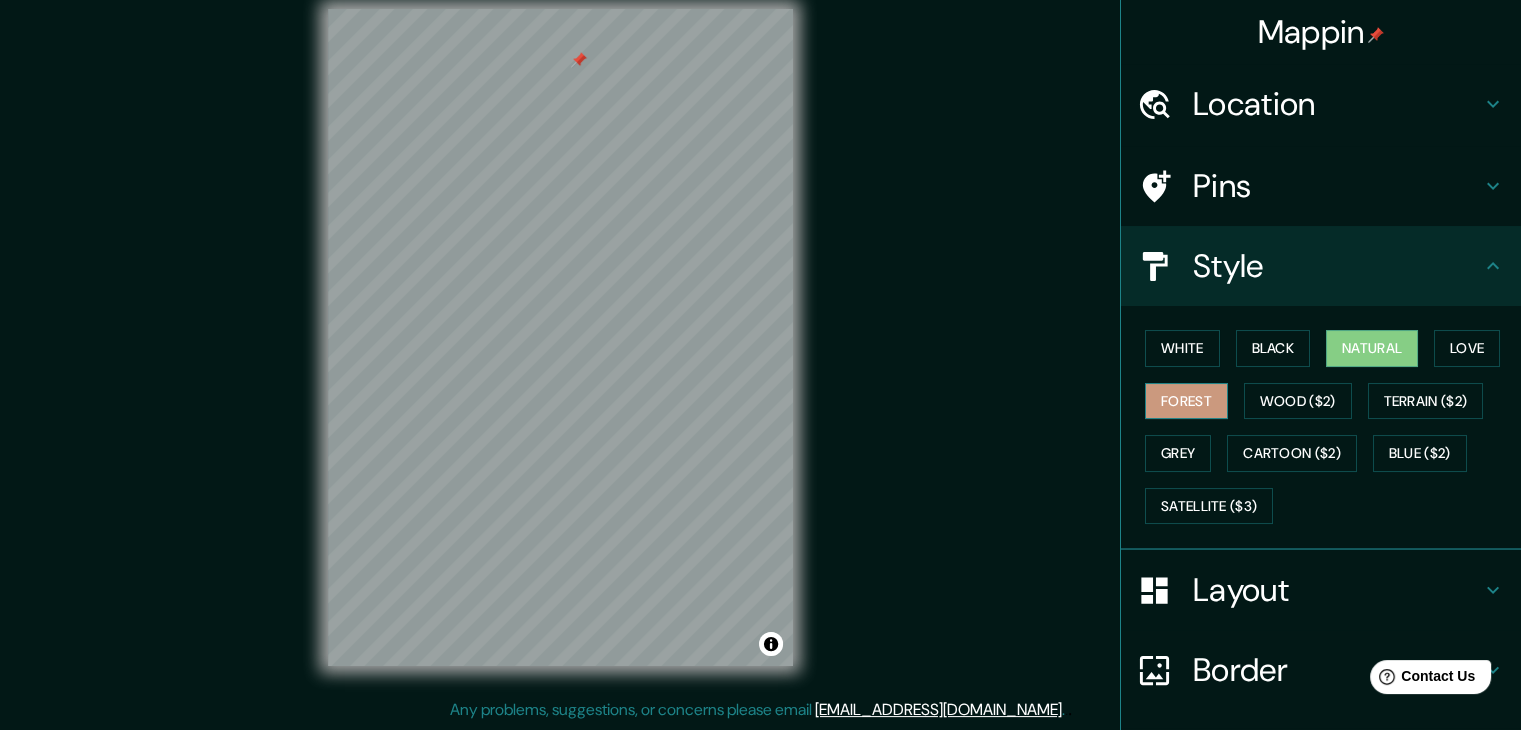 click on "Forest" at bounding box center [1186, 401] 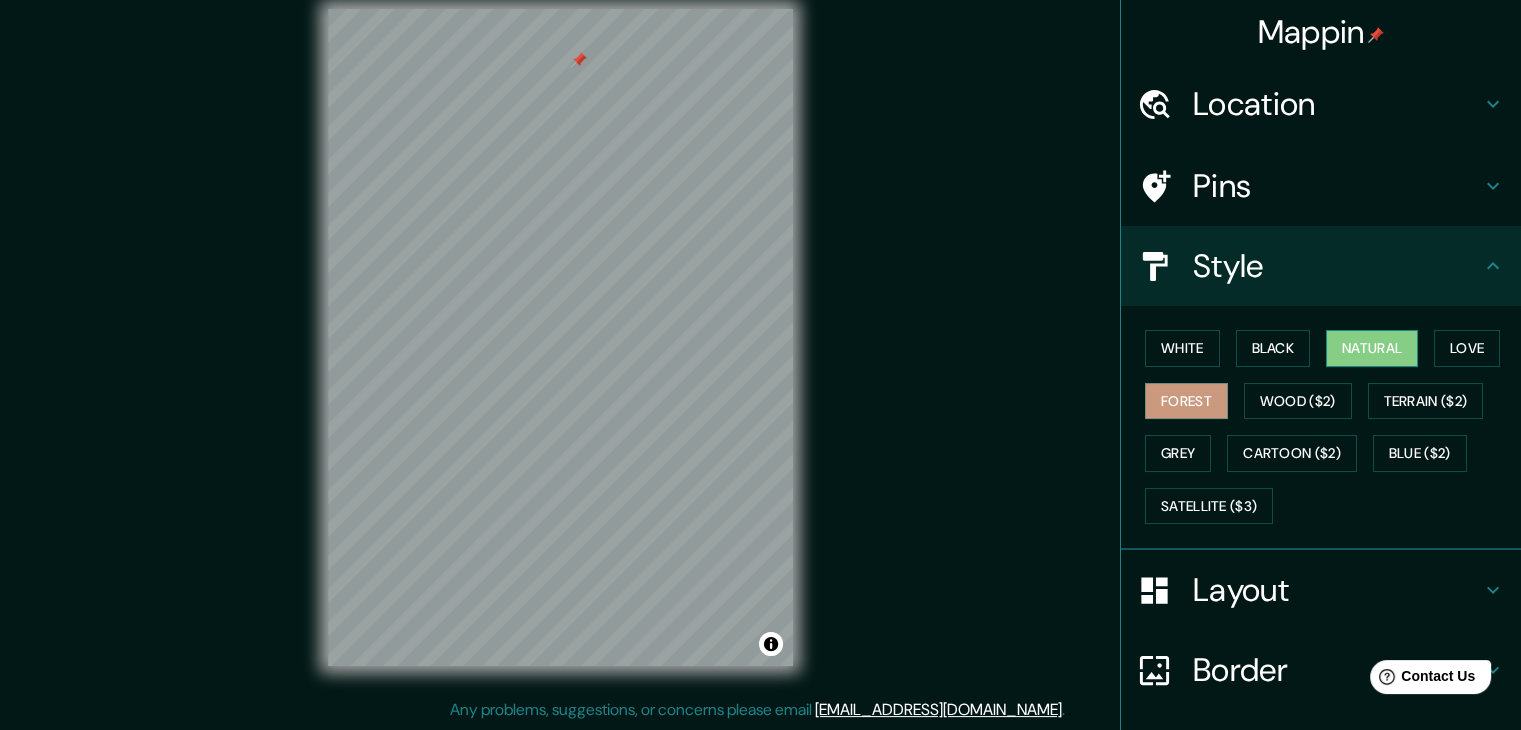click on "Natural" at bounding box center [1372, 348] 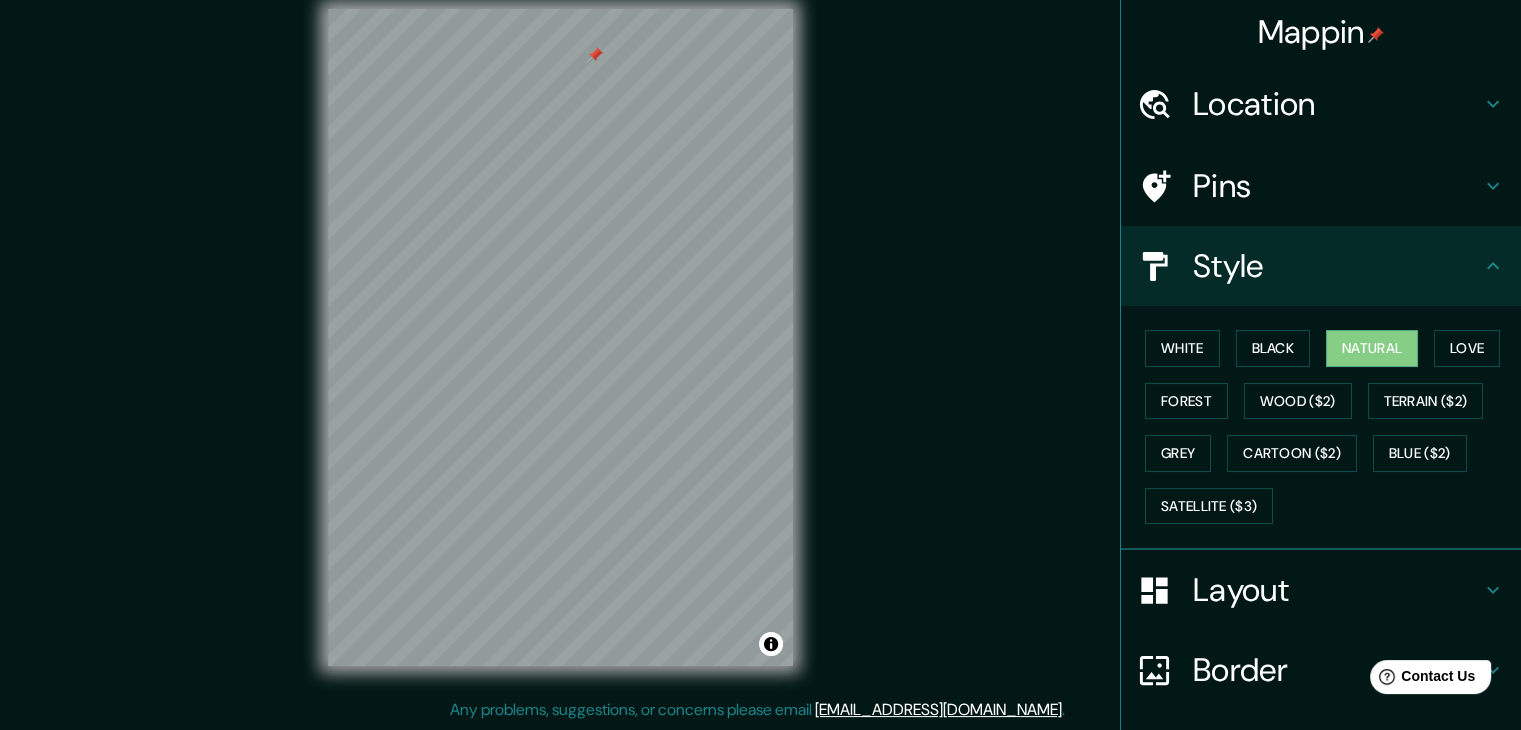 click on "Style" at bounding box center [1337, 266] 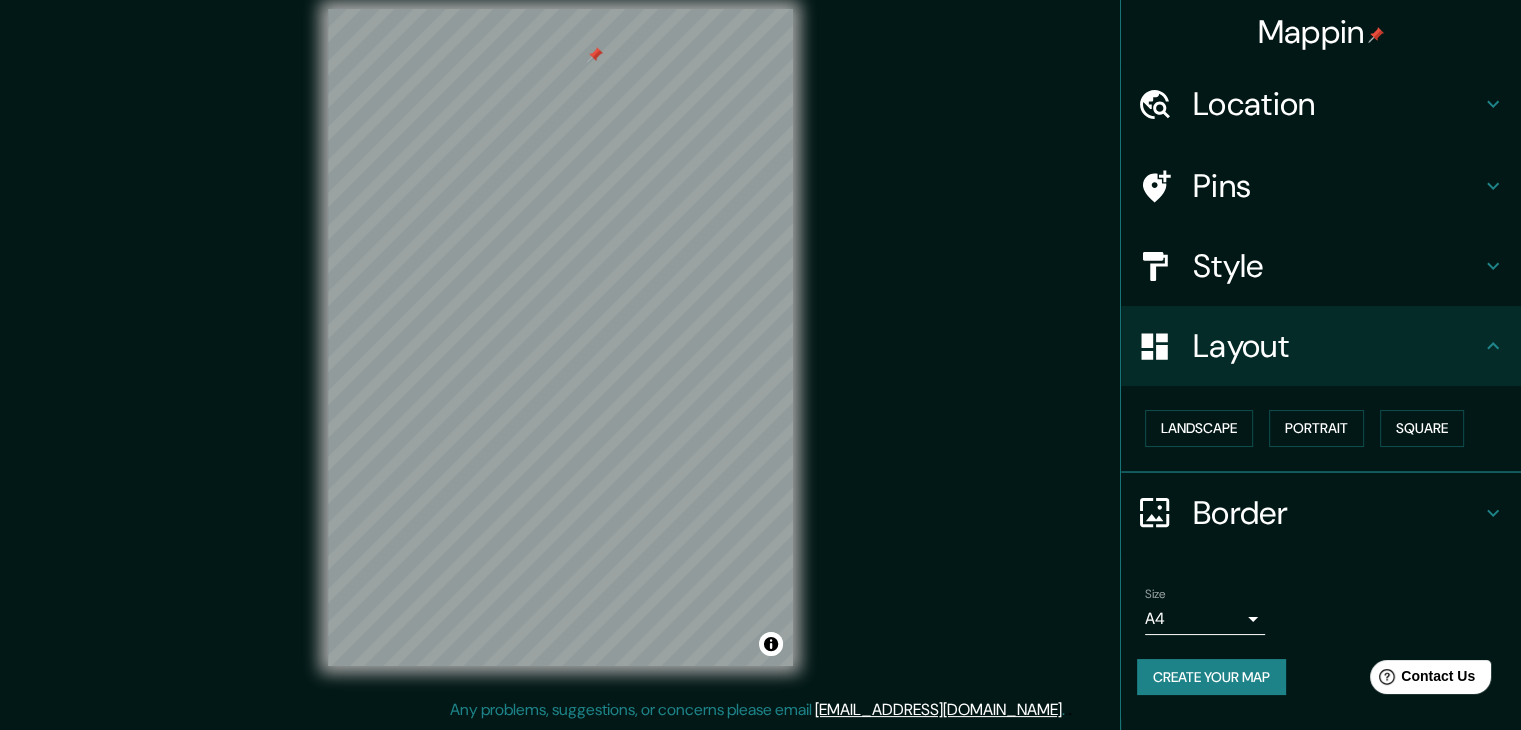 click on "Border" at bounding box center [1337, 513] 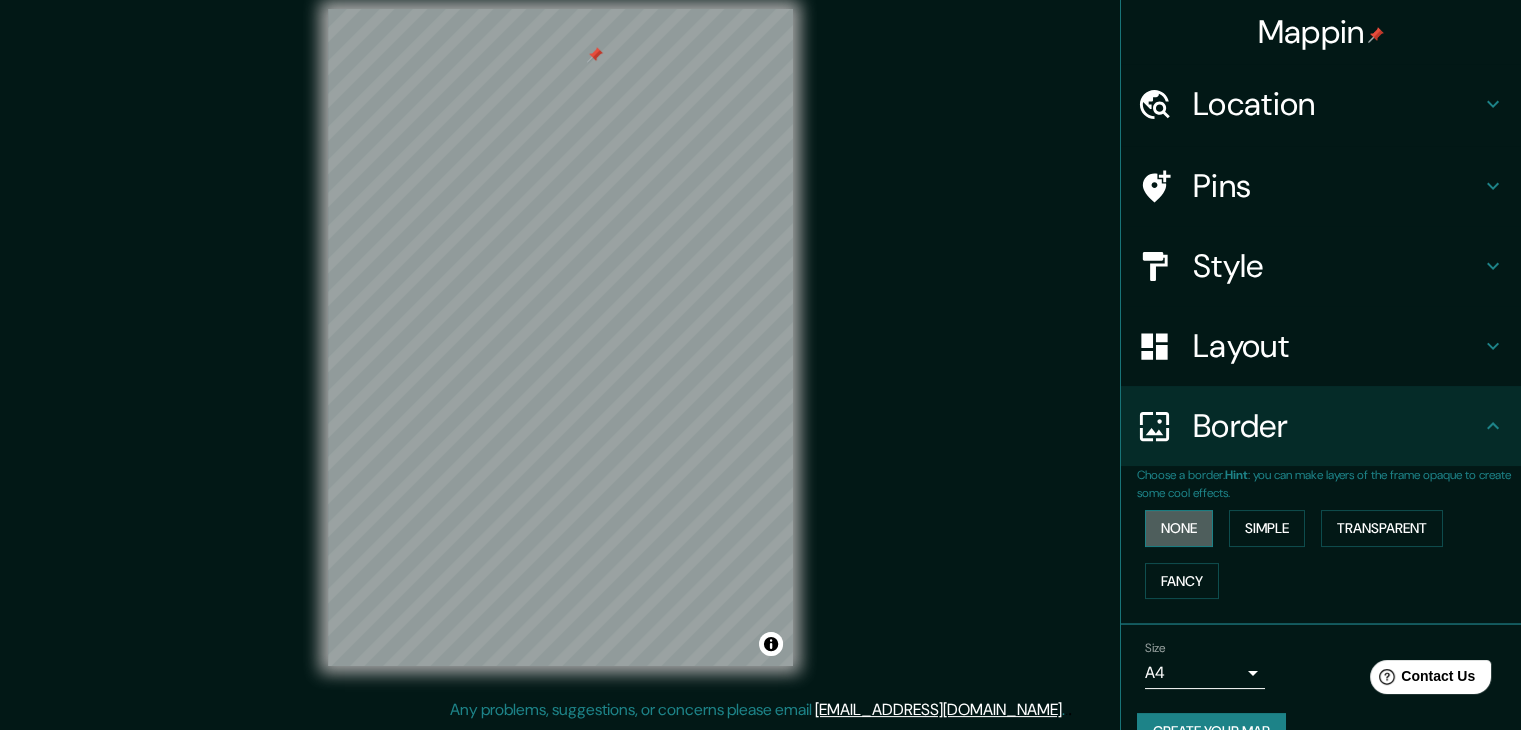 click on "None" at bounding box center [1179, 528] 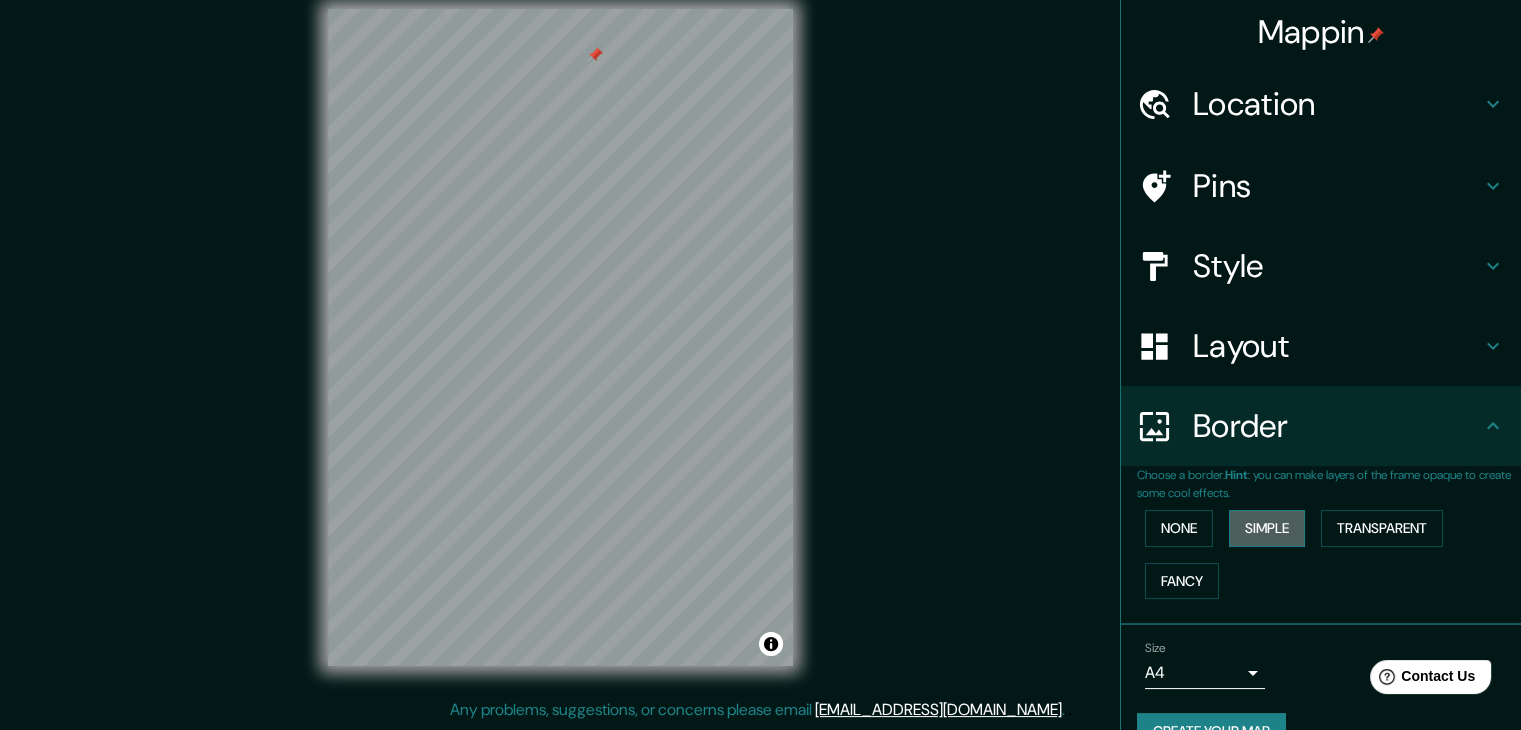 click on "Simple" at bounding box center (1267, 528) 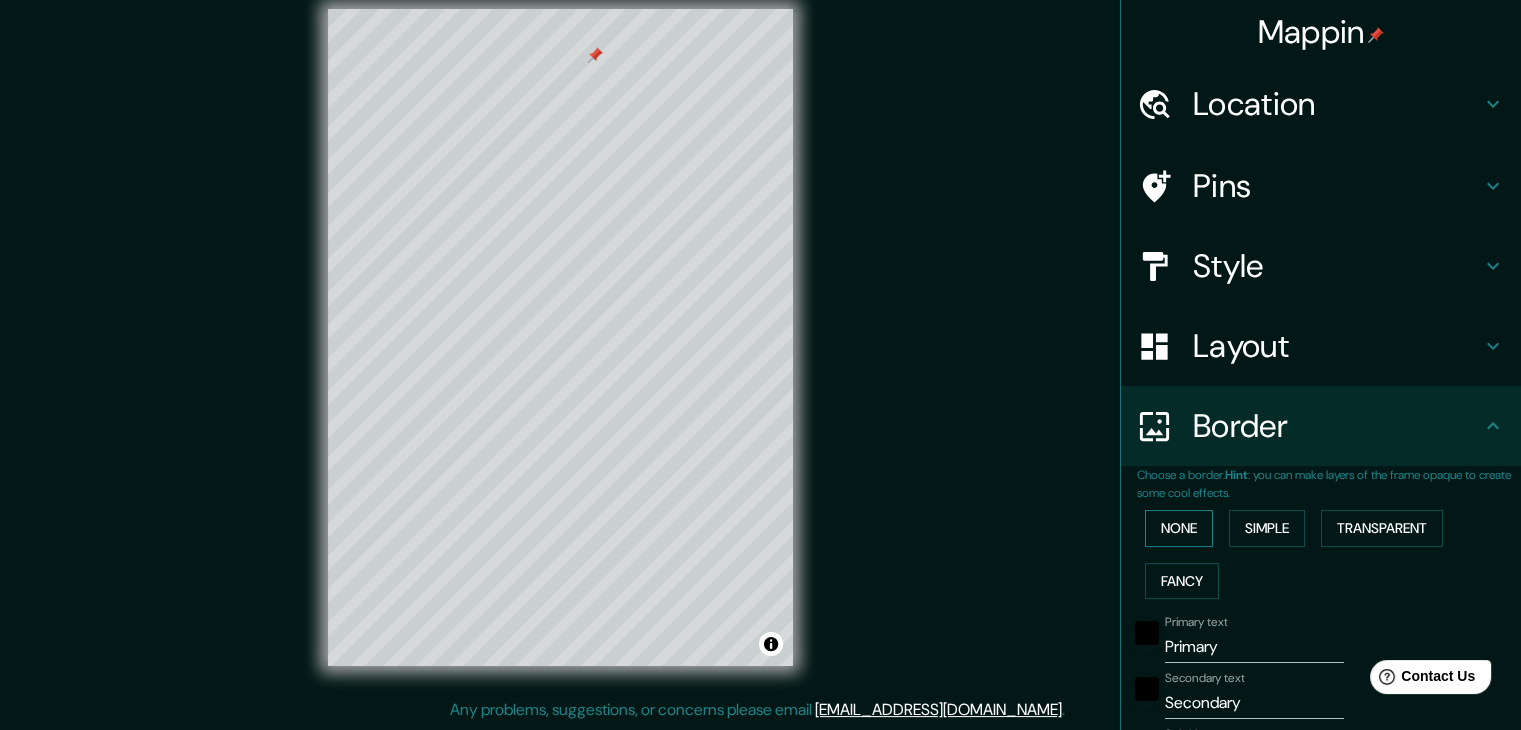 click on "None" at bounding box center [1179, 528] 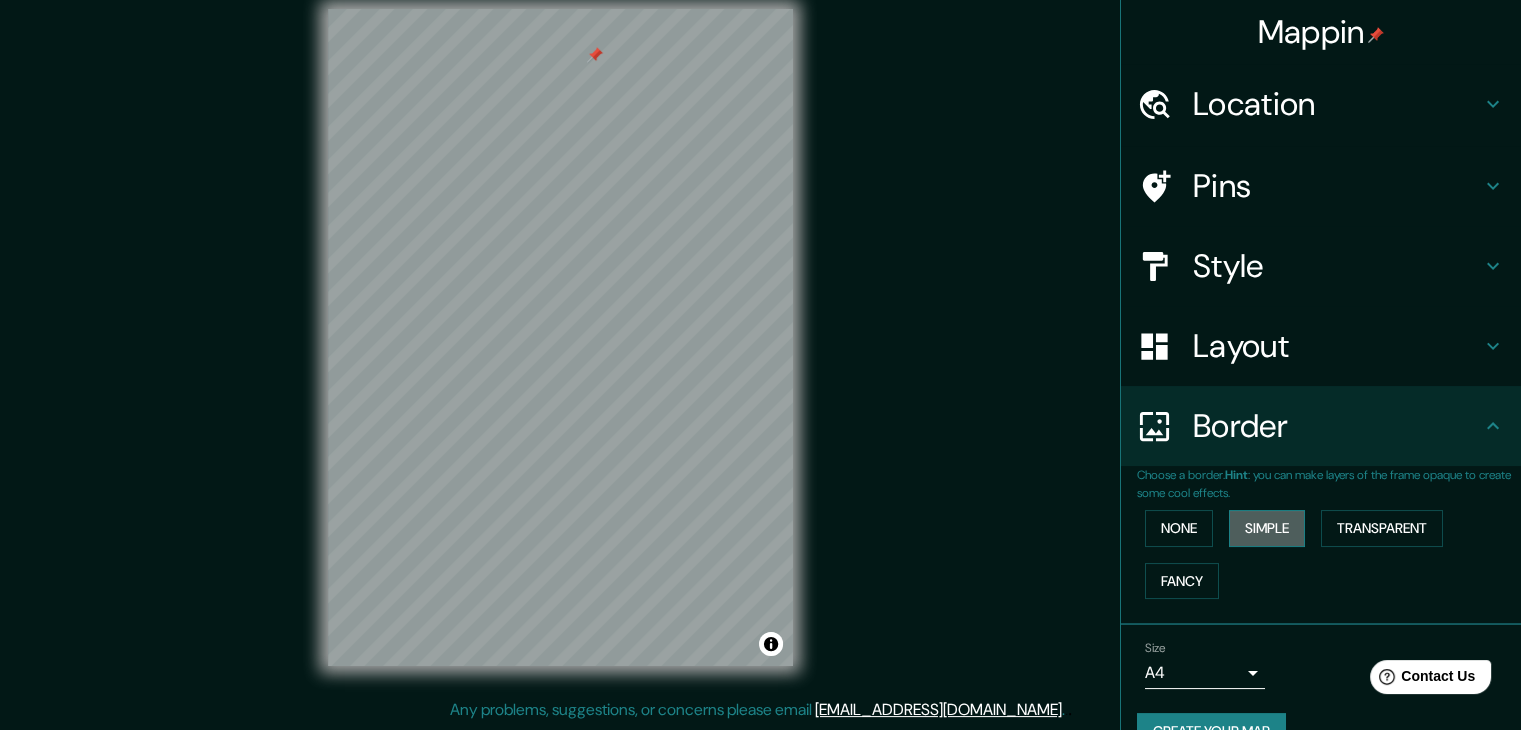click on "Simple" at bounding box center [1267, 528] 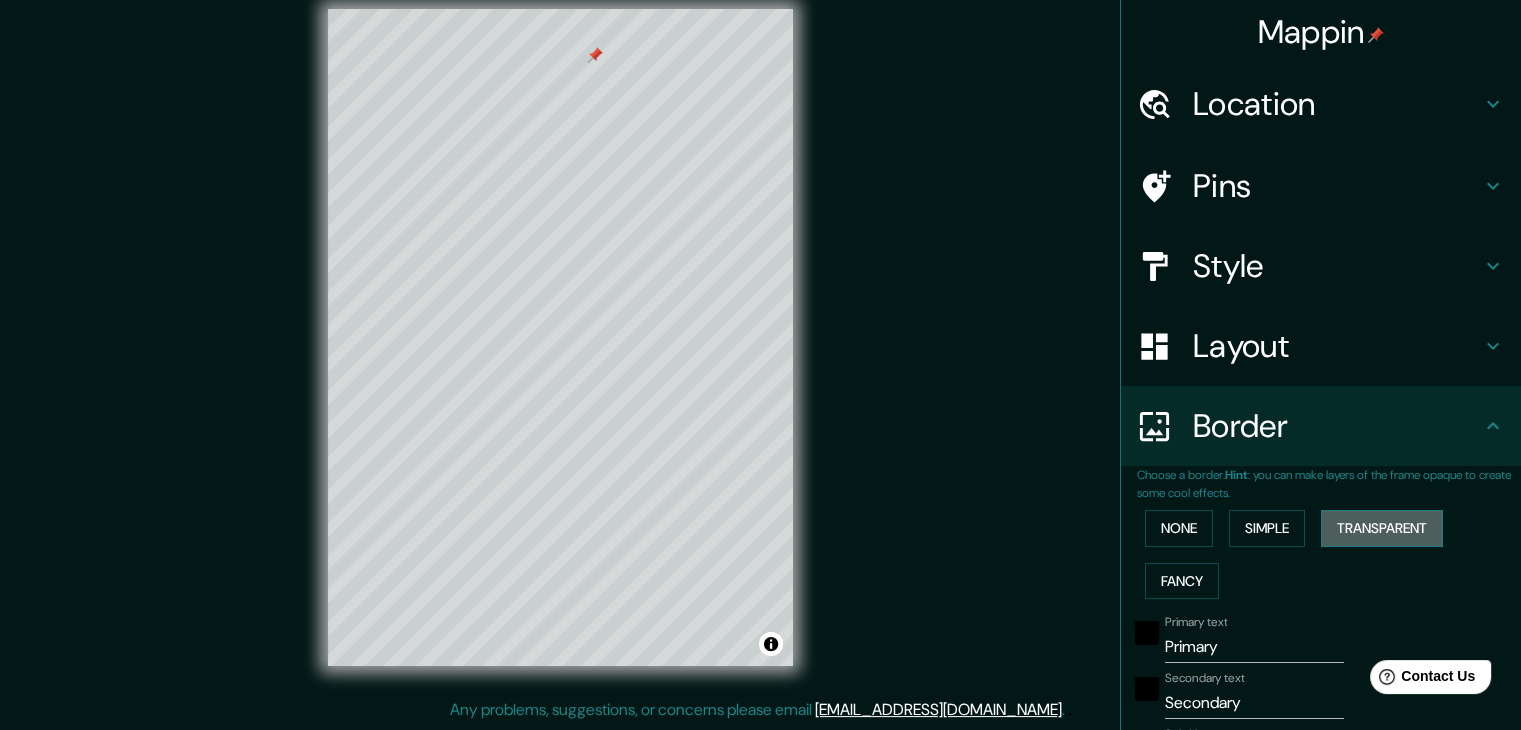 click on "Transparent" at bounding box center [1382, 528] 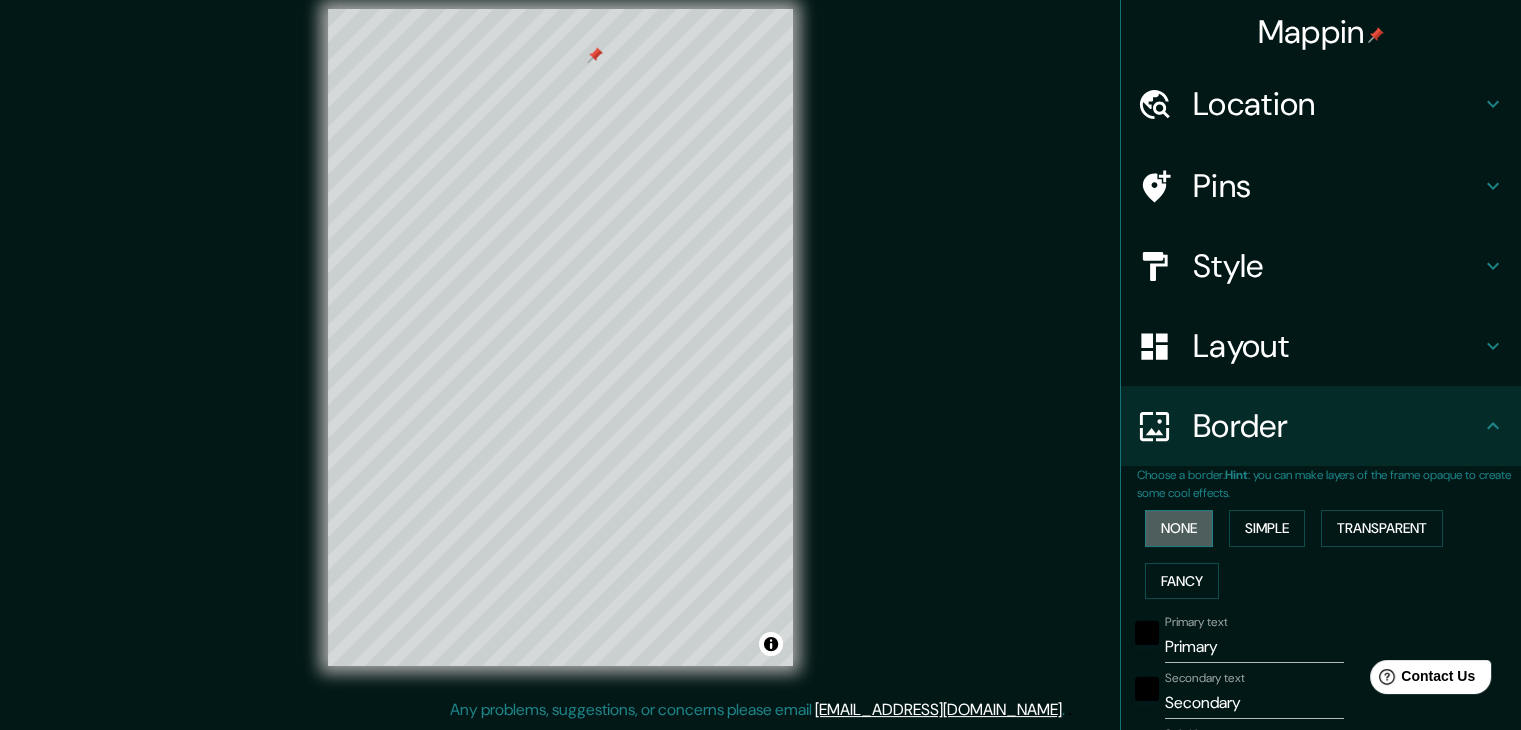 click on "None" at bounding box center (1179, 528) 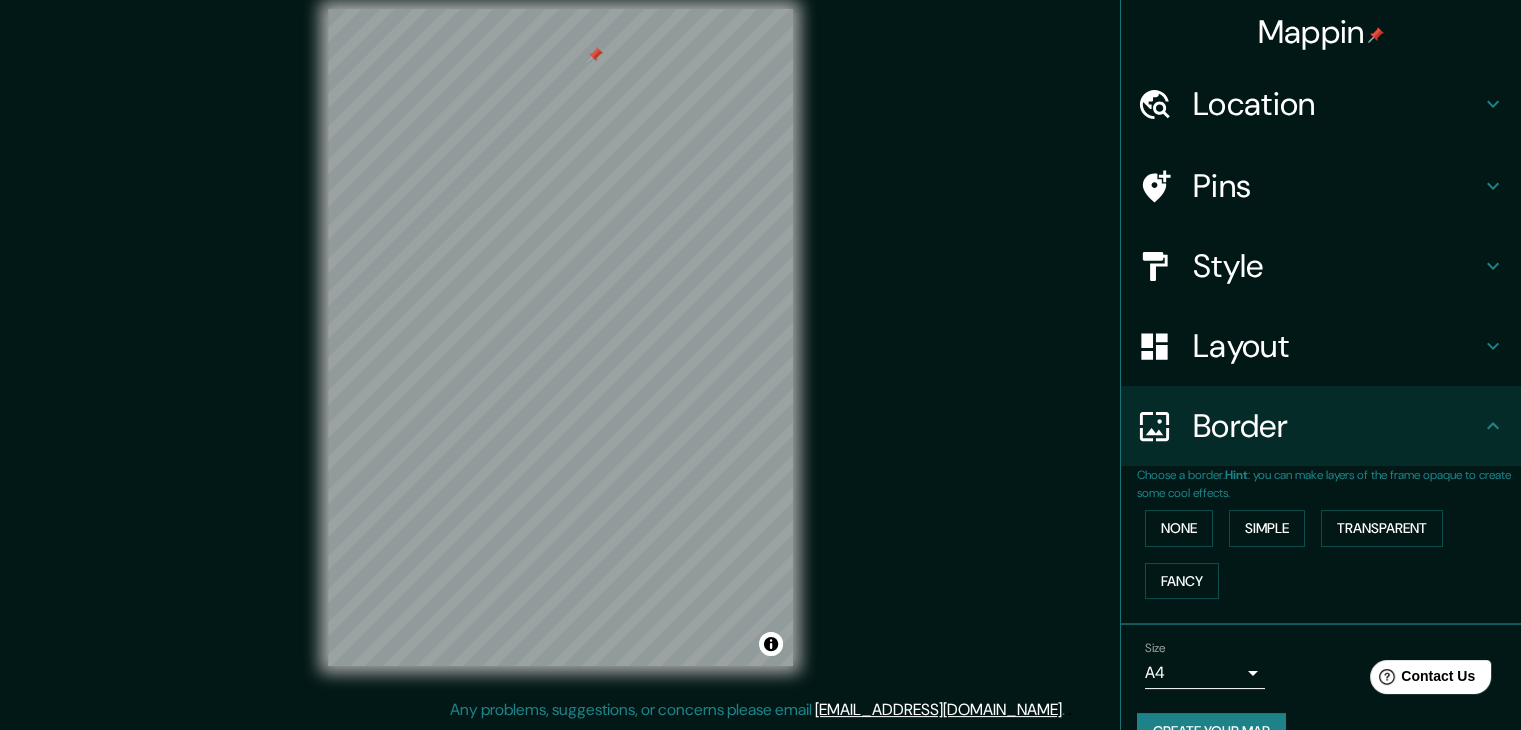 click on "Layout" at bounding box center (1321, 346) 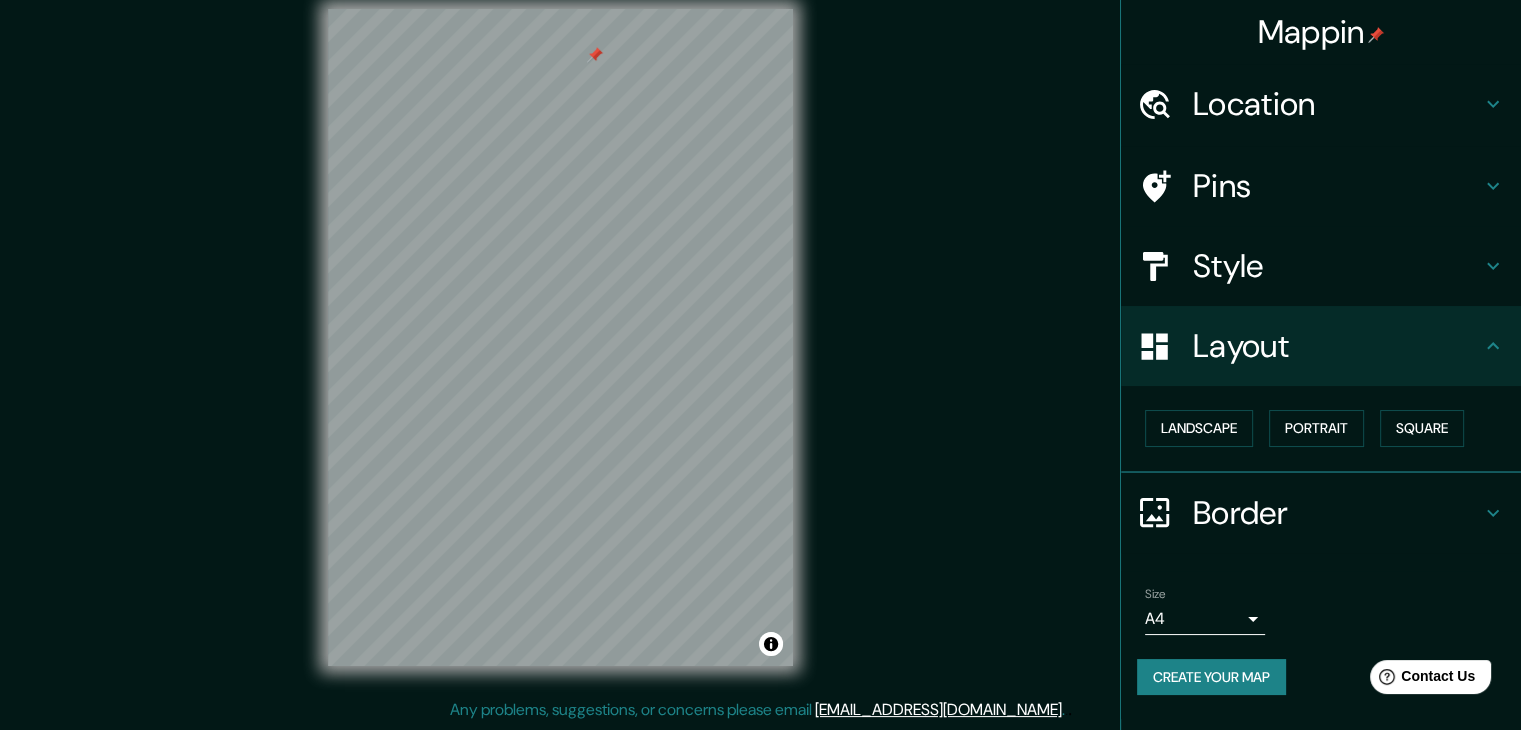 click on "Style" at bounding box center (1337, 266) 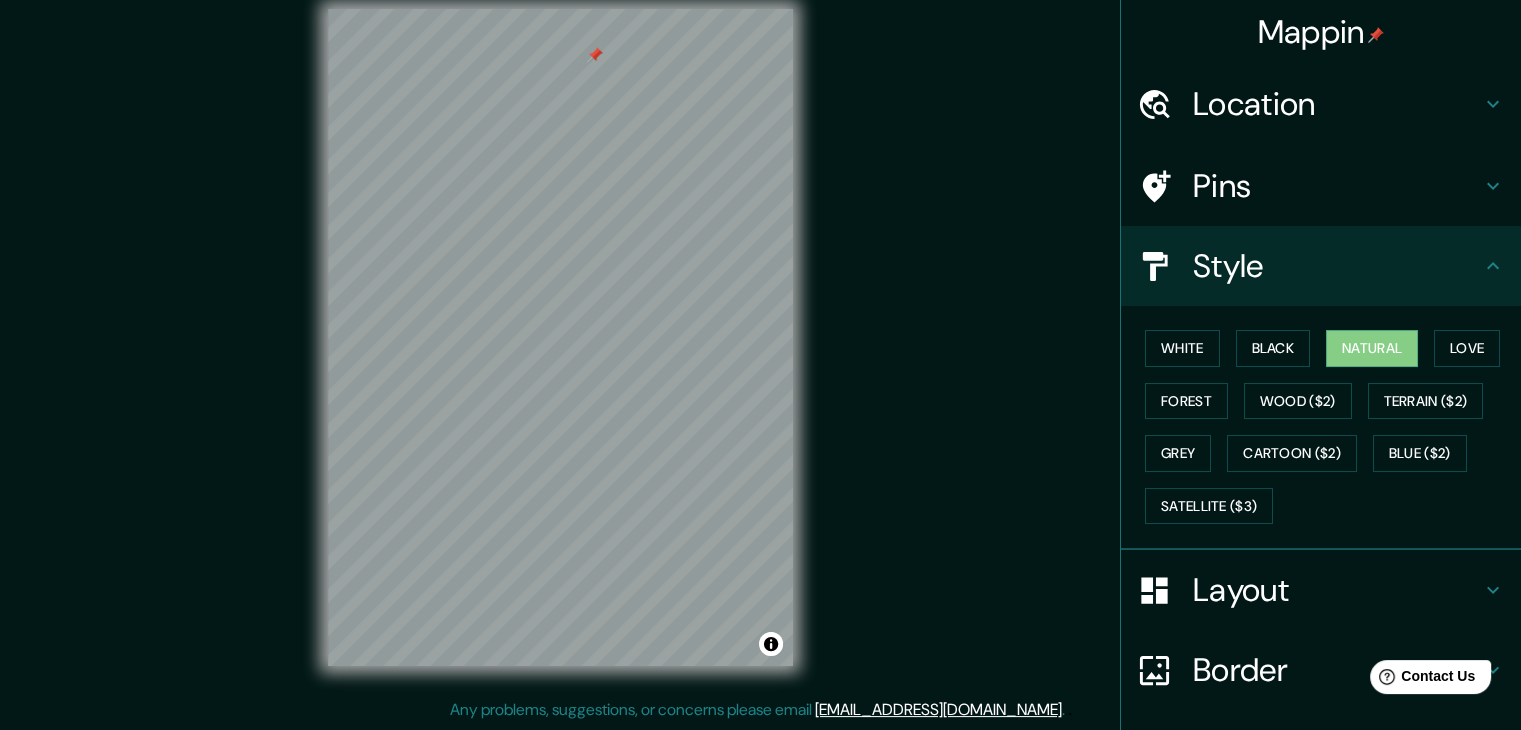 click on "Style" at bounding box center [1337, 266] 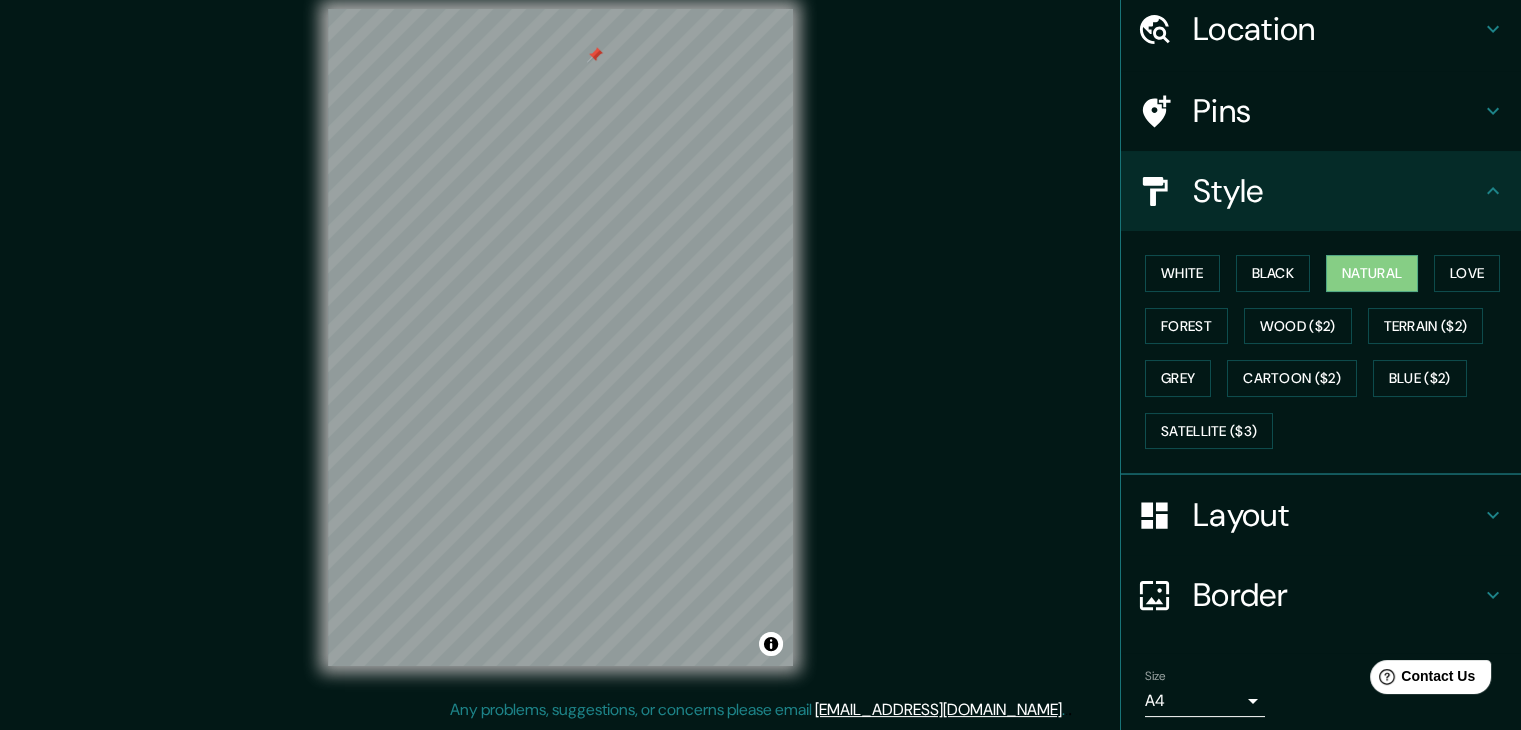 scroll, scrollTop: 144, scrollLeft: 0, axis: vertical 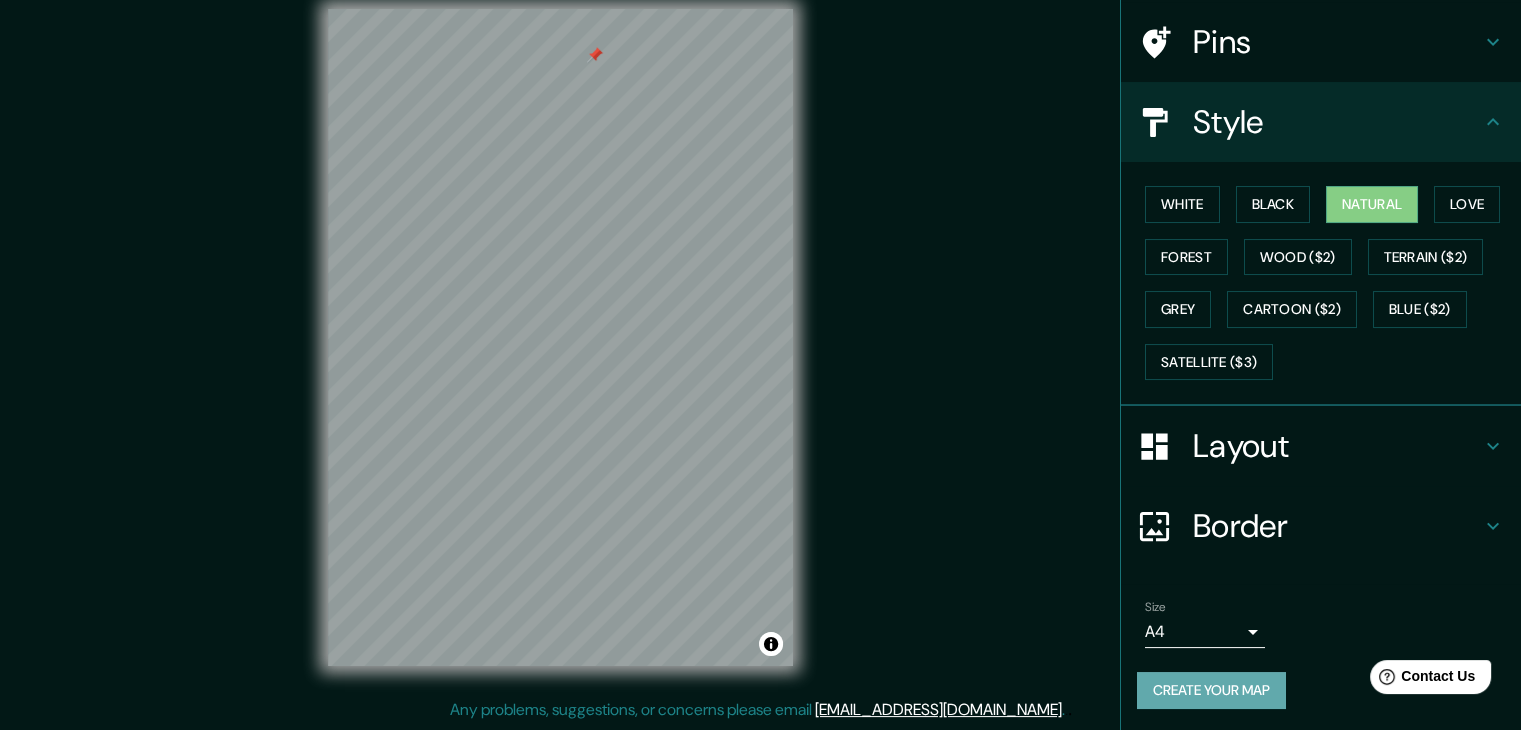 click on "Create your map" at bounding box center [1211, 690] 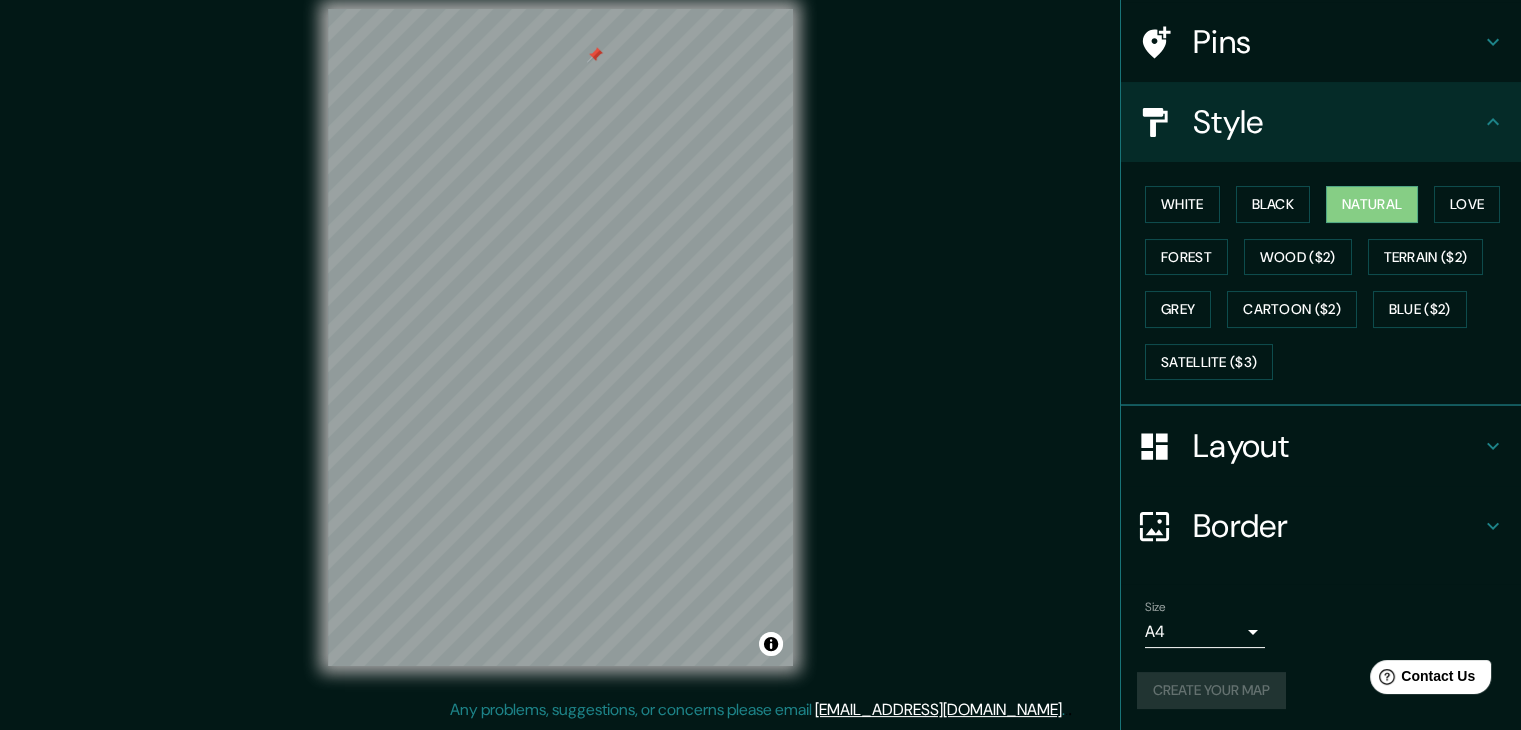 click on "Create your map" at bounding box center (1321, 690) 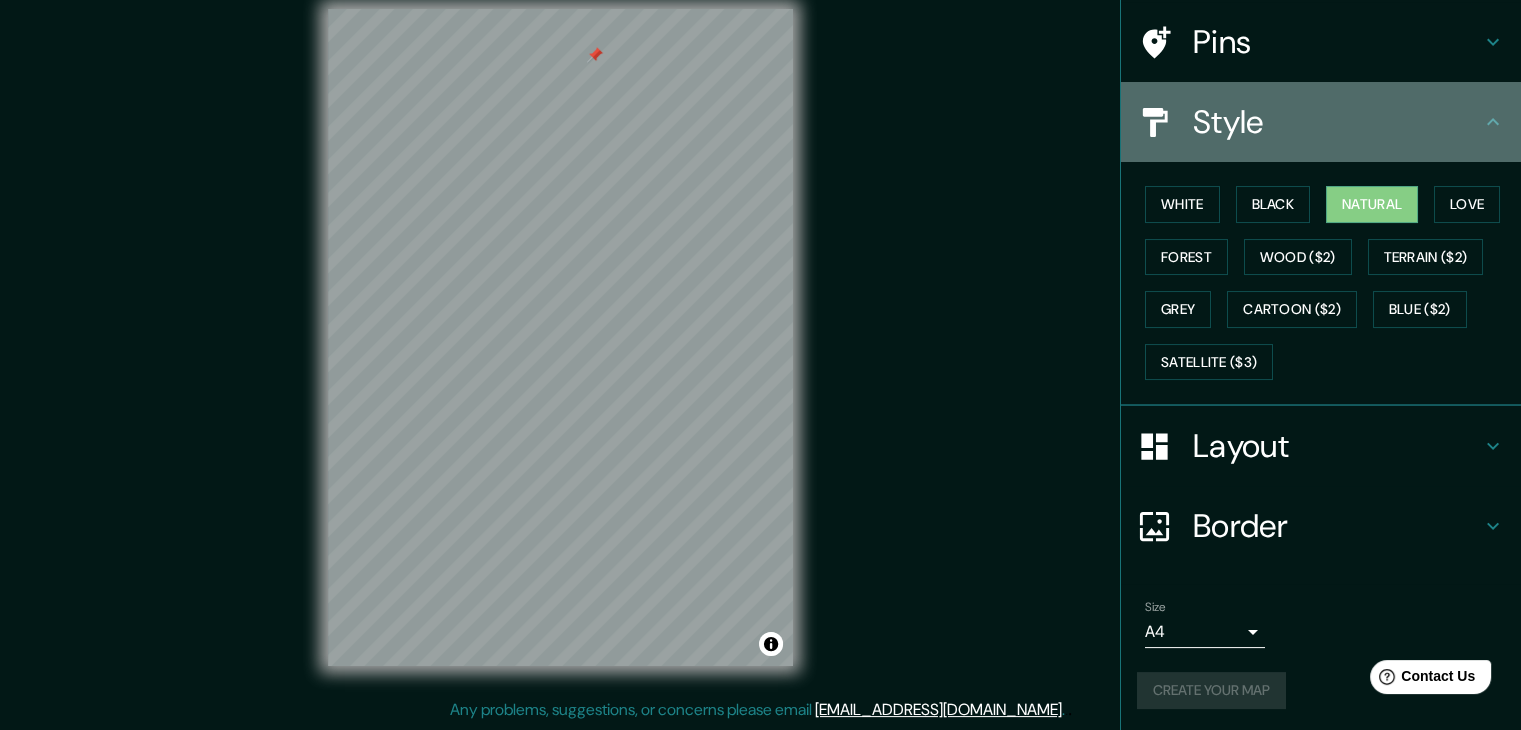 click on "Style" at bounding box center [1321, 122] 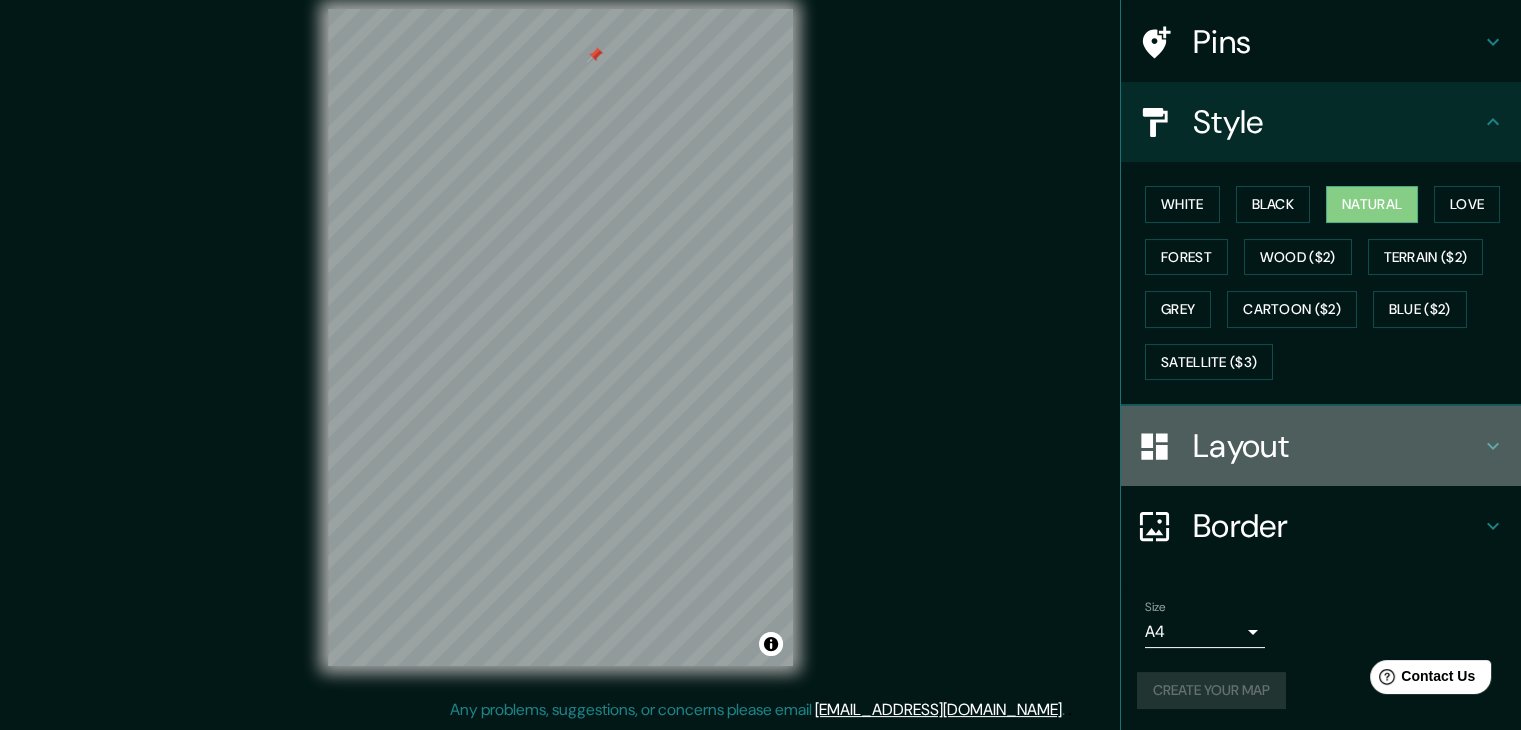 click on "Layout" at bounding box center [1337, 446] 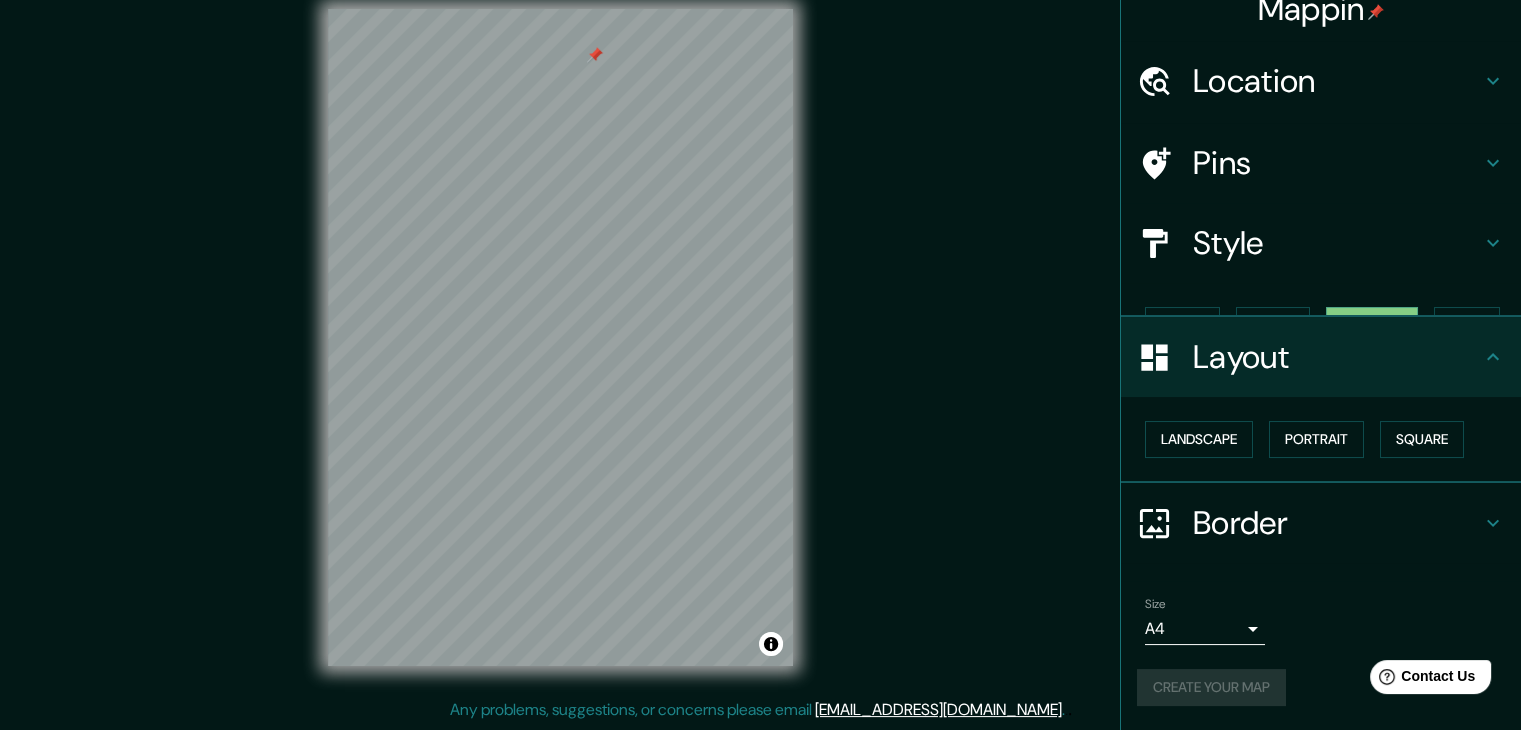 scroll, scrollTop: 0, scrollLeft: 0, axis: both 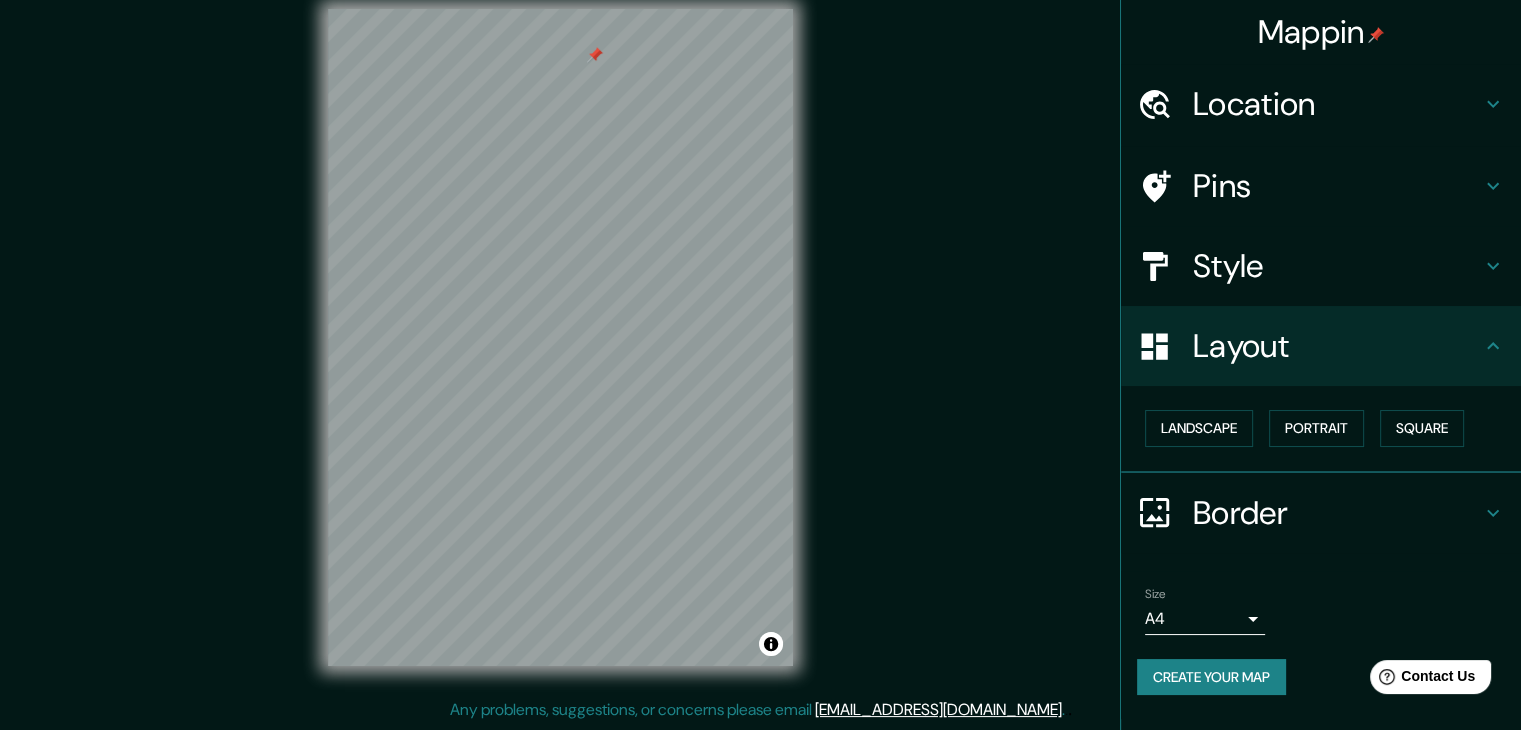 click on "Create your map" at bounding box center (1211, 677) 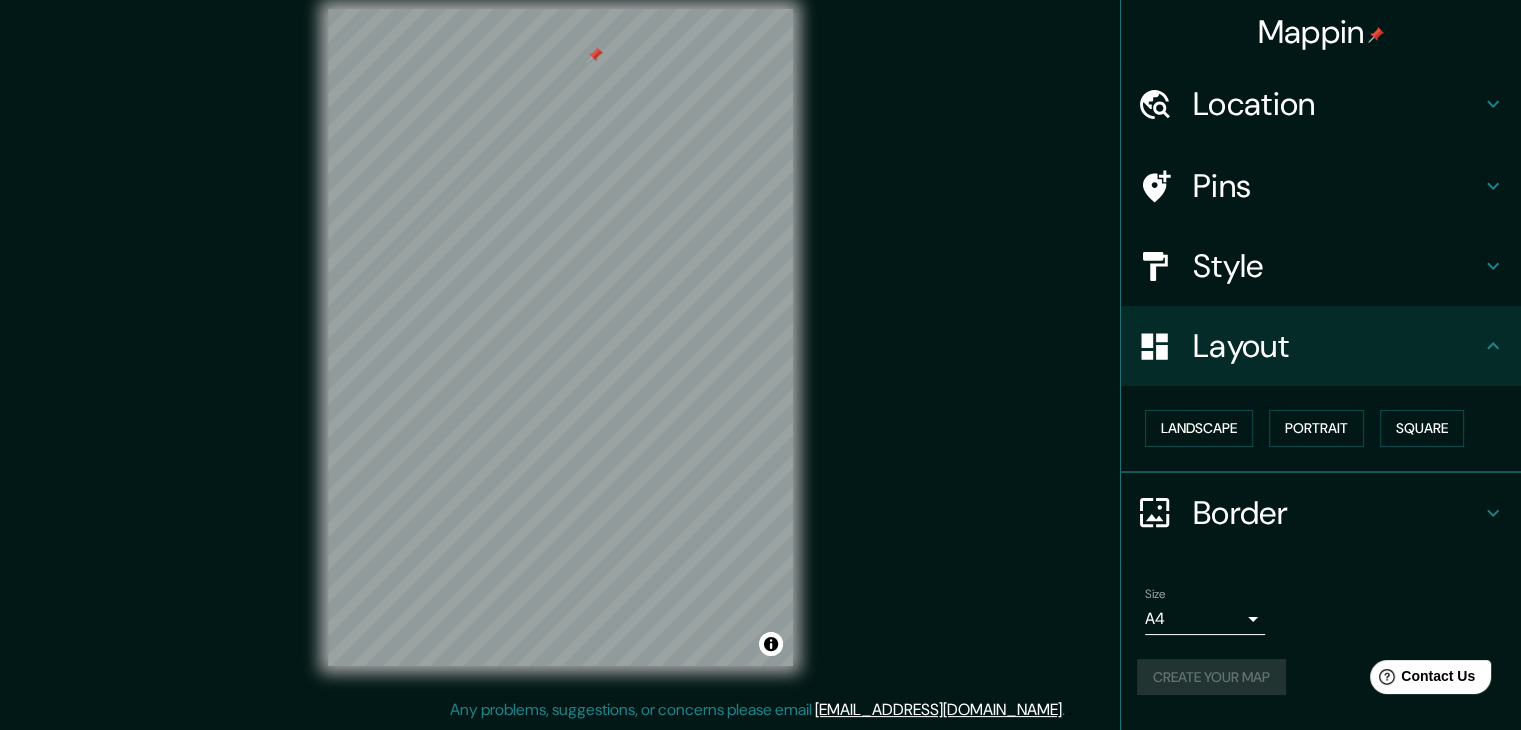 click 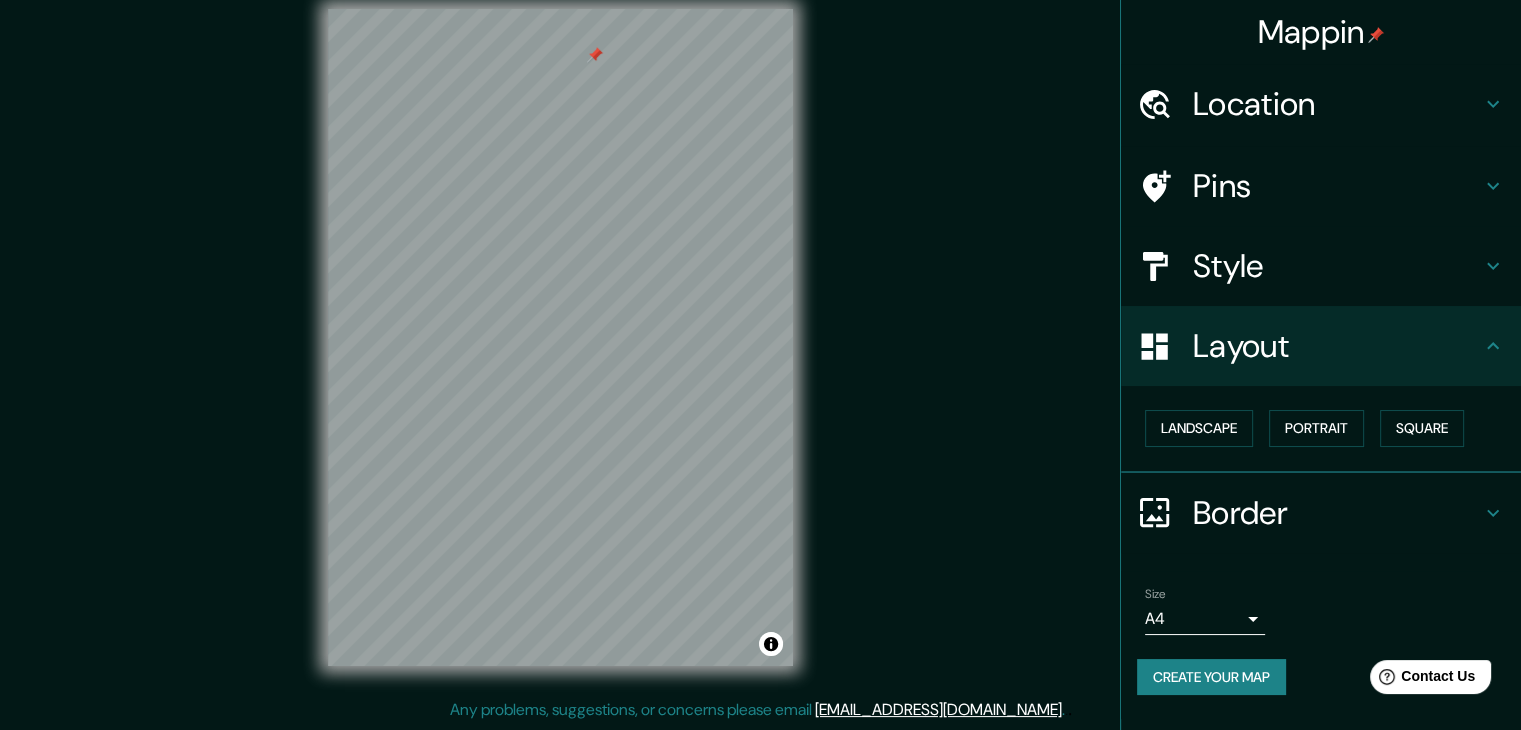 click on "Mappin Location Celaya, Guanajuato, México Celaya  Guanajuato, México Cl Celaya Gabriel ( Poeta )  50018 Zaragoza, provincia de Zaragoza, España Avenida Celaya  29210 San Cristóbal de las Casas, Chiapas, México Andador Celaya  95340 Carlos A. Carrillo, Estado de Veracruz, México Calle Celaya  68373 Tuxtepec, Estado de Oaxaca, México Pins Style Layout Landscape Portrait Square Border Choose a border.  Hint : you can make layers of the frame opaque to create some cool effects. None Simple Transparent Fancy Size A4 single Create your map © Mapbox   © OpenStreetMap   Improve this map Any problems, suggestions, or concerns please email    help@mappin.pro . . ." at bounding box center (760, 342) 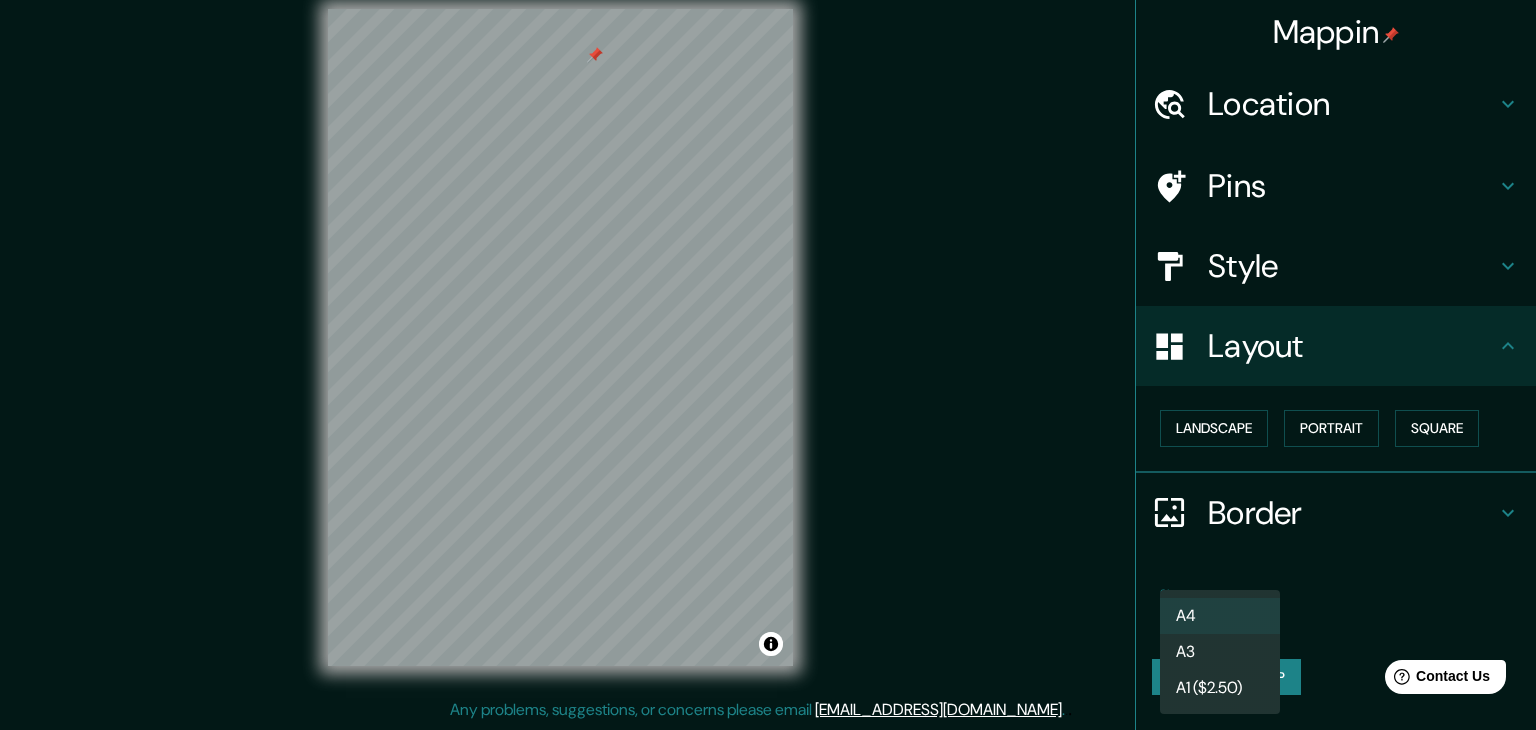 click on "A3" at bounding box center (1220, 652) 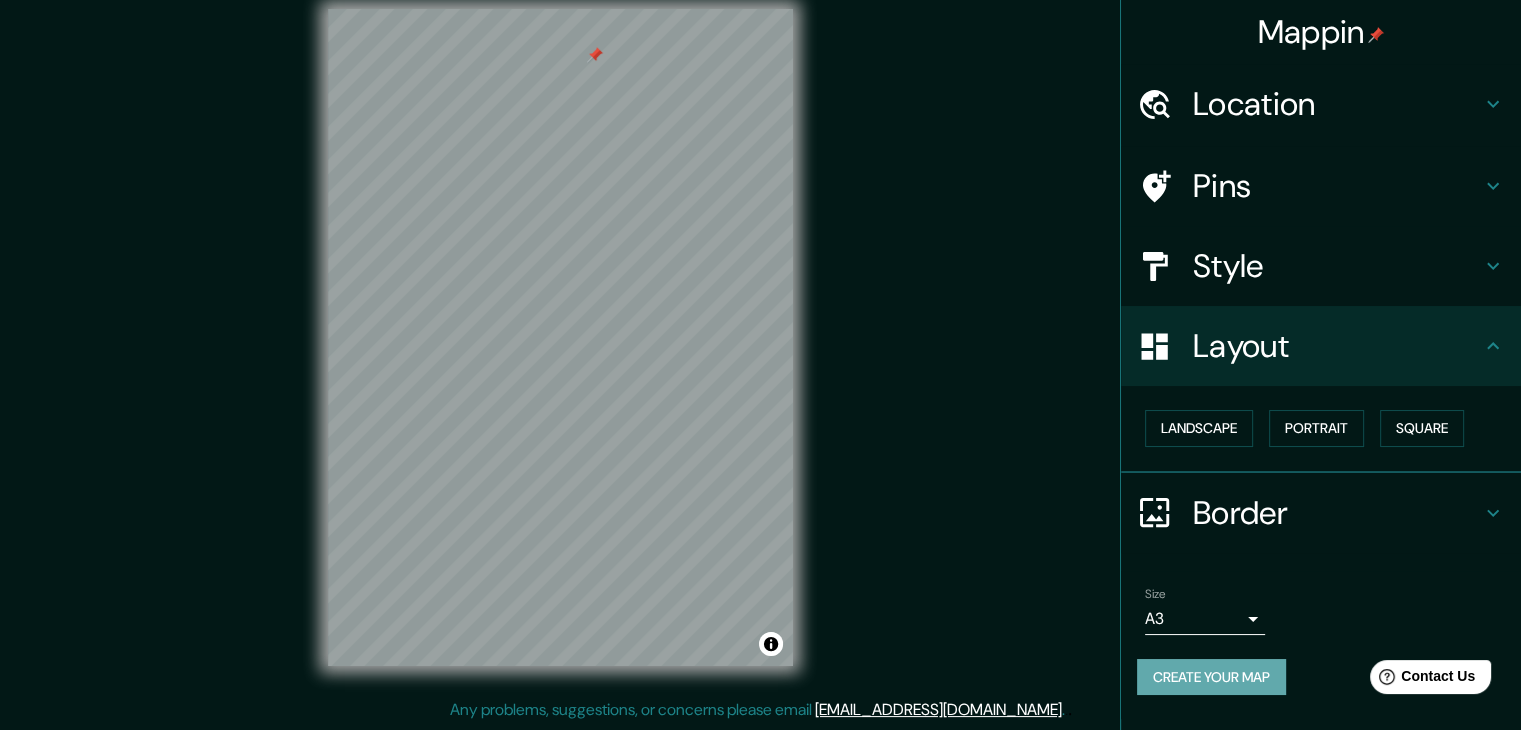 click on "Create your map" at bounding box center (1211, 677) 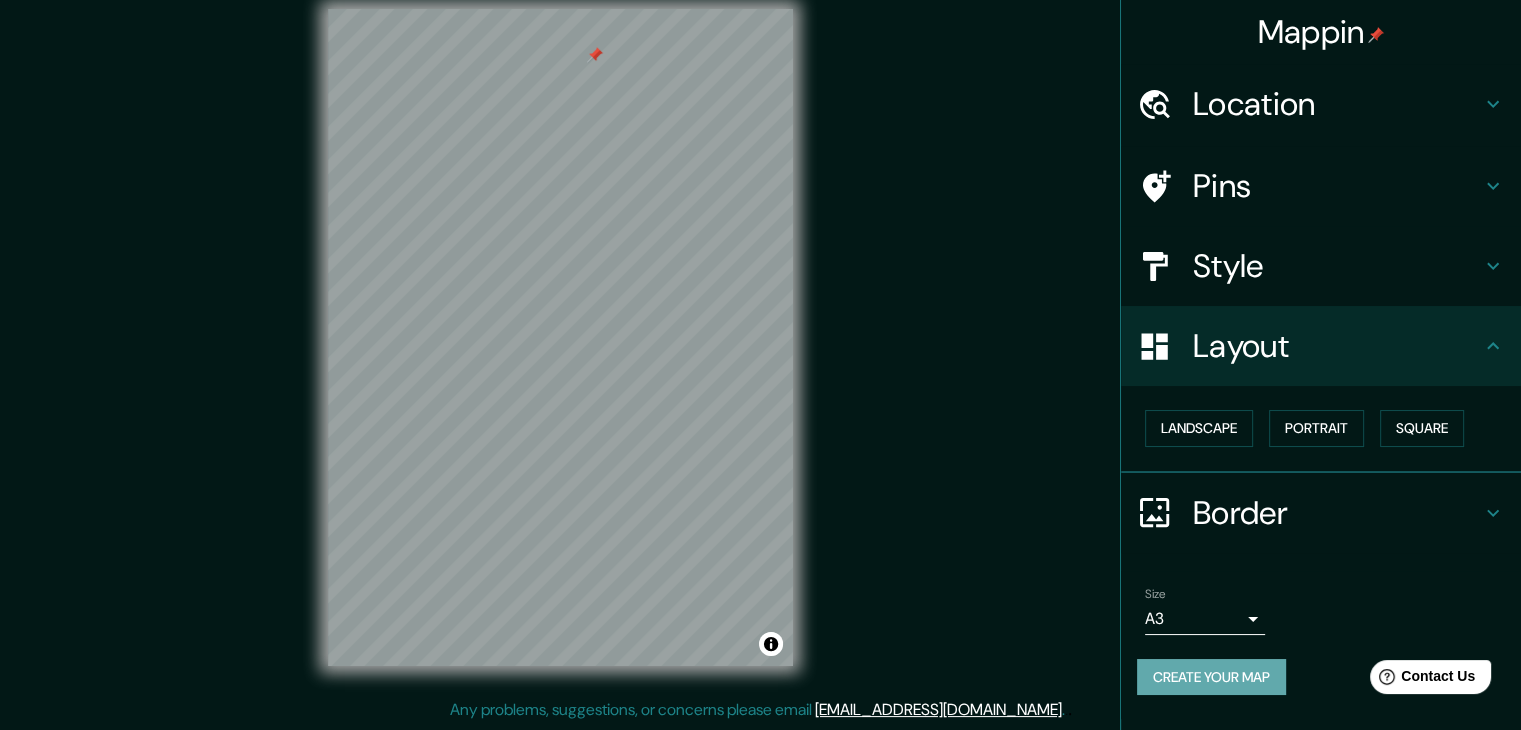 click on "Create your map" at bounding box center [1211, 677] 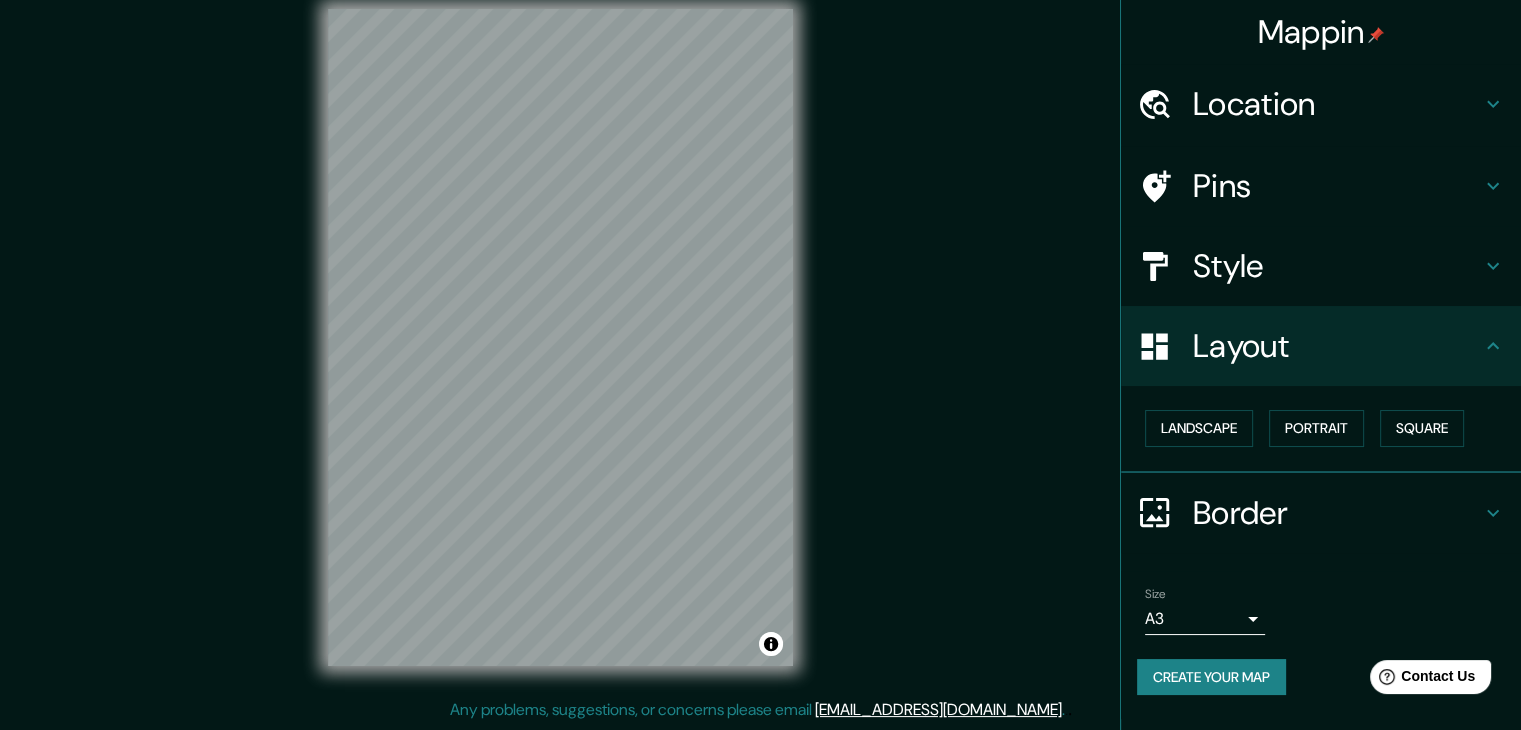 drag, startPoint x: 28, startPoint y: 393, endPoint x: 7, endPoint y: 392, distance: 21.023796 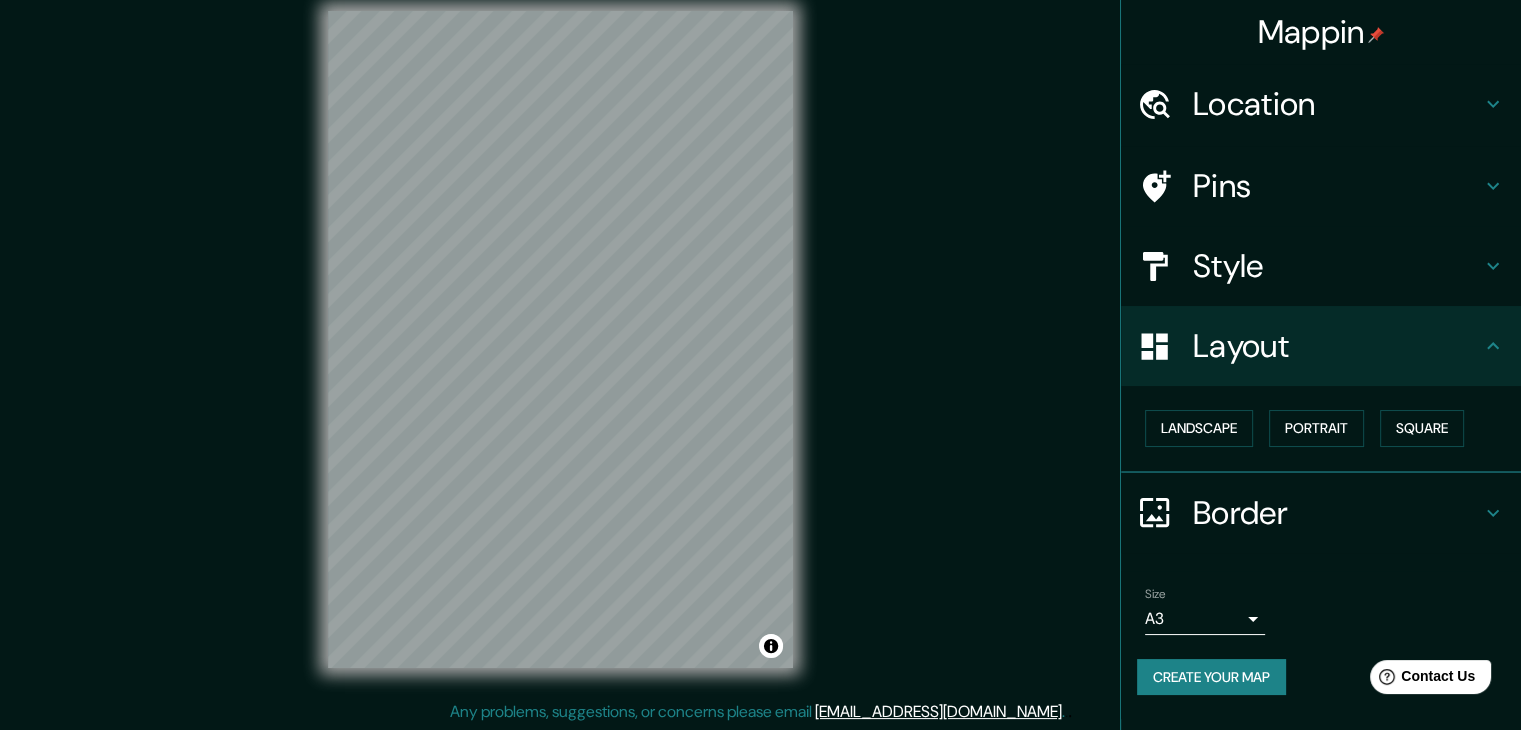 scroll, scrollTop: 23, scrollLeft: 0, axis: vertical 